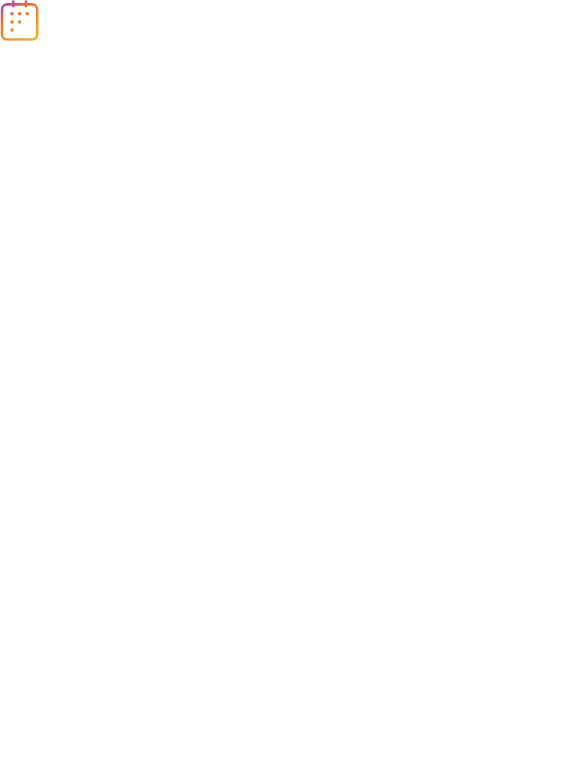 scroll, scrollTop: 0, scrollLeft: 0, axis: both 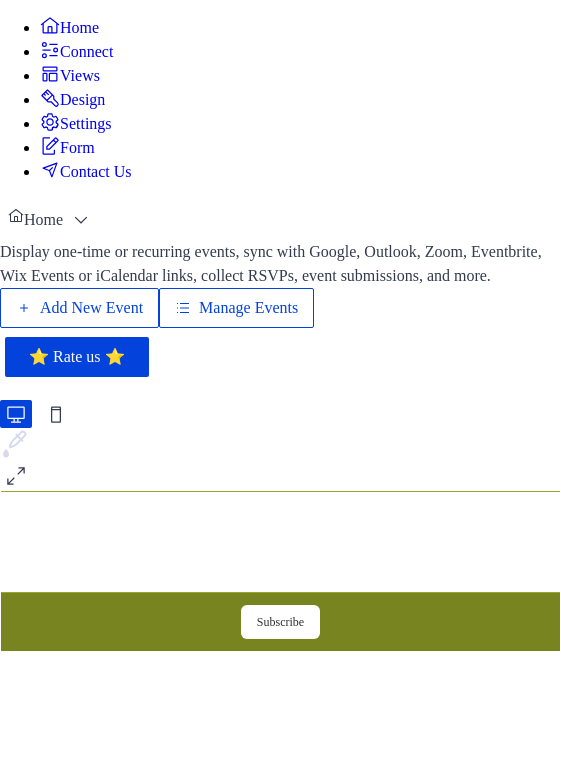 click on "Manage Events" at bounding box center (248, 308) 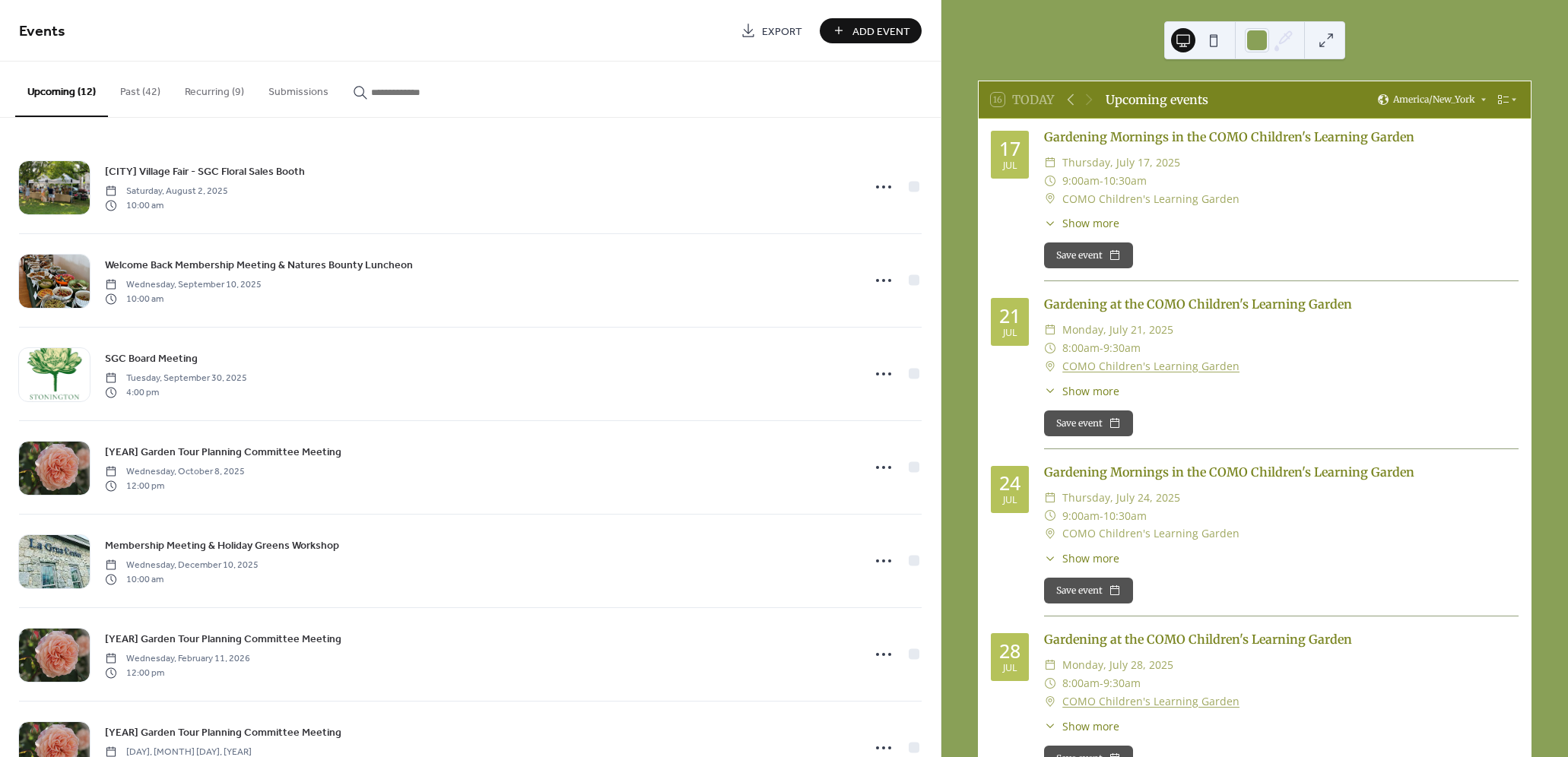 scroll, scrollTop: 0, scrollLeft: 0, axis: both 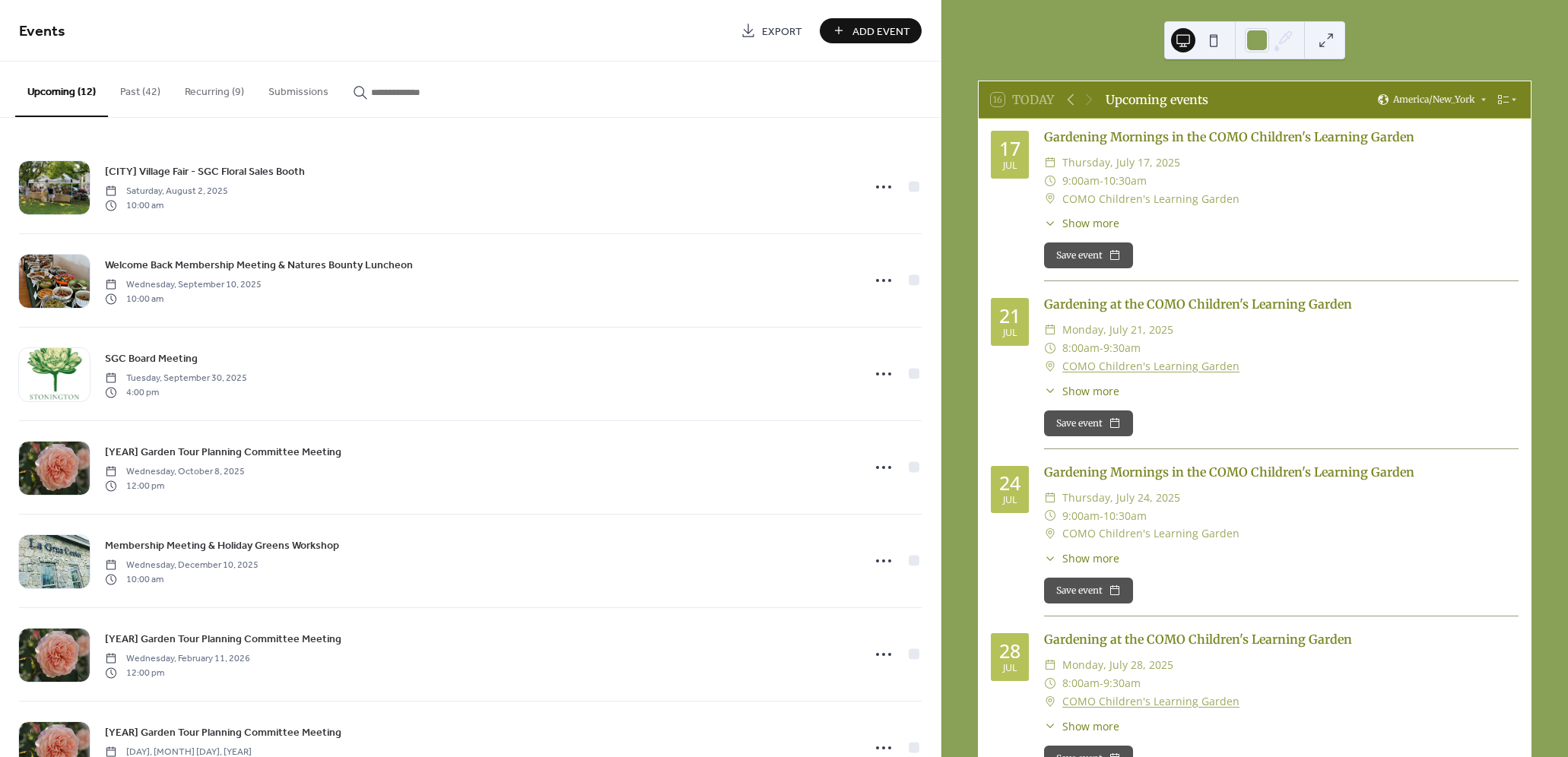 click on "Add Event" at bounding box center (871, 30) 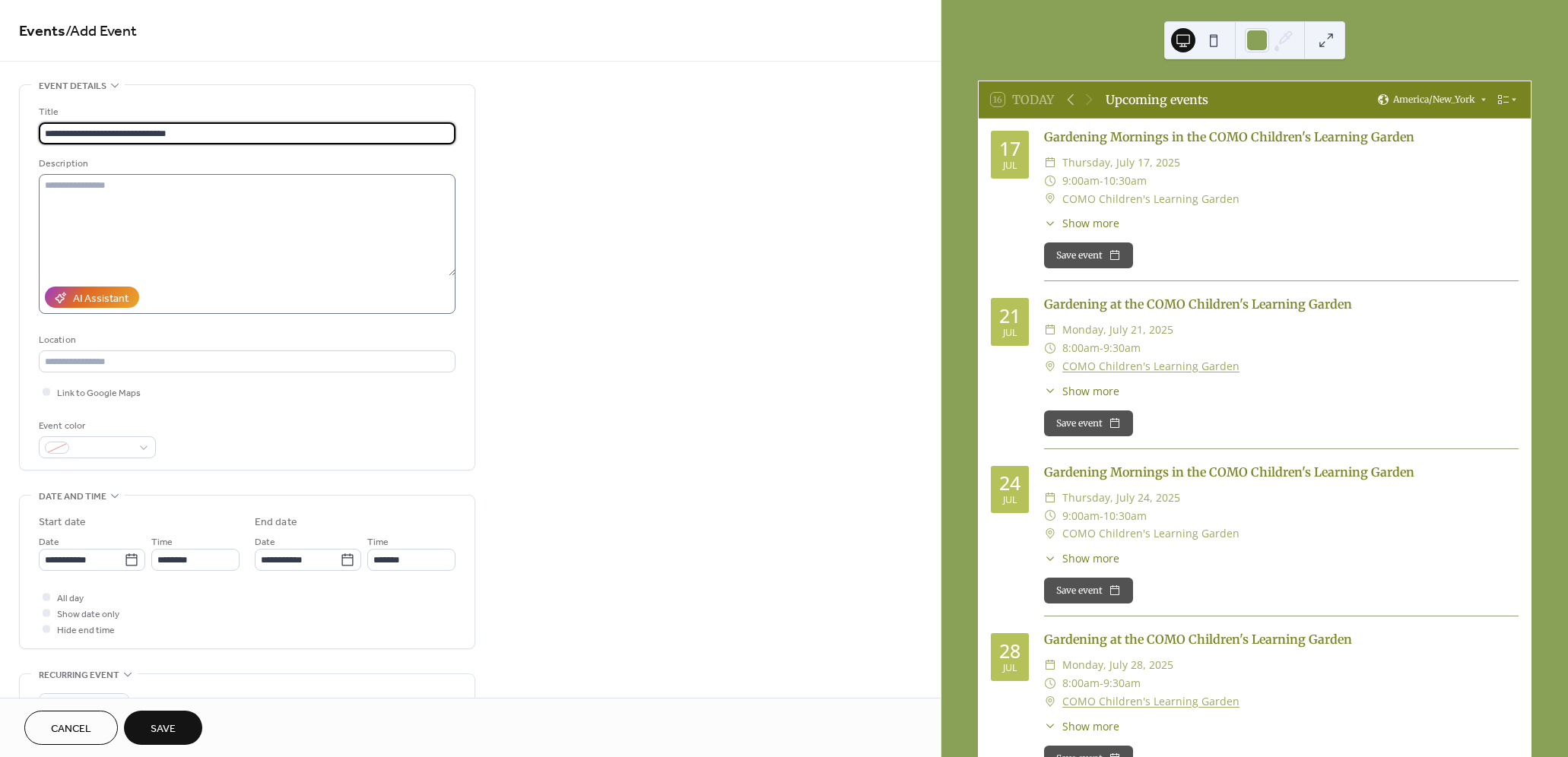 type on "**********" 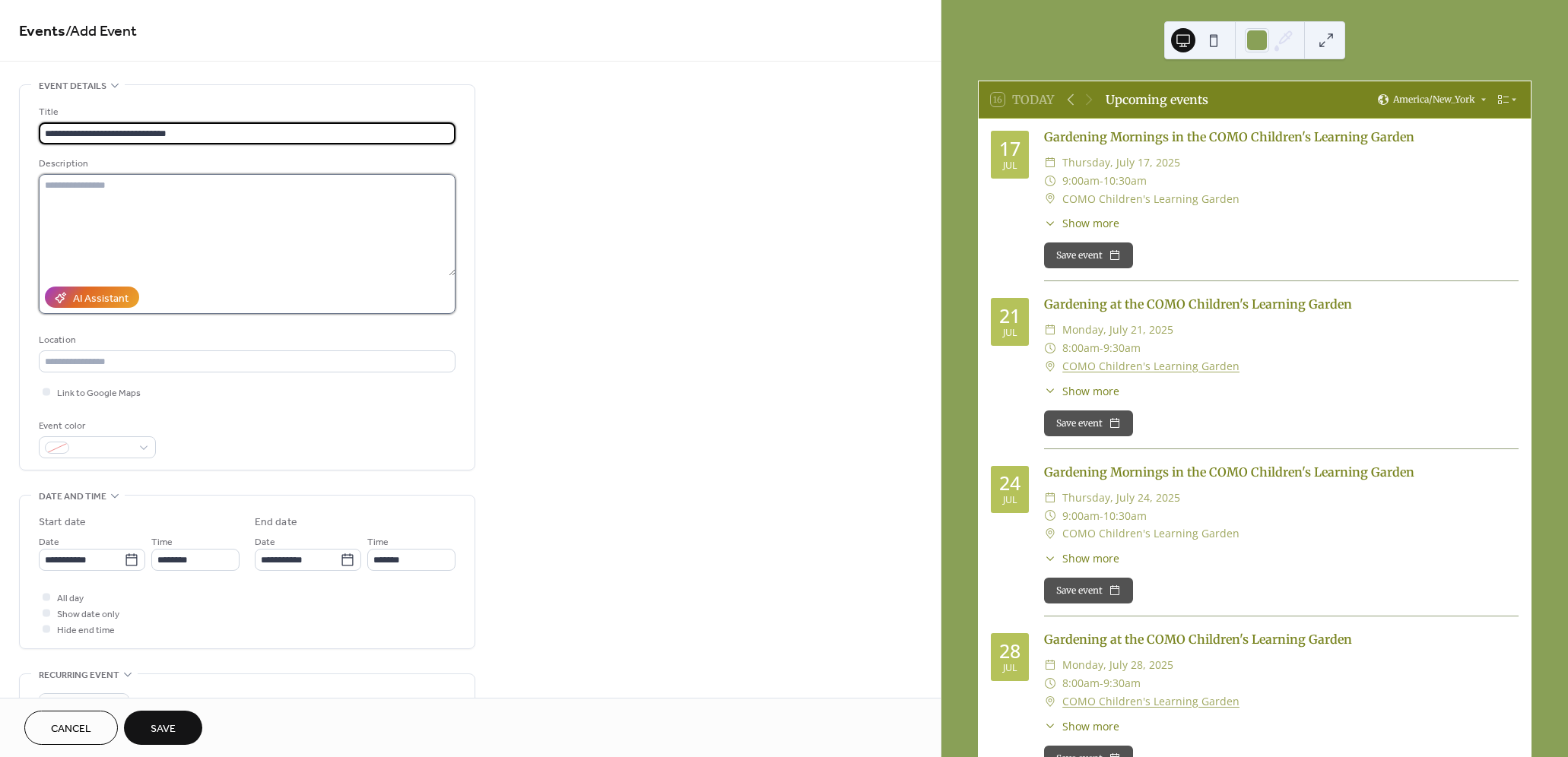 click at bounding box center [247, 225] 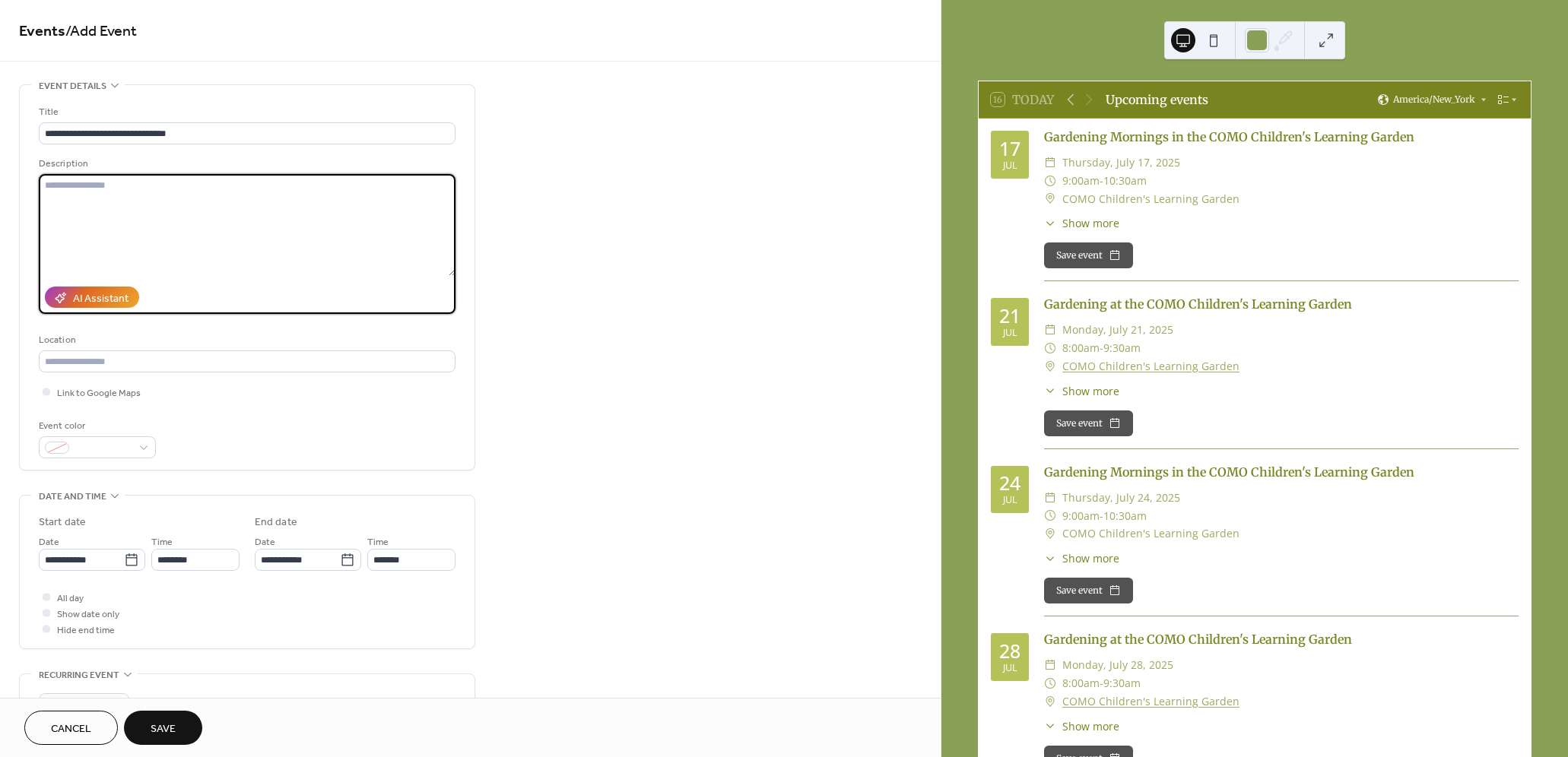 paste on "**********" 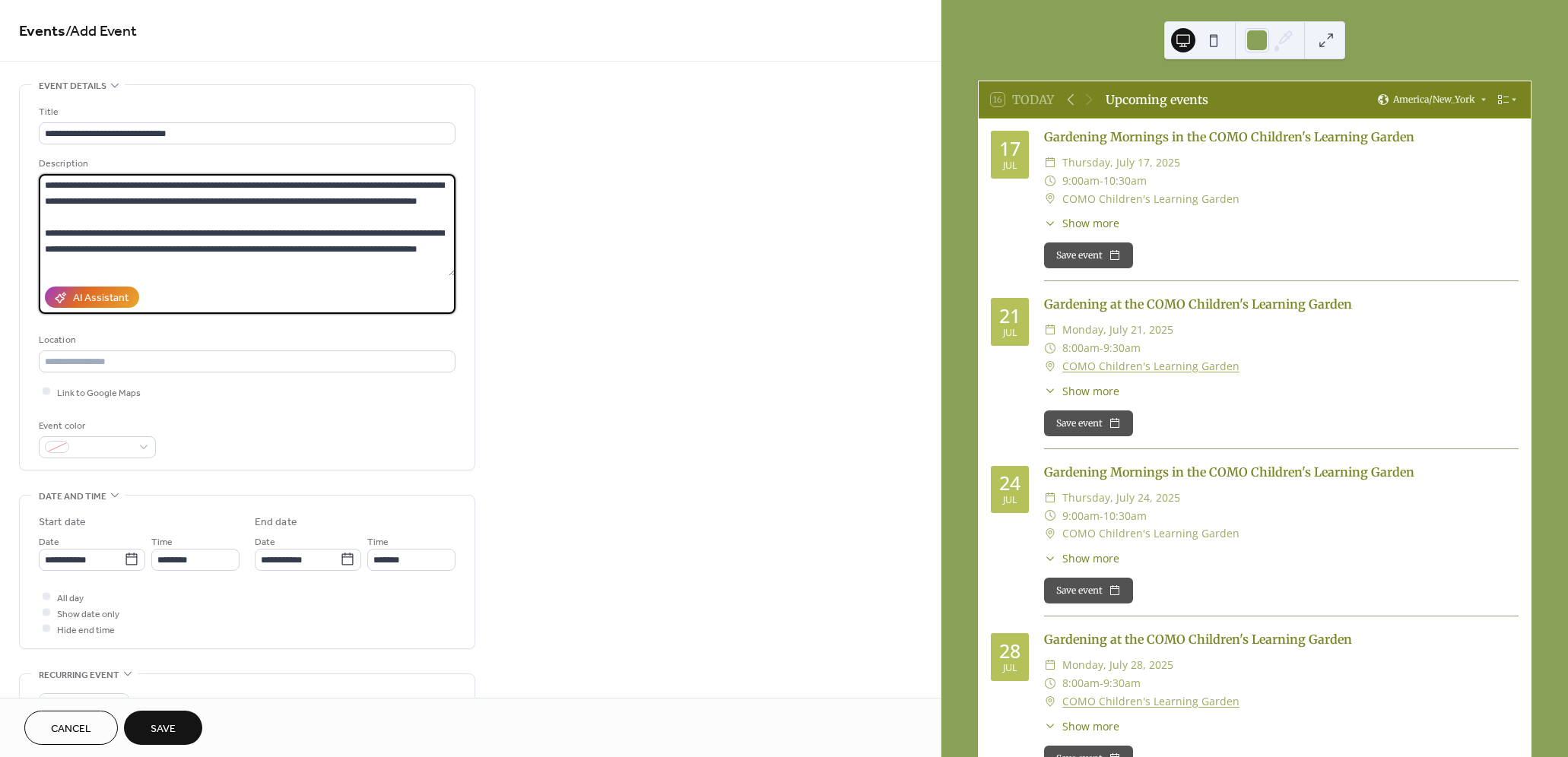 click on "**********" at bounding box center [247, 225] 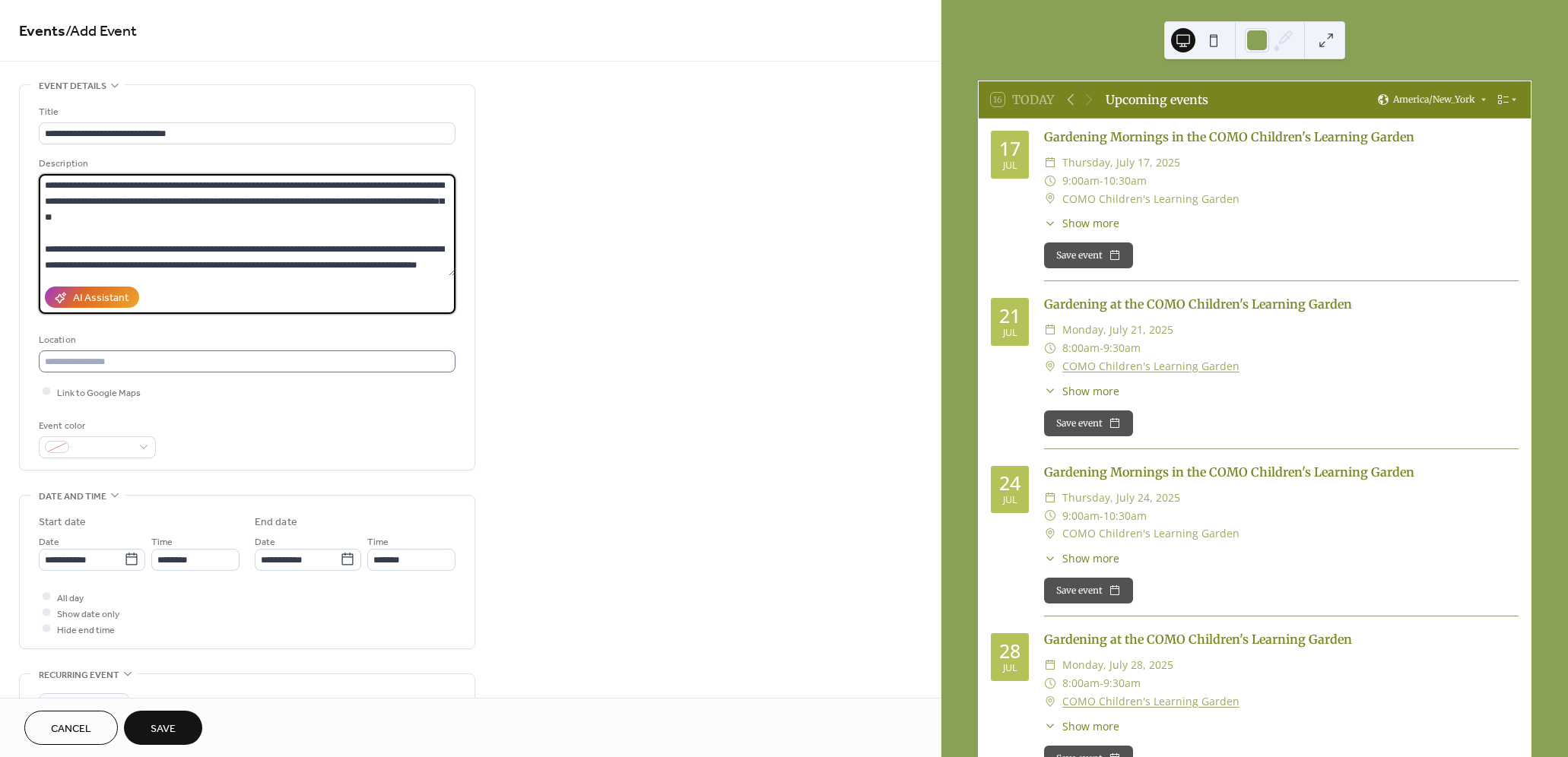 type on "**********" 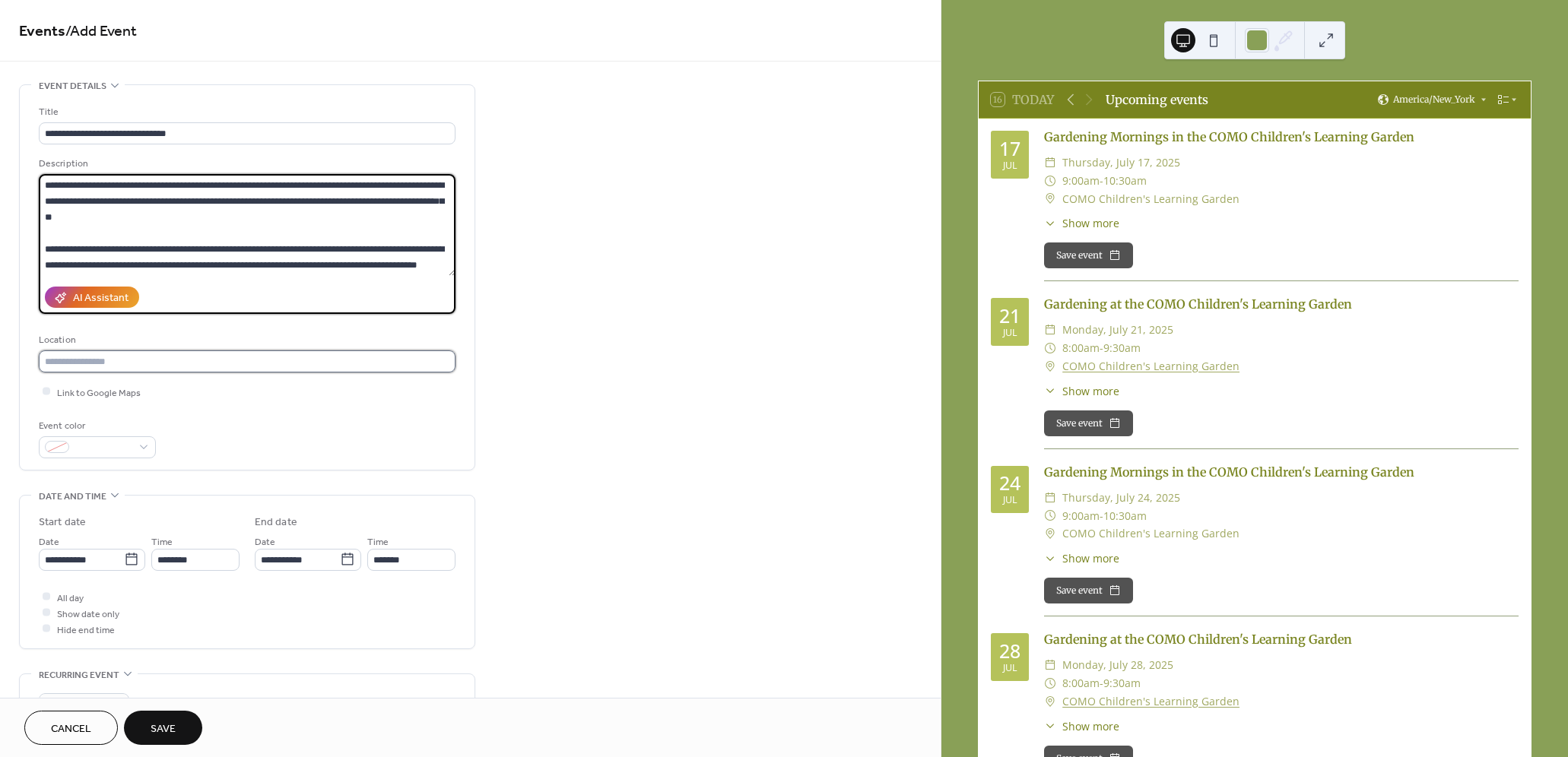 click at bounding box center (247, 361) 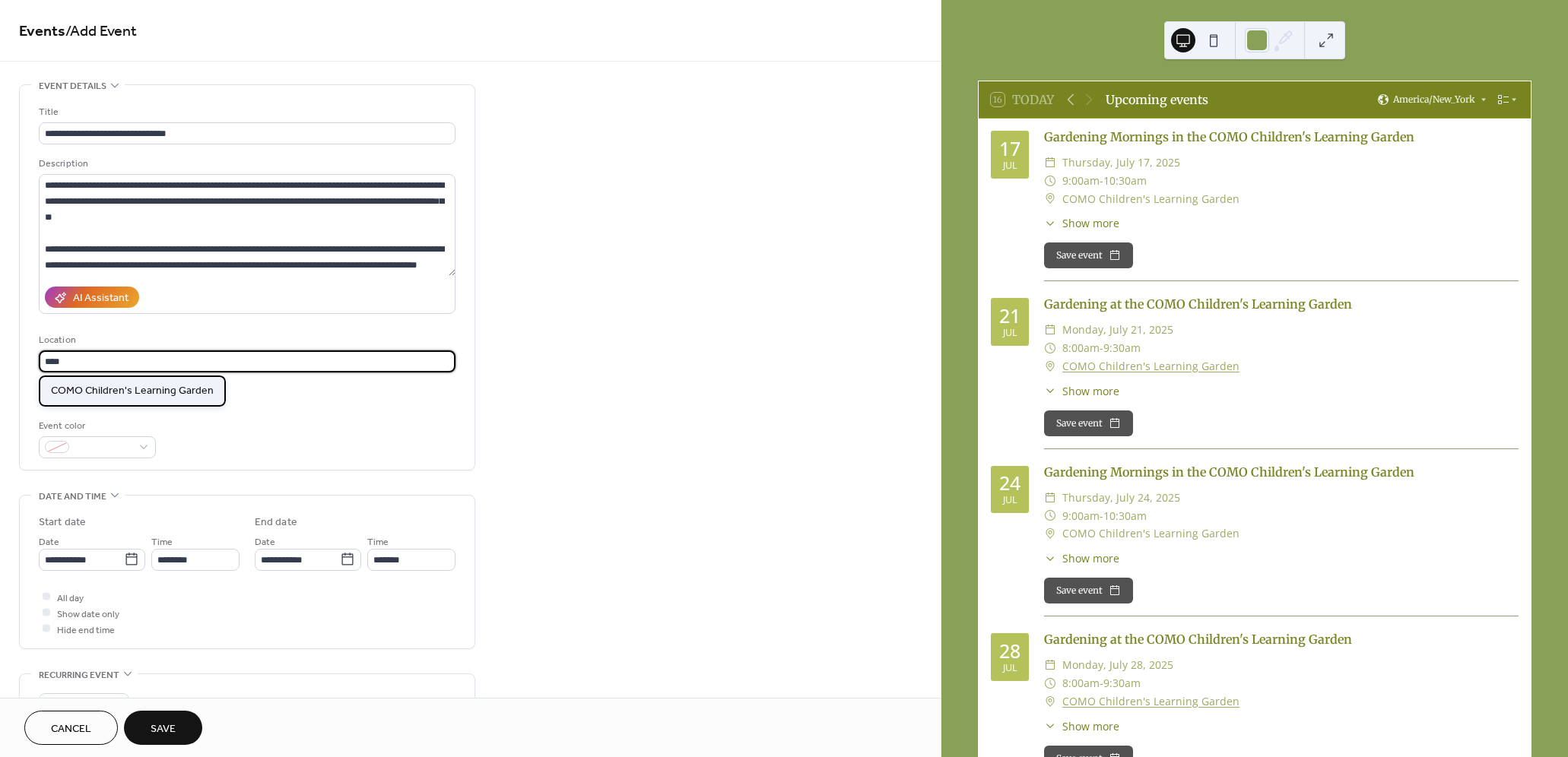 click on "COMO Children's Learning Garden" at bounding box center (132, 391) 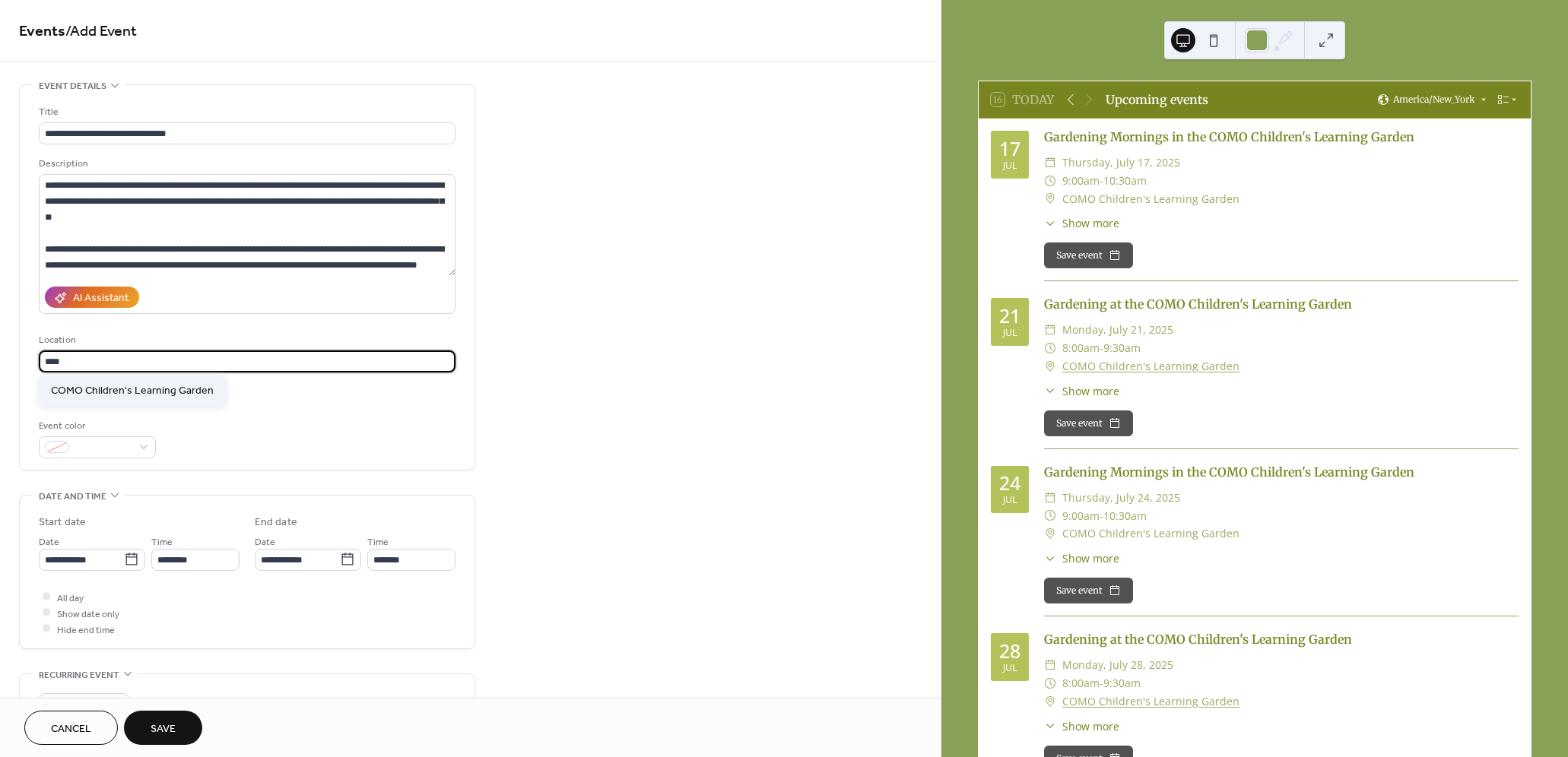 type on "**********" 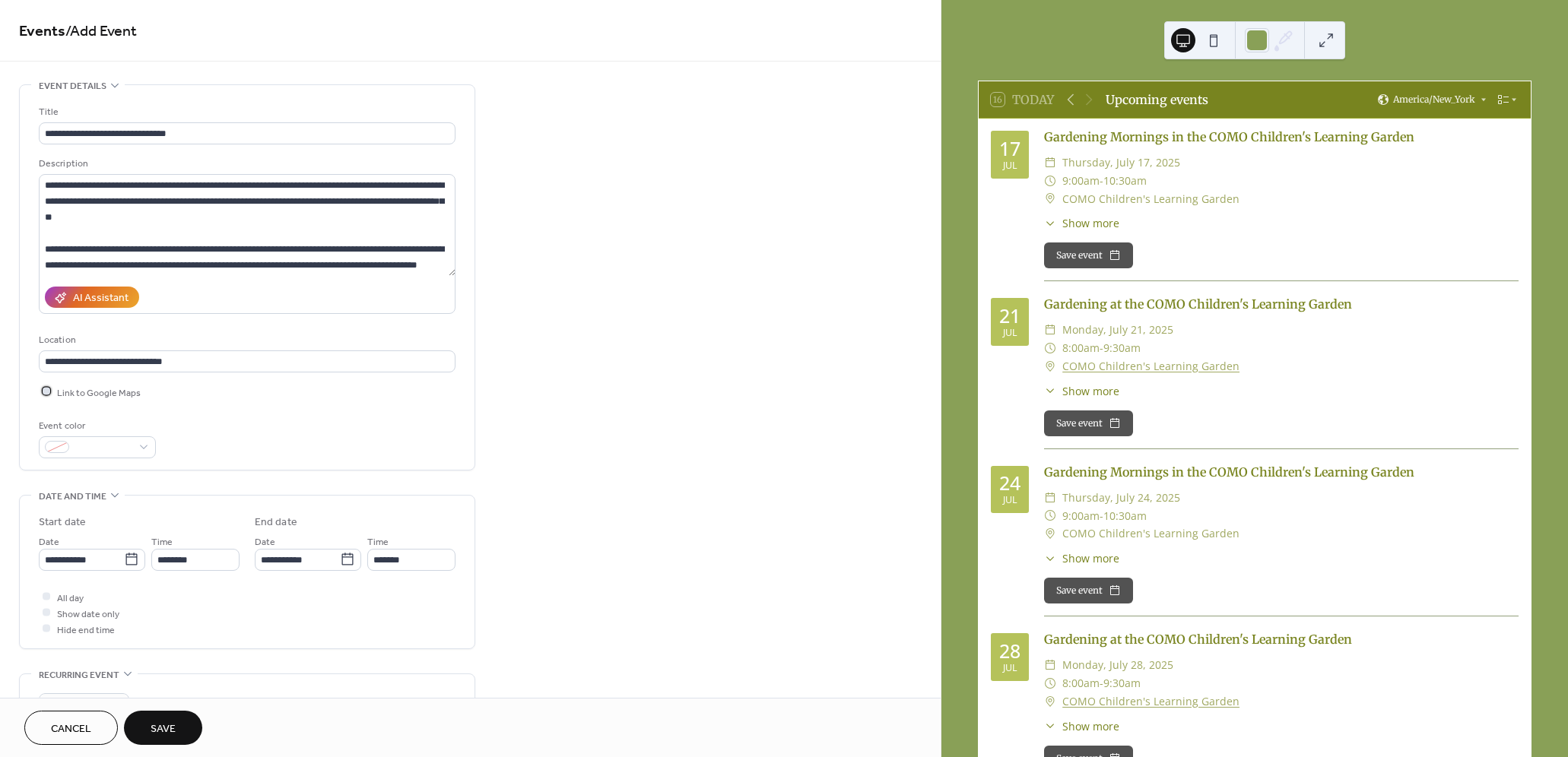 click at bounding box center [46, 391] 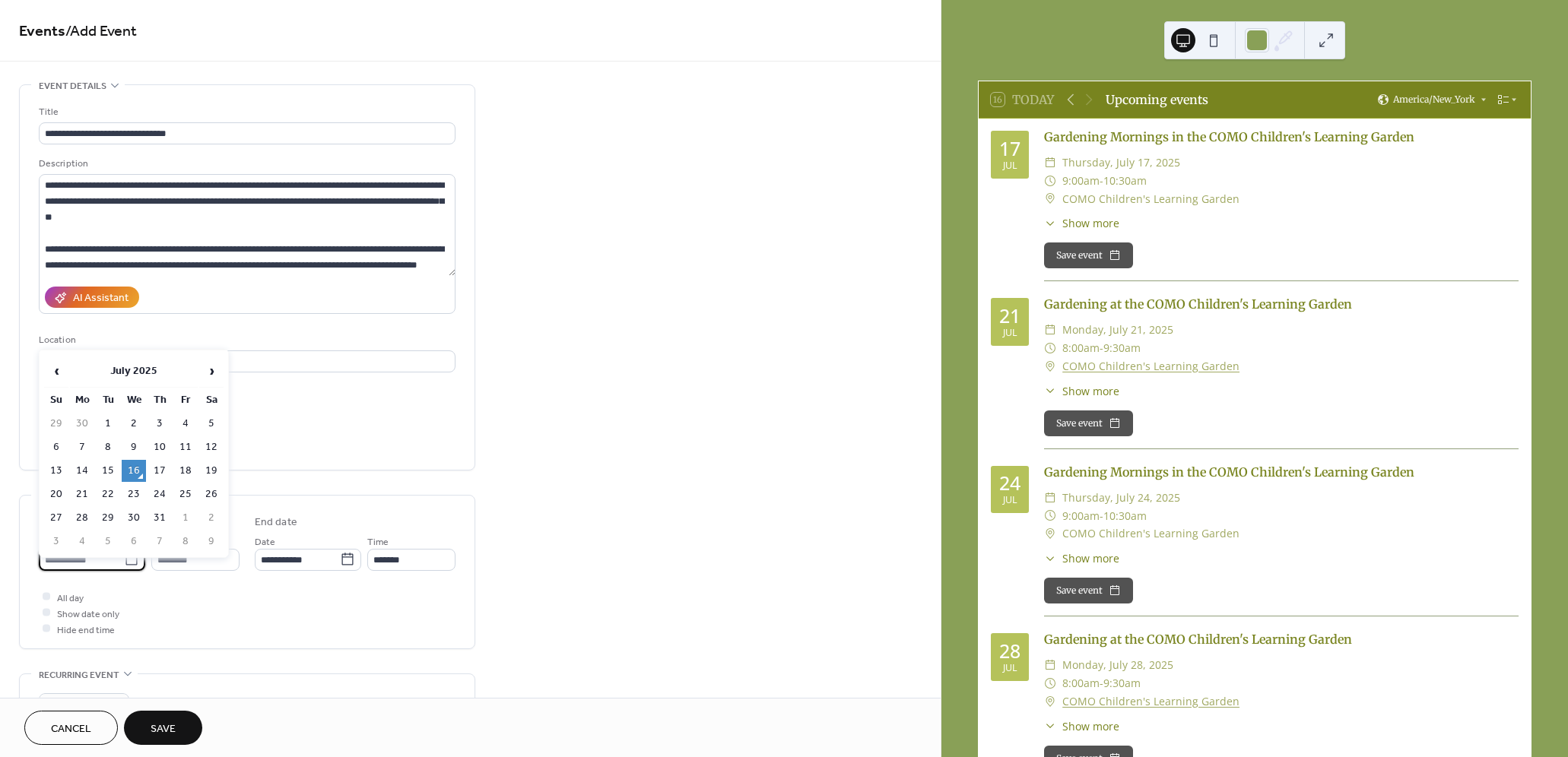 click on "**********" at bounding box center [81, 559] 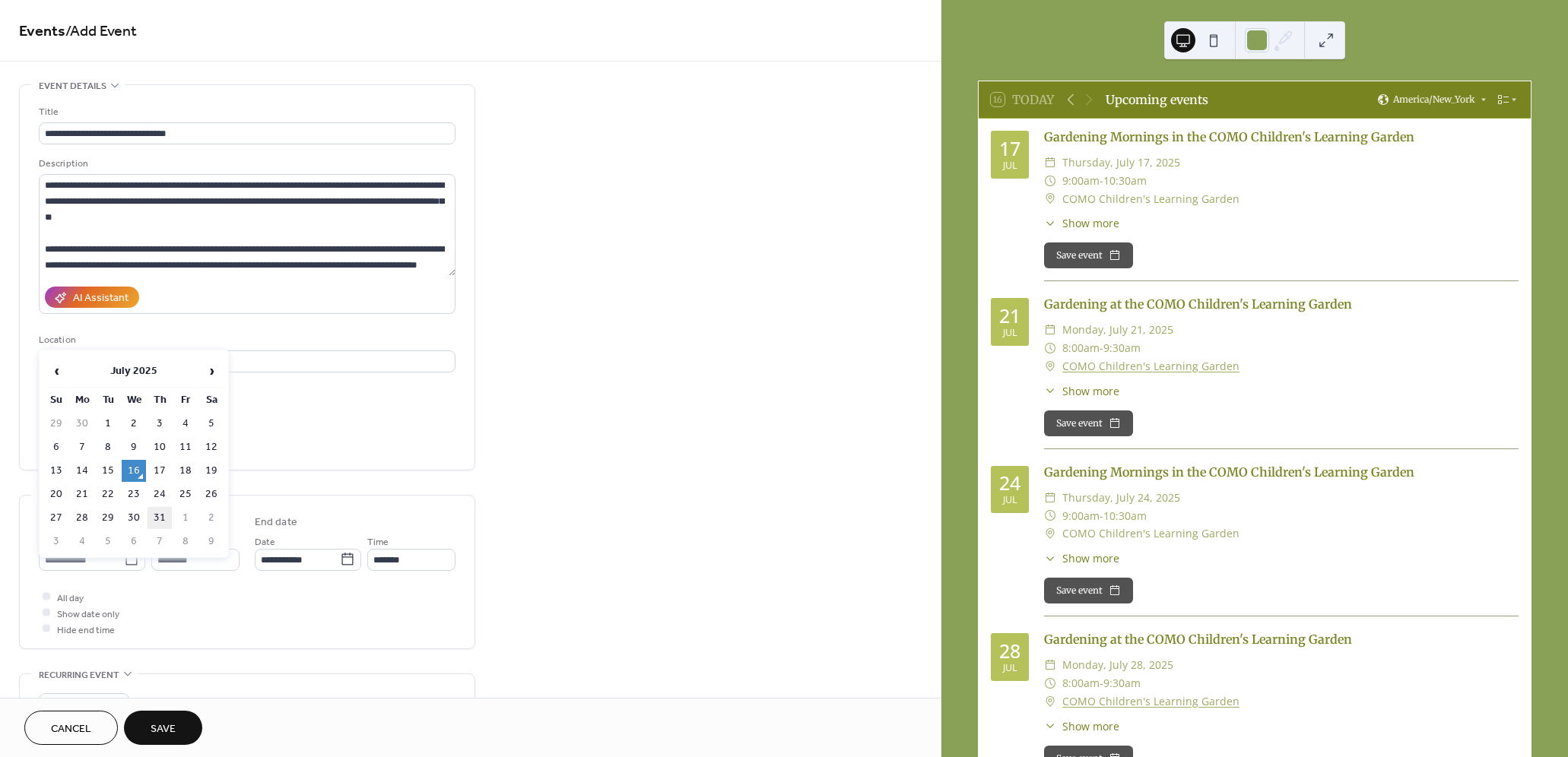 click on "31" at bounding box center [160, 518] 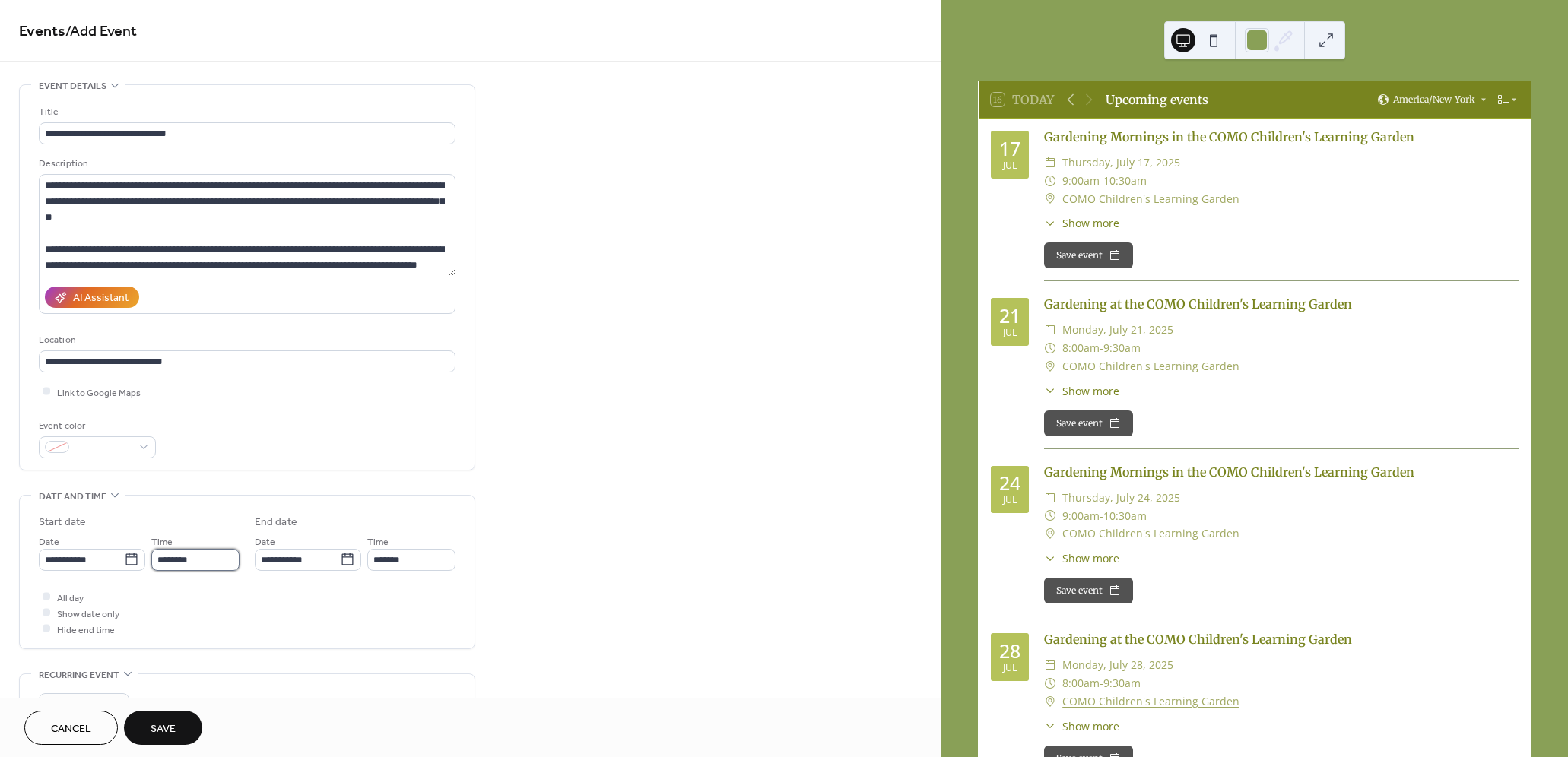 click on "********" at bounding box center (195, 559) 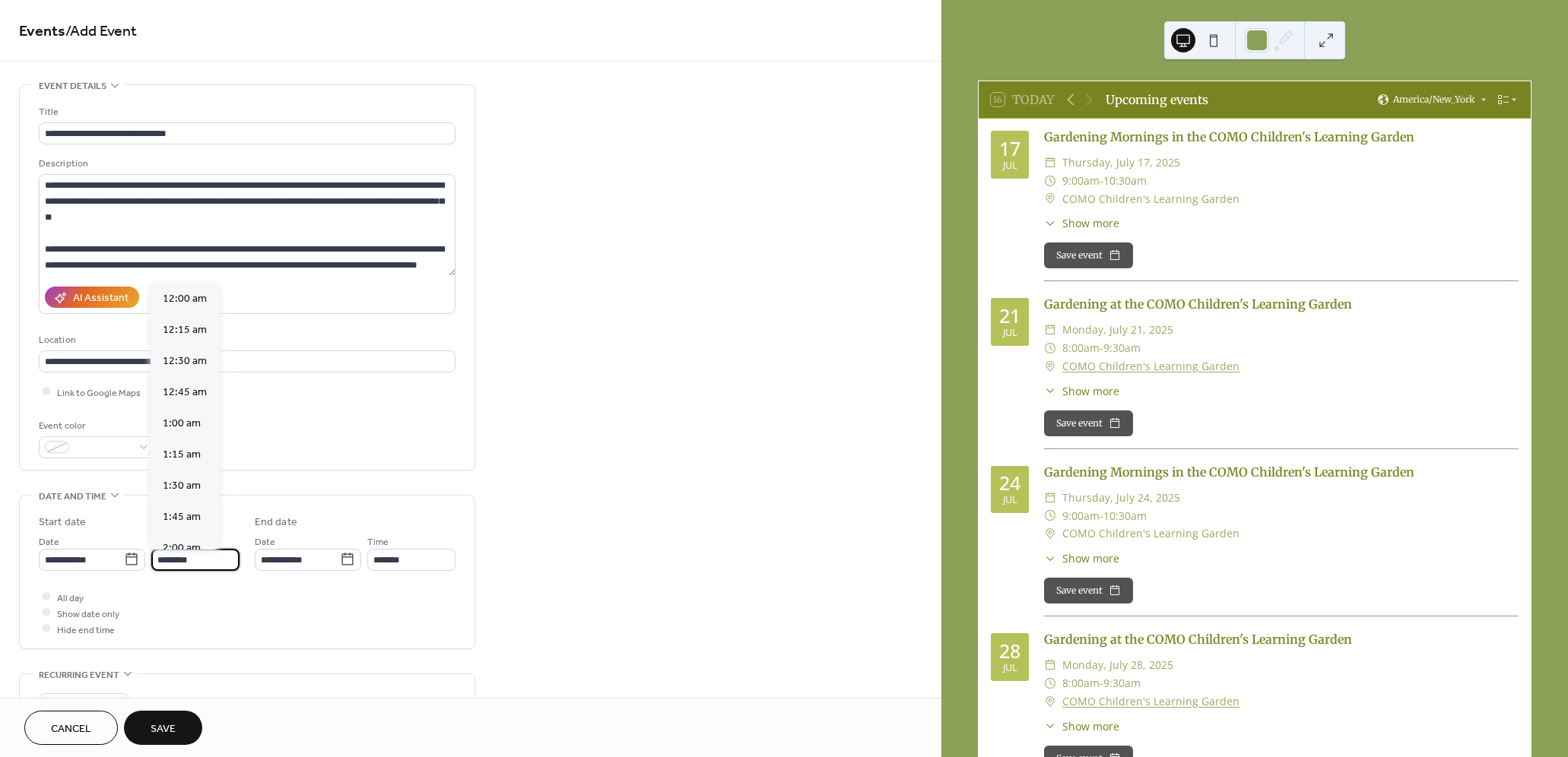 scroll, scrollTop: 1480, scrollLeft: 0, axis: vertical 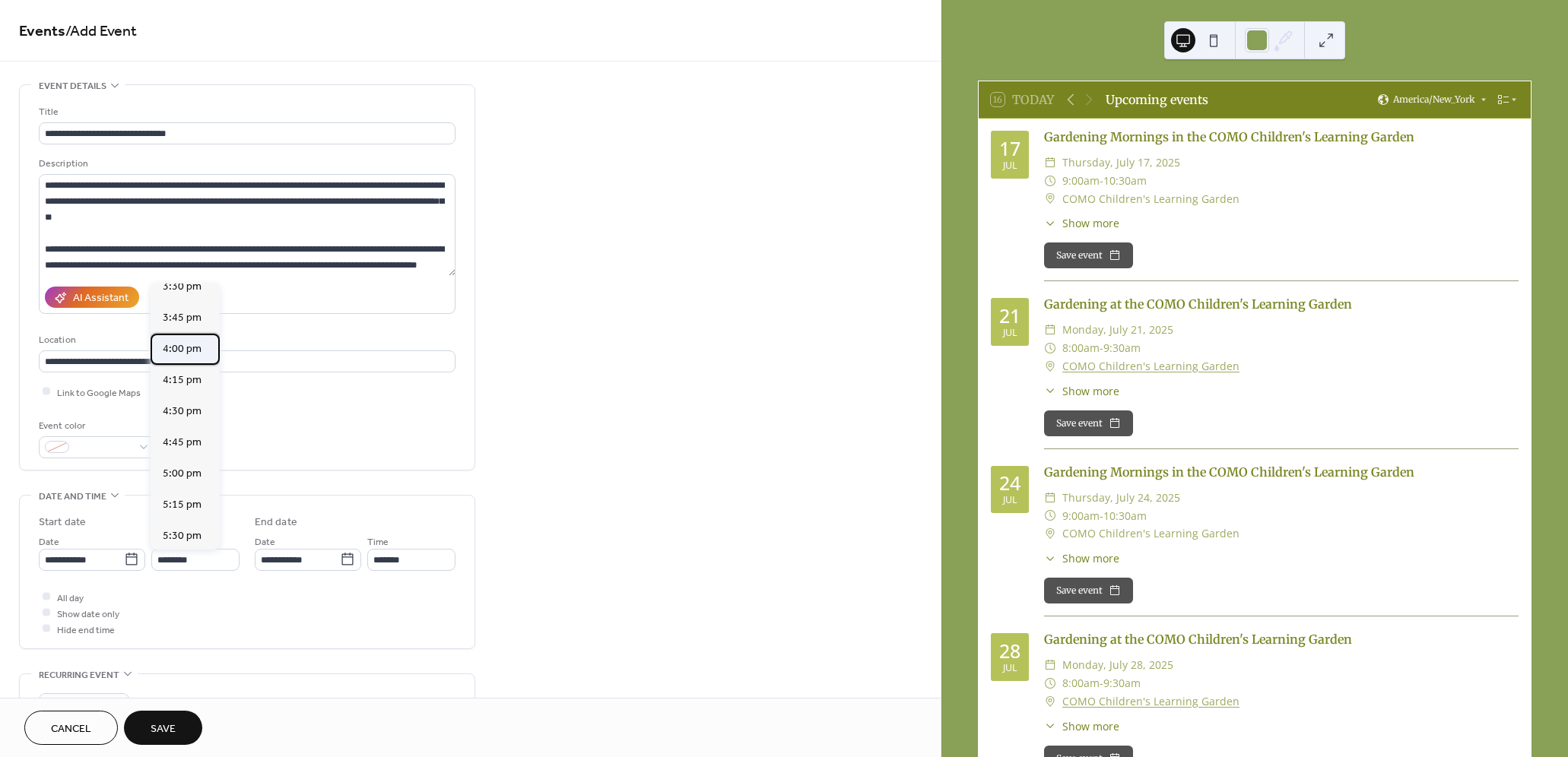 click on "4:00 pm" at bounding box center (182, 348) 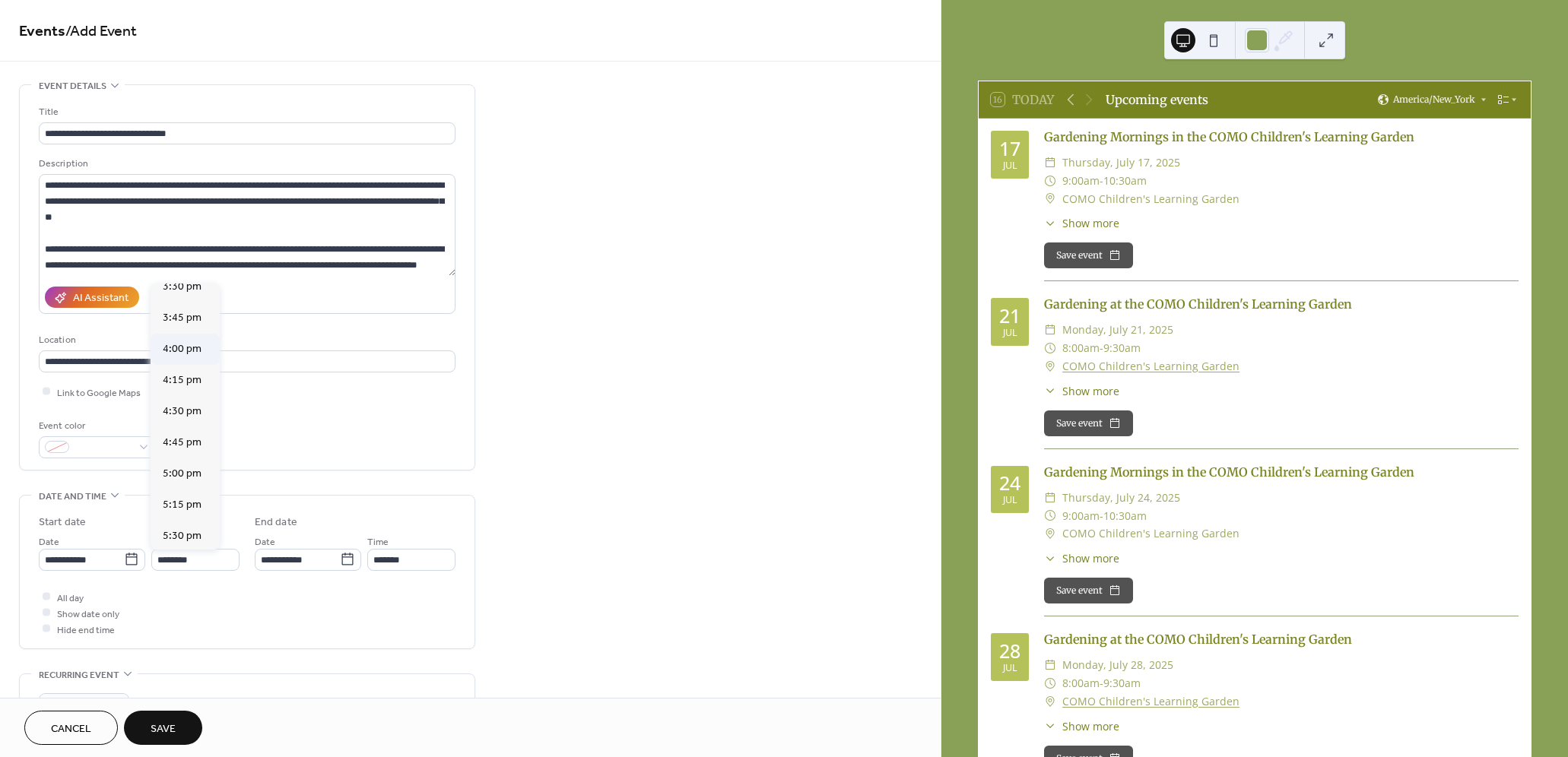 type on "*******" 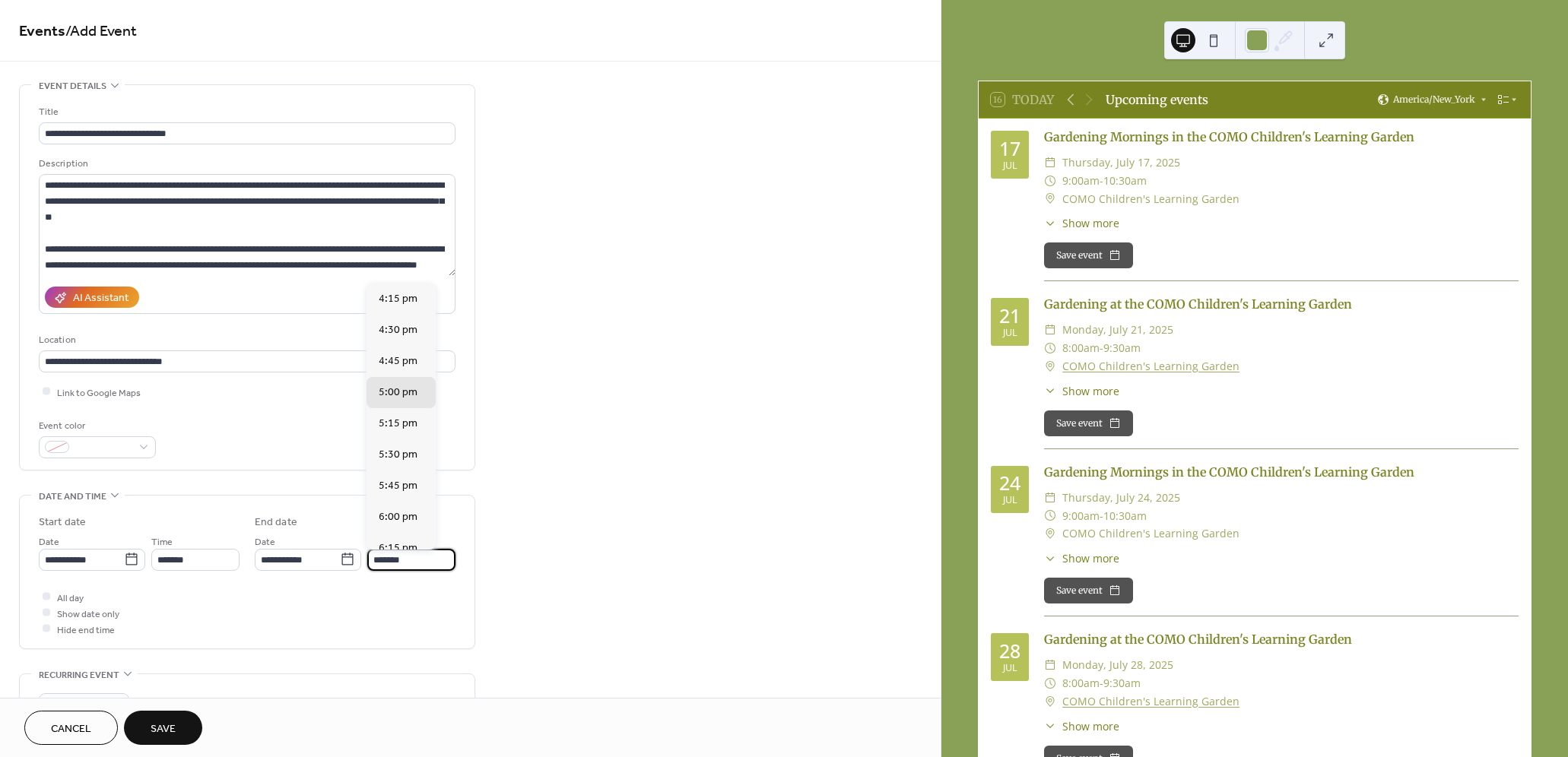 click on "*******" at bounding box center [411, 559] 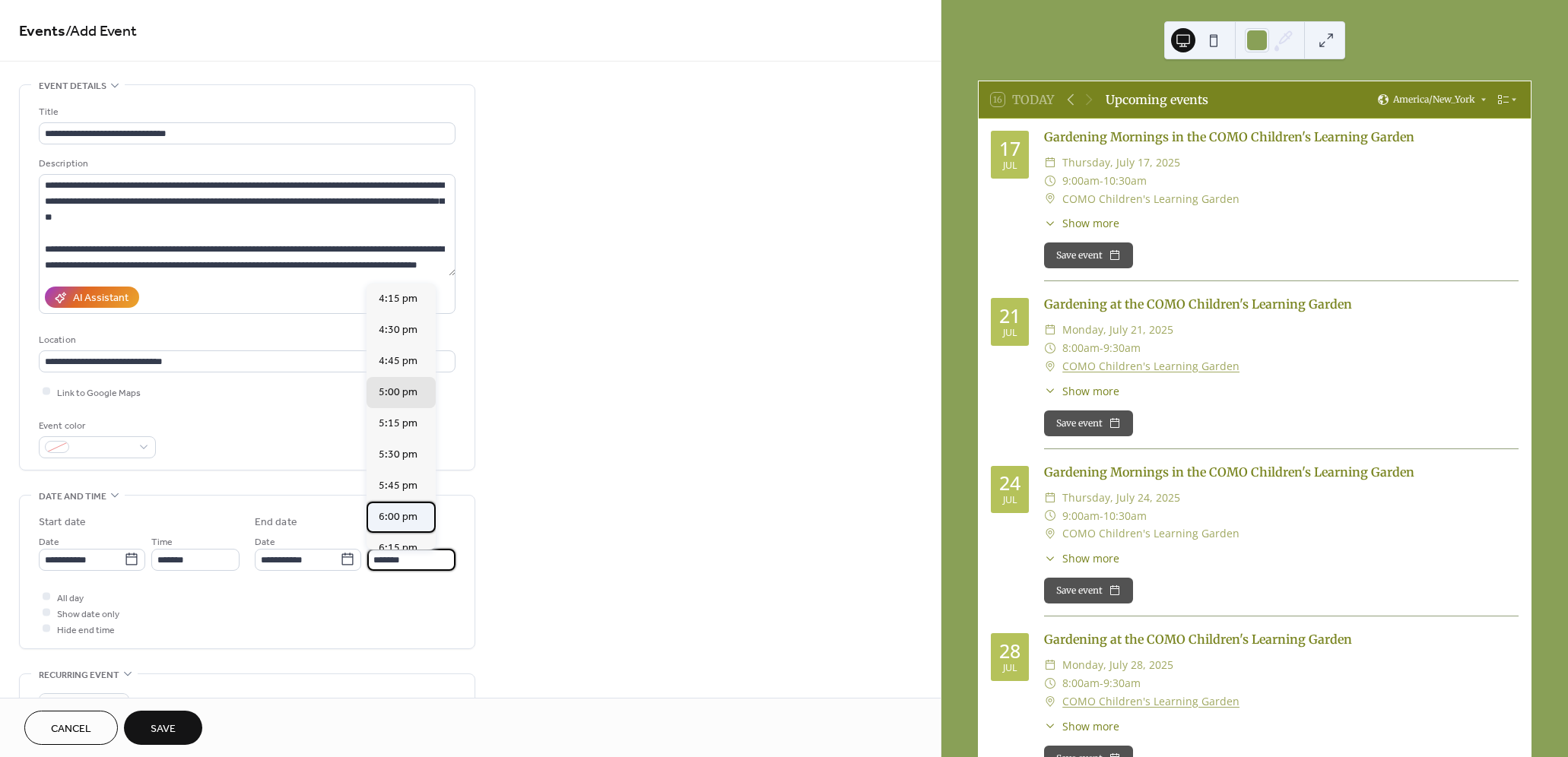 click on "6:00 pm" at bounding box center [398, 516] 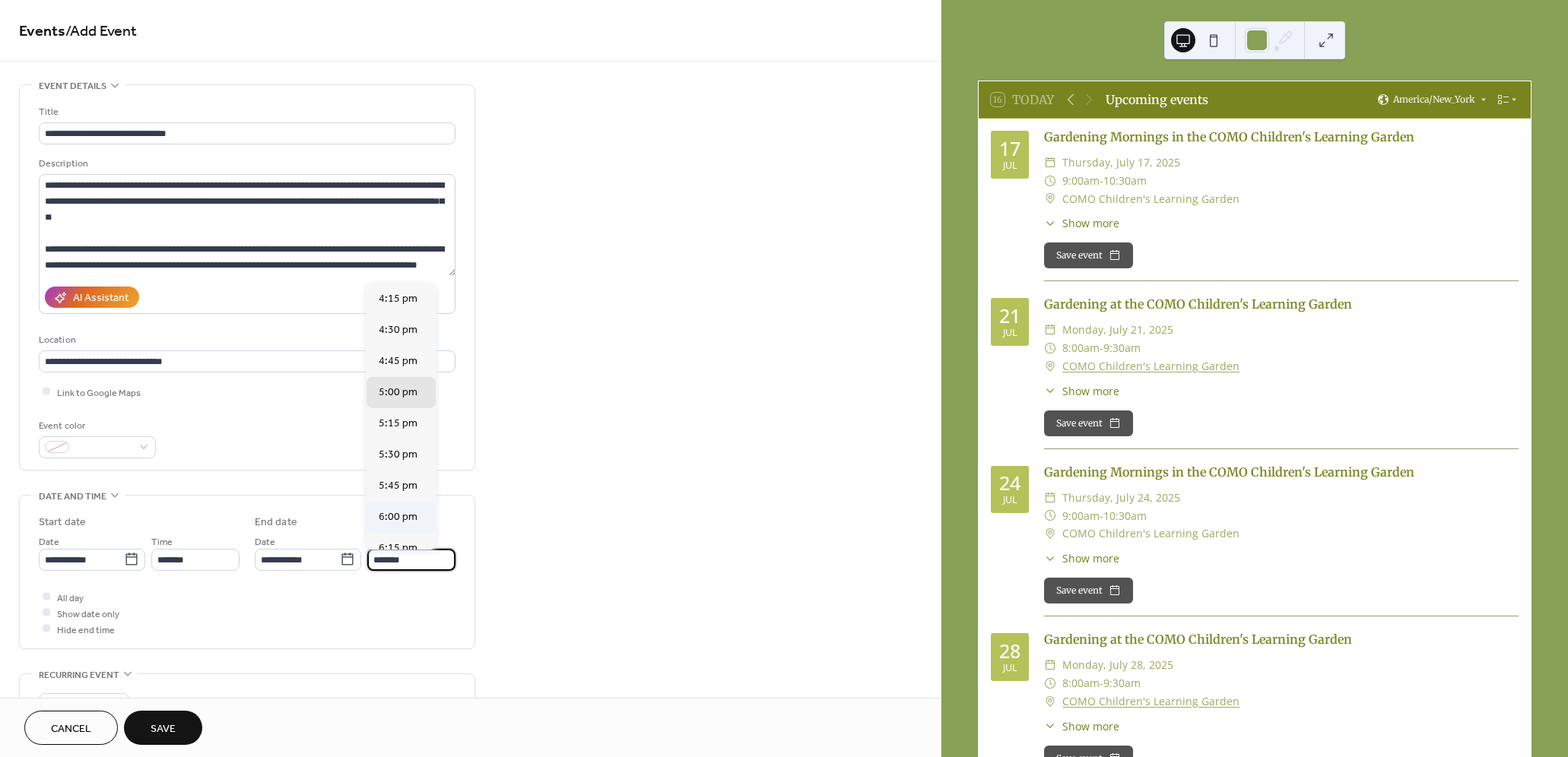type on "*******" 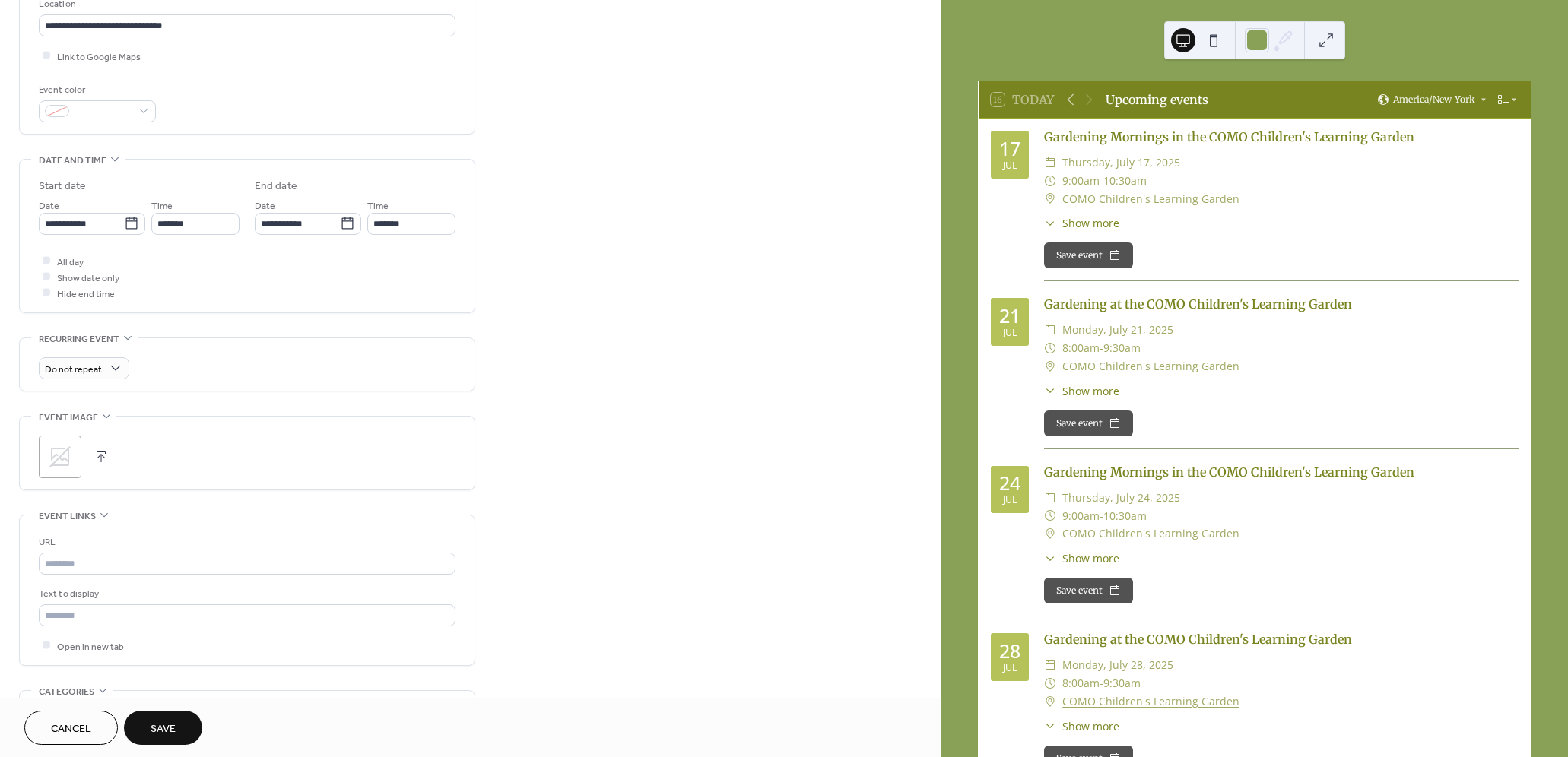 scroll, scrollTop: 340, scrollLeft: 0, axis: vertical 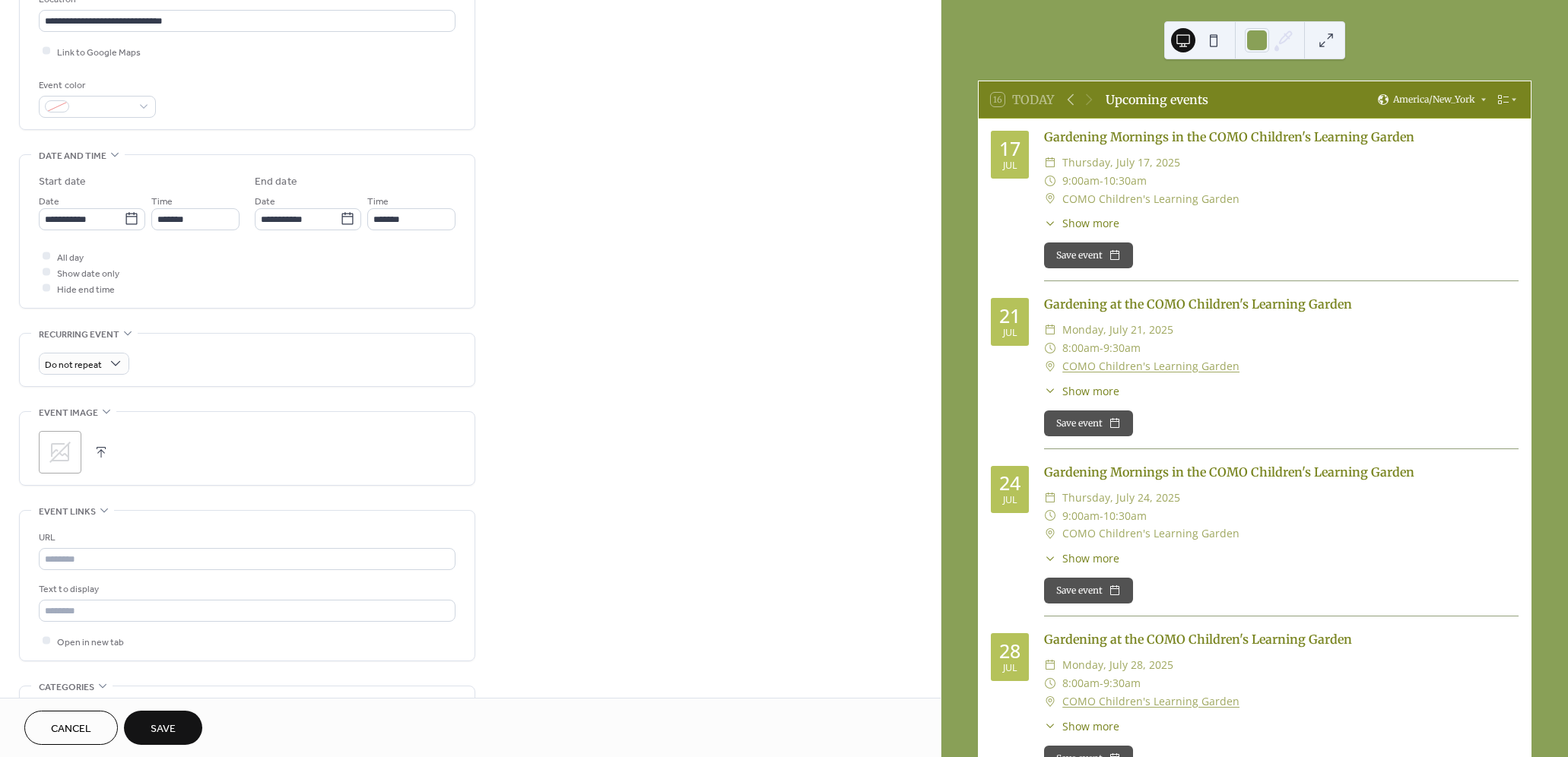 click 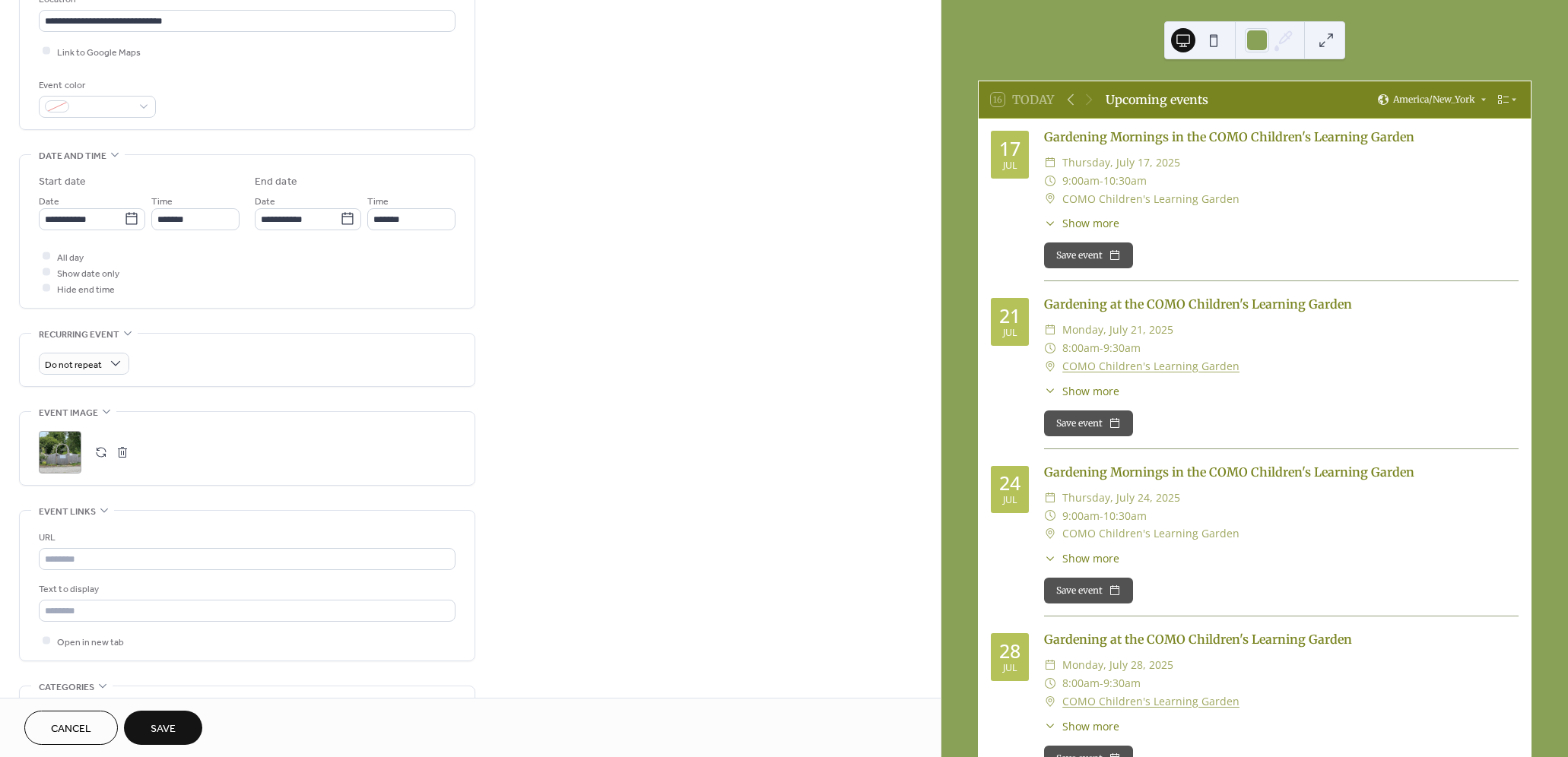 click on "Save" at bounding box center [163, 729] 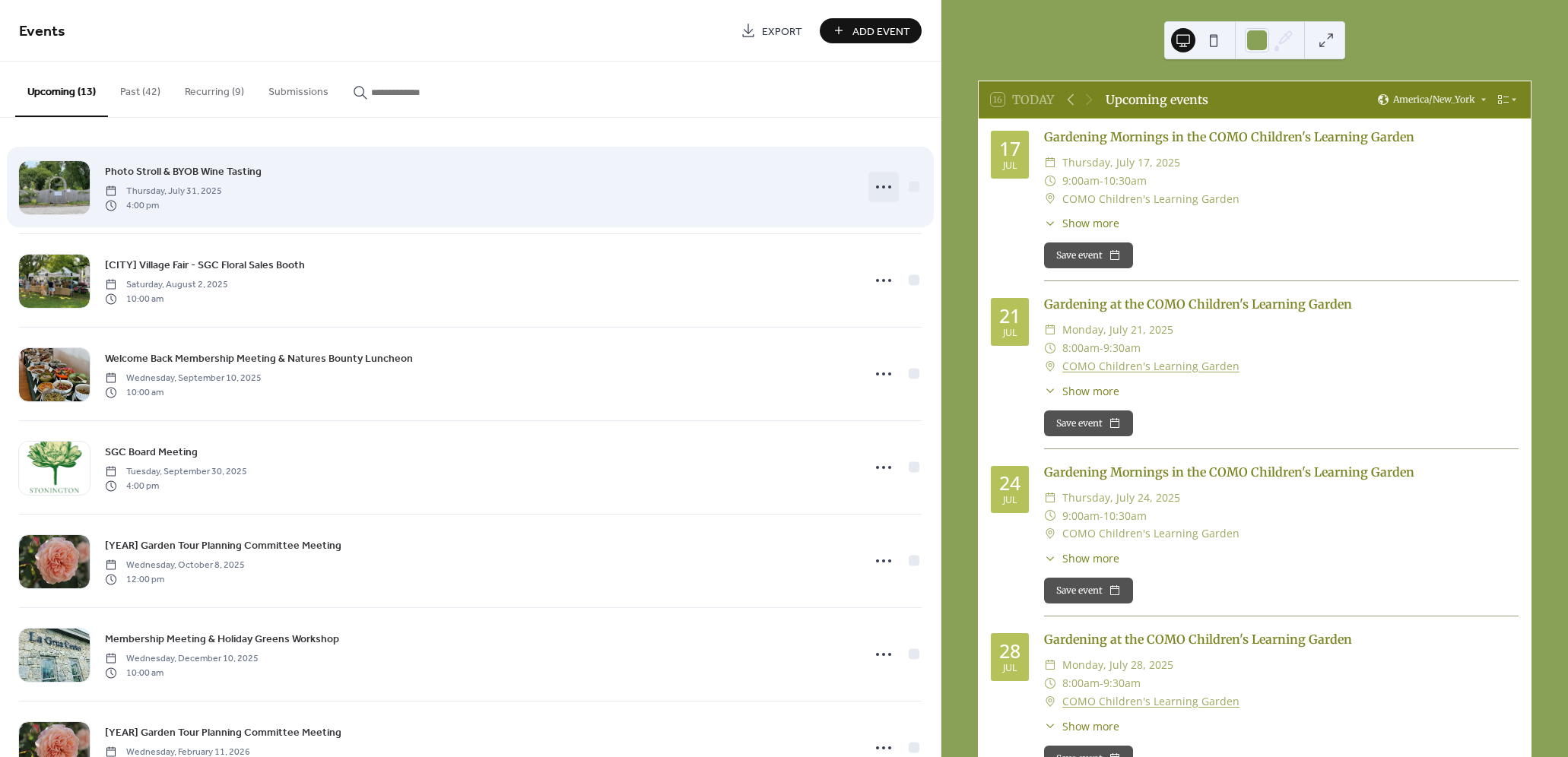 click 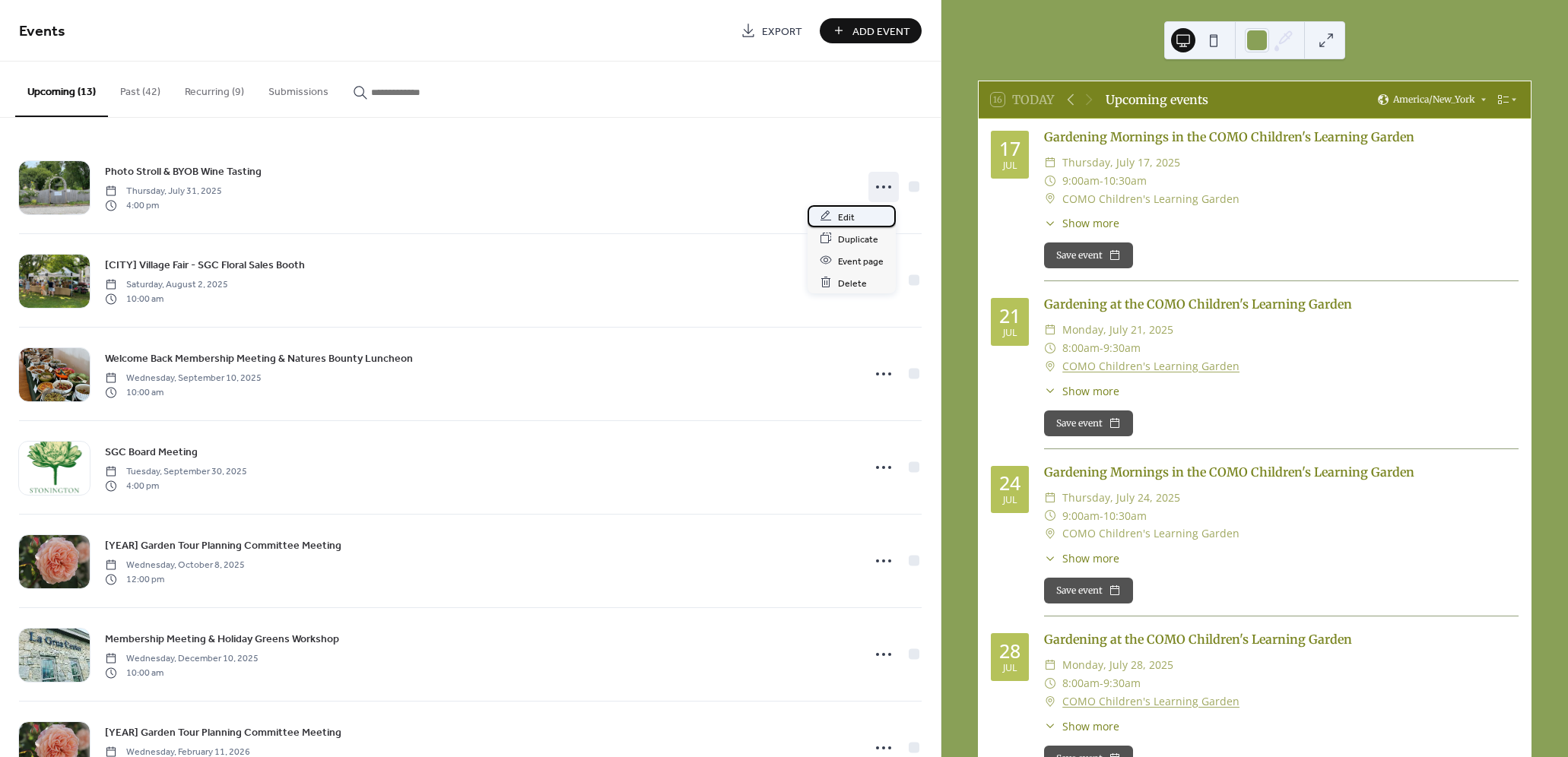 click on "Edit" at bounding box center [846, 217] 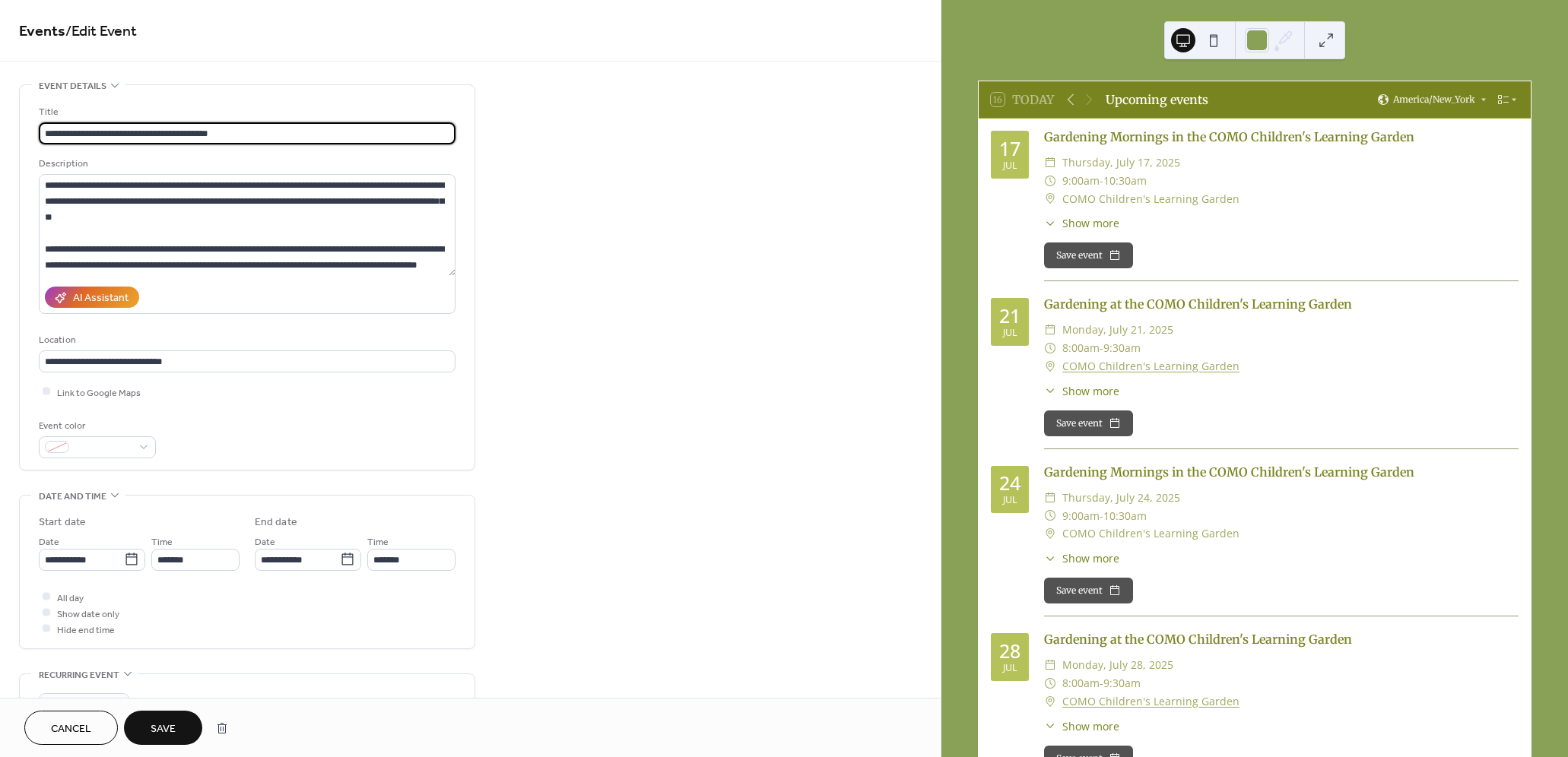 type on "**********" 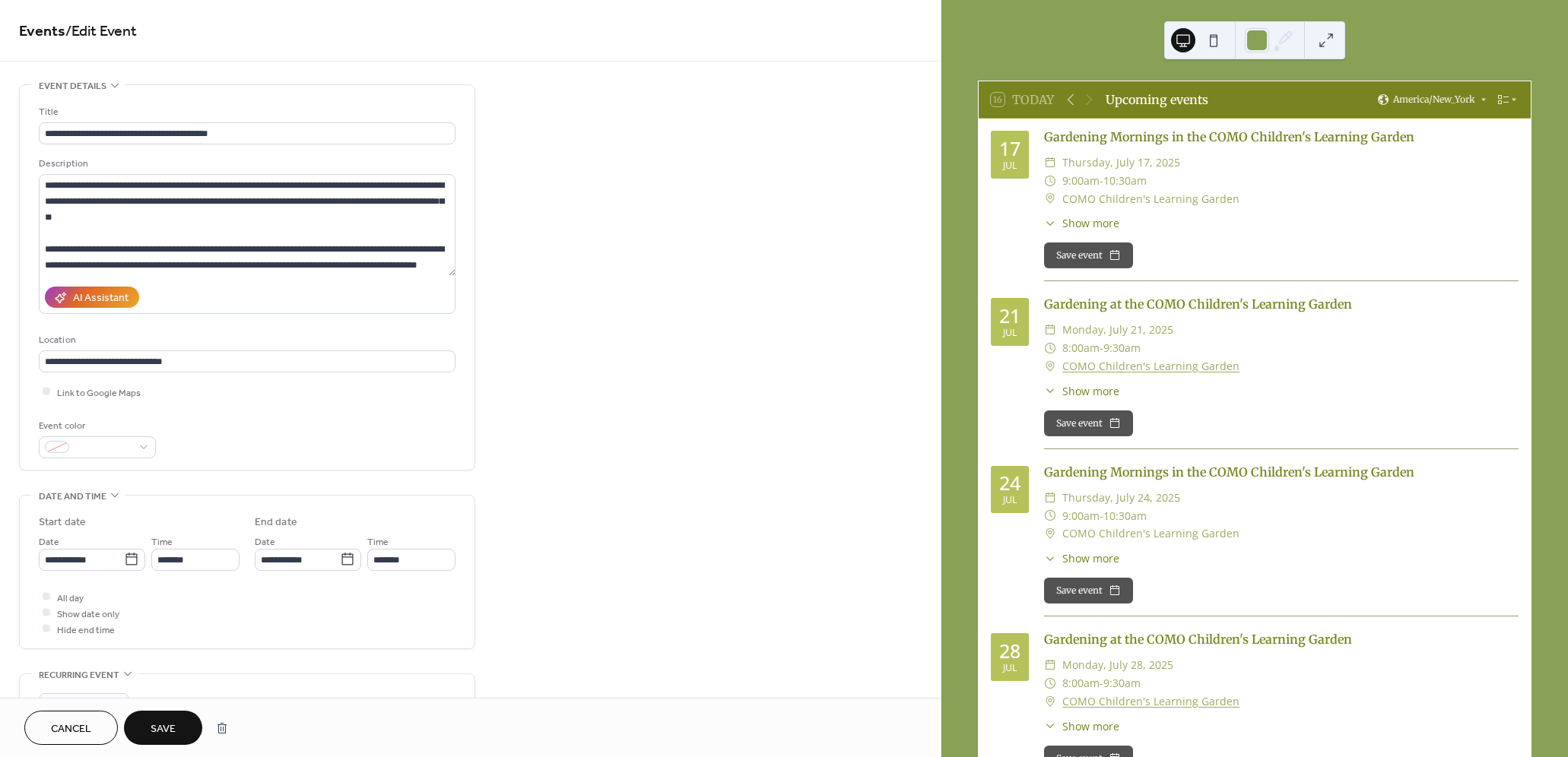 click on "Save" at bounding box center [163, 729] 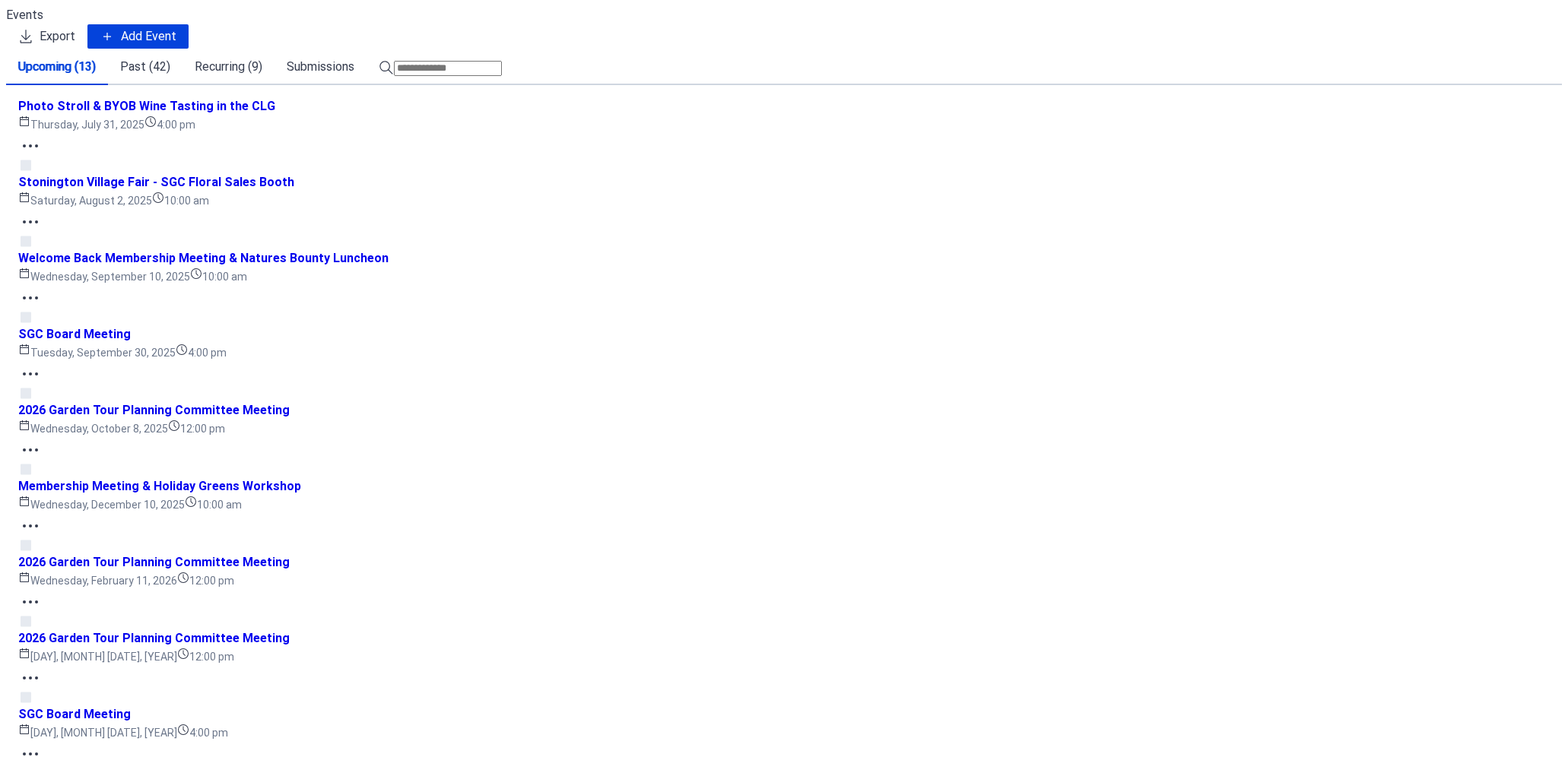 scroll, scrollTop: 0, scrollLeft: 0, axis: both 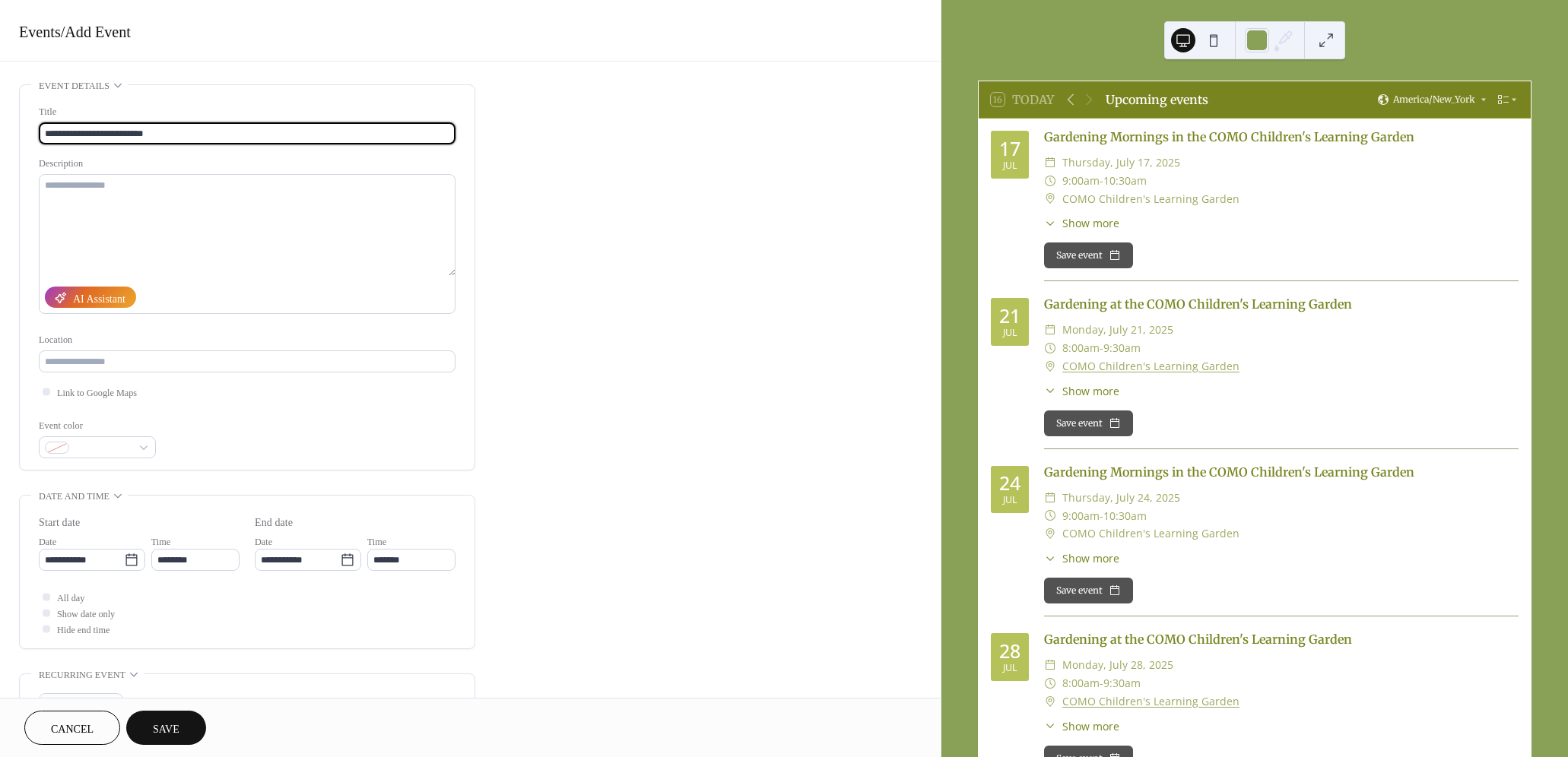 type on "**********" 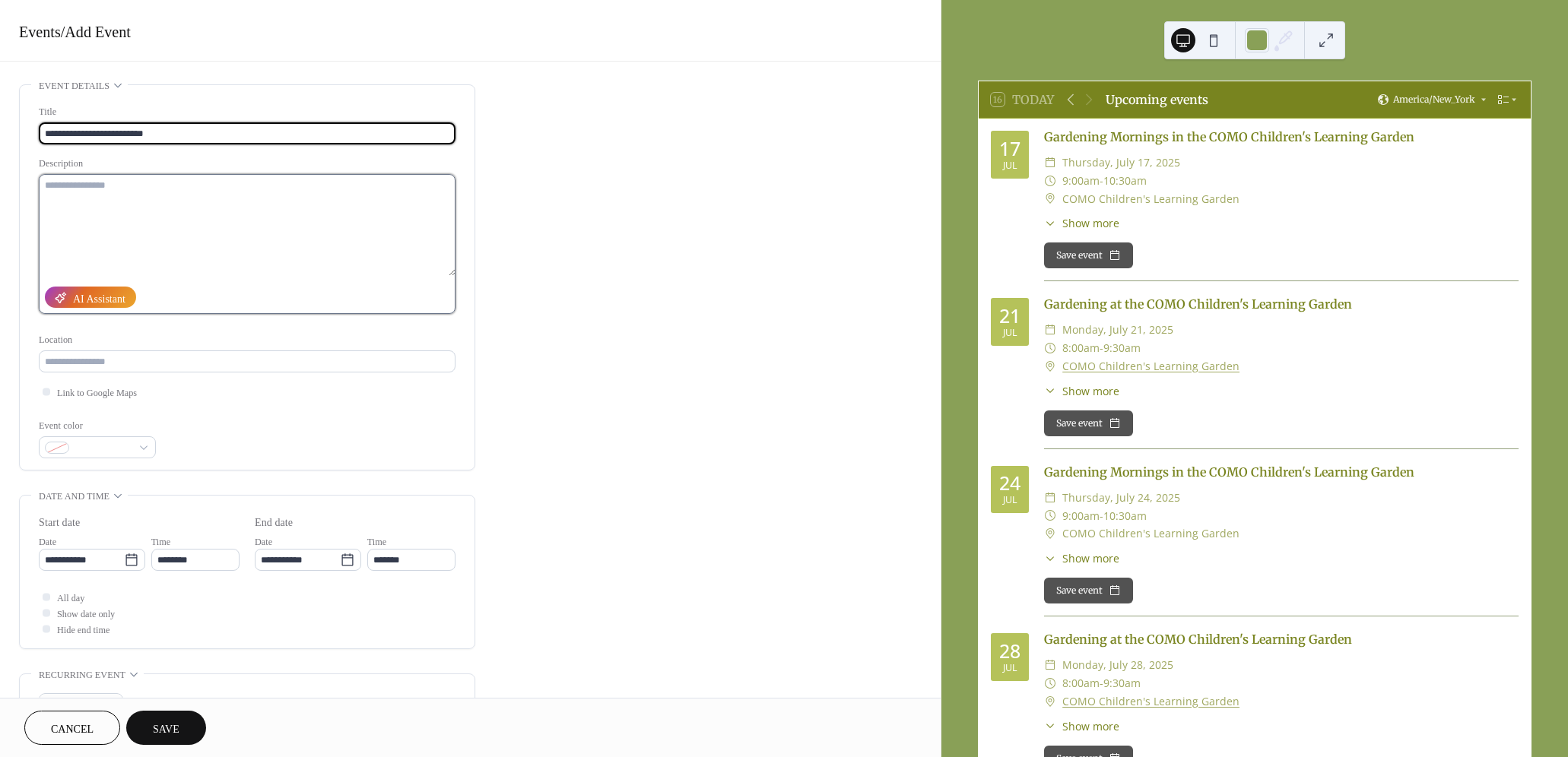 click at bounding box center [247, 225] 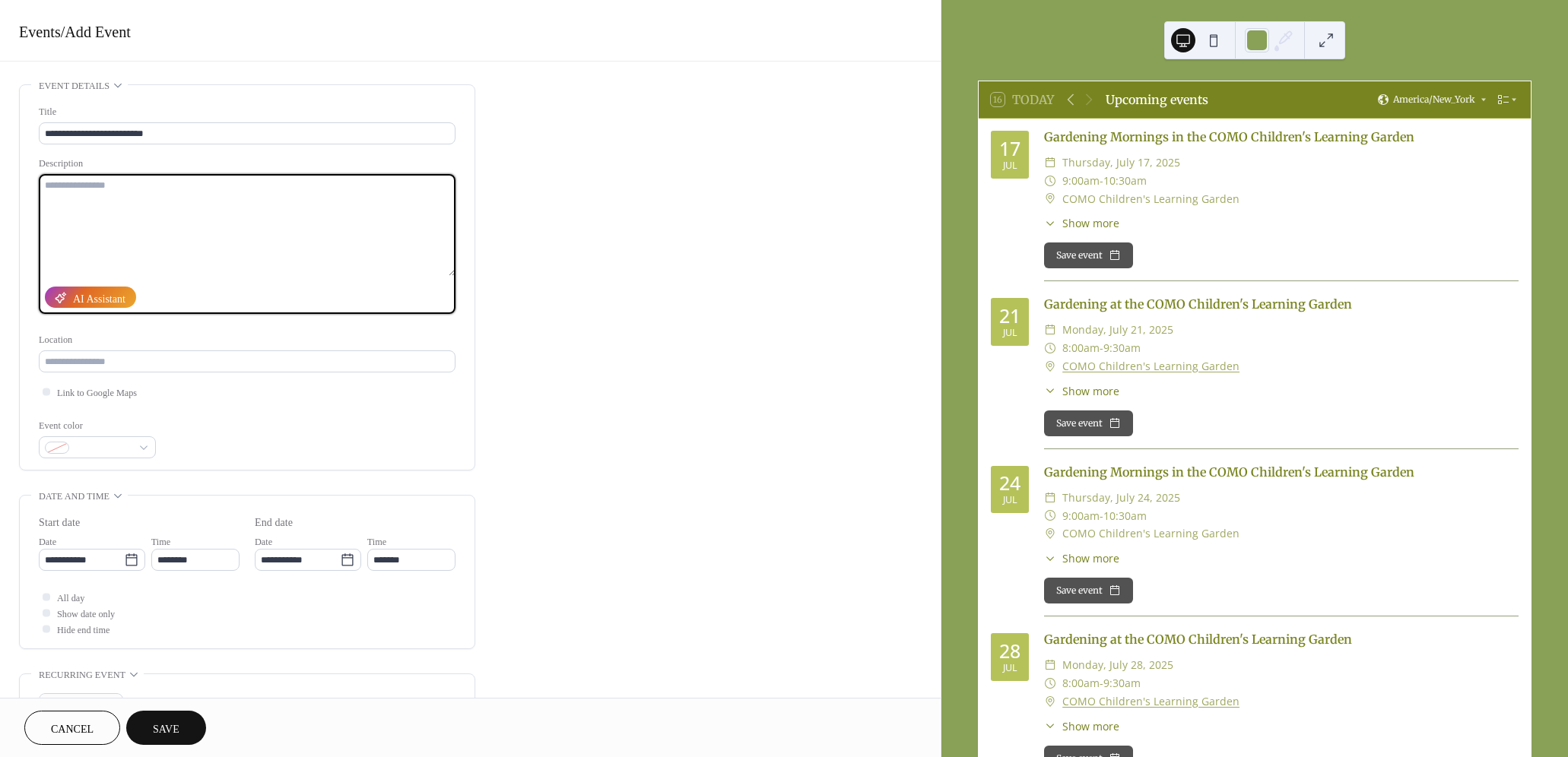 paste on "**********" 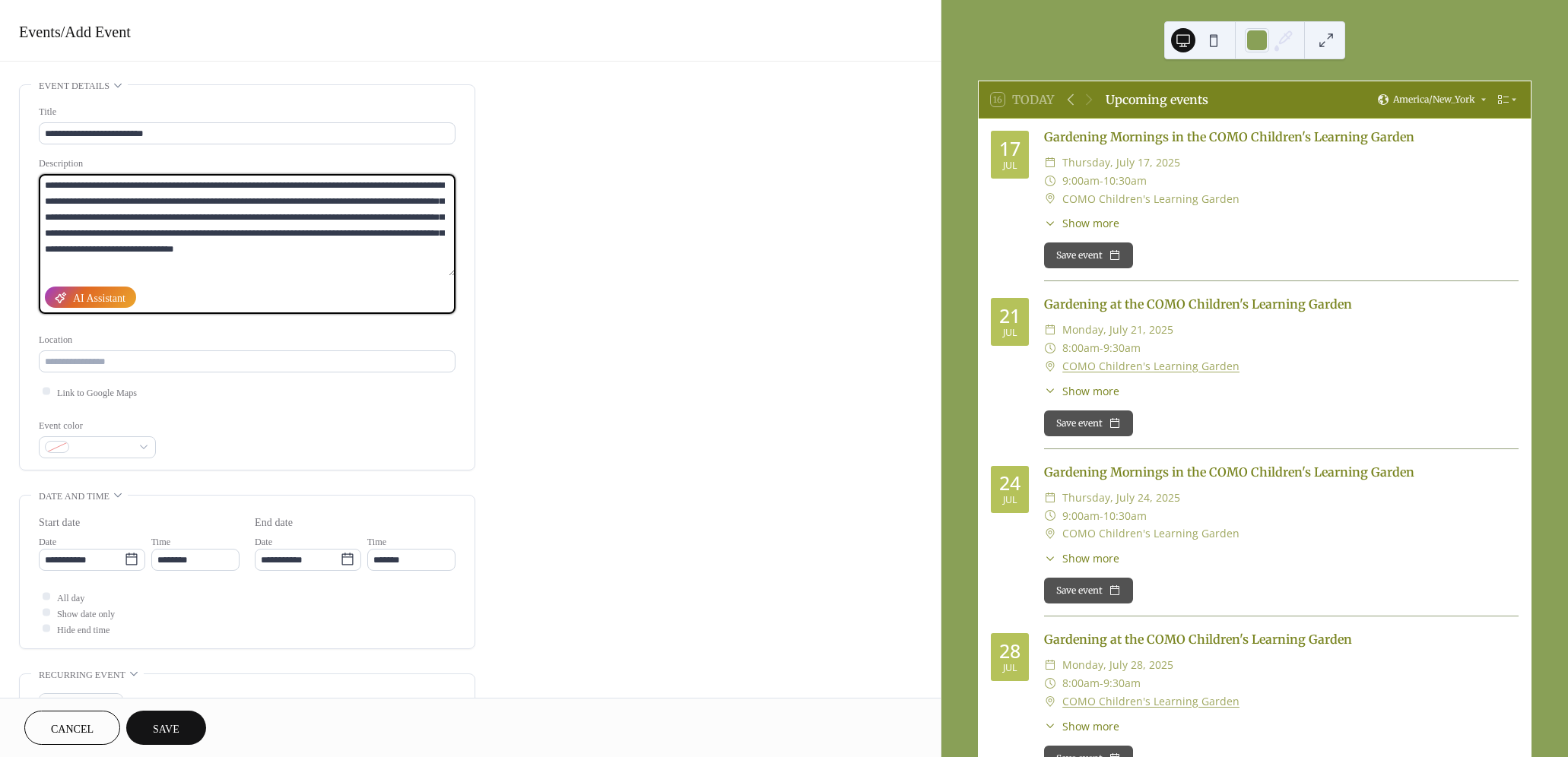 scroll, scrollTop: 109, scrollLeft: 0, axis: vertical 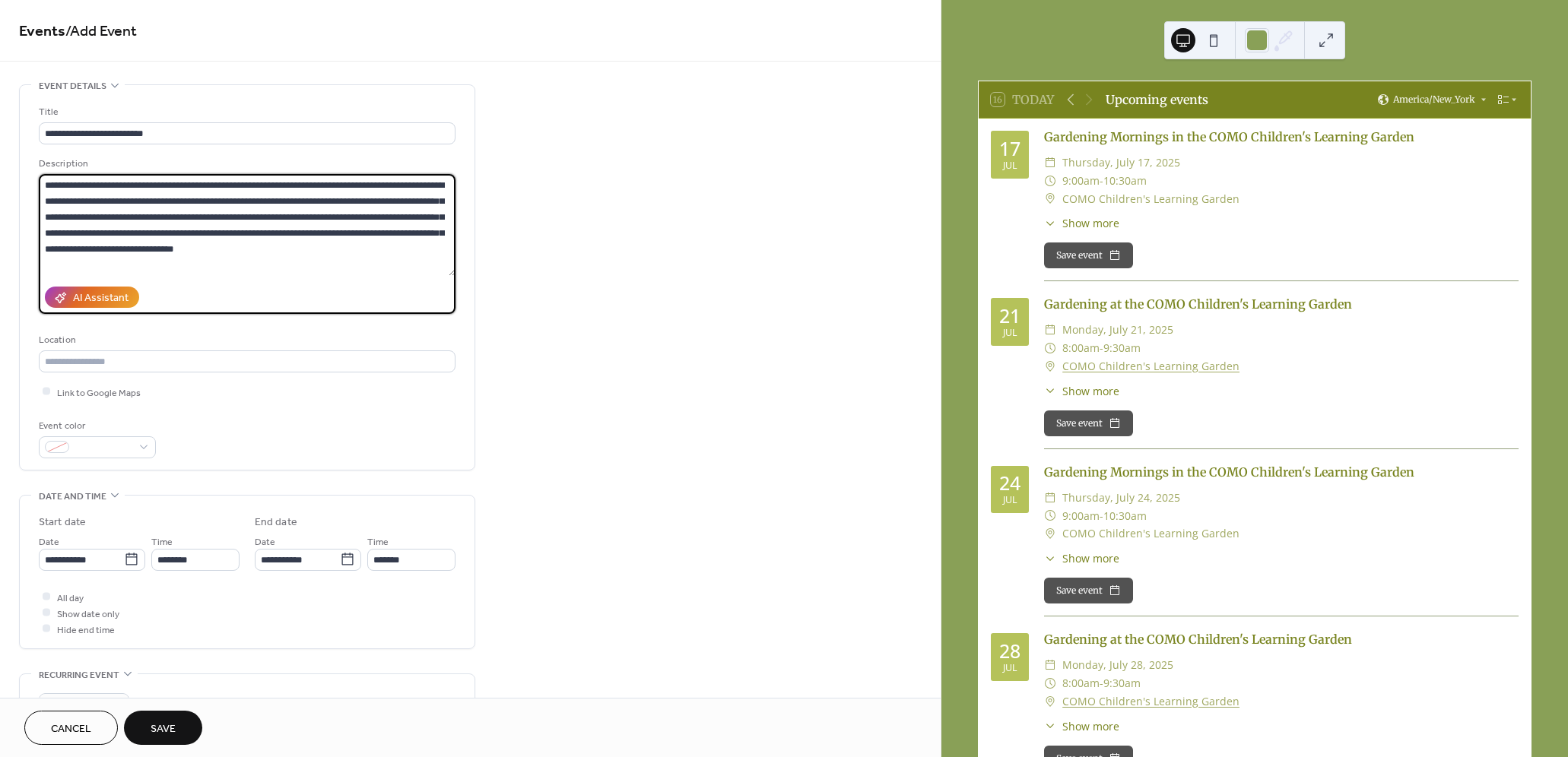 click on "AI Assistant" at bounding box center (247, 297) 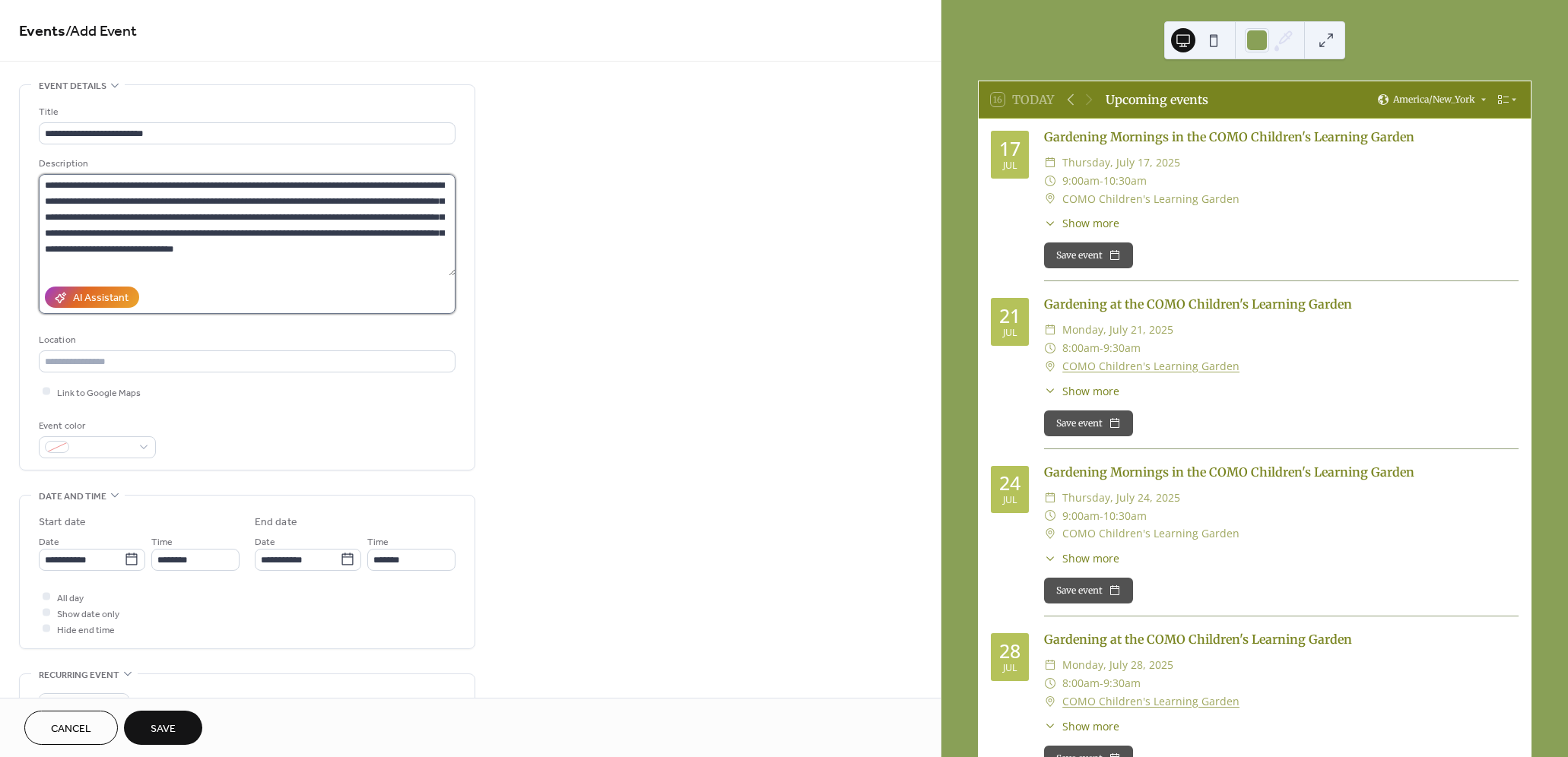 click at bounding box center [247, 225] 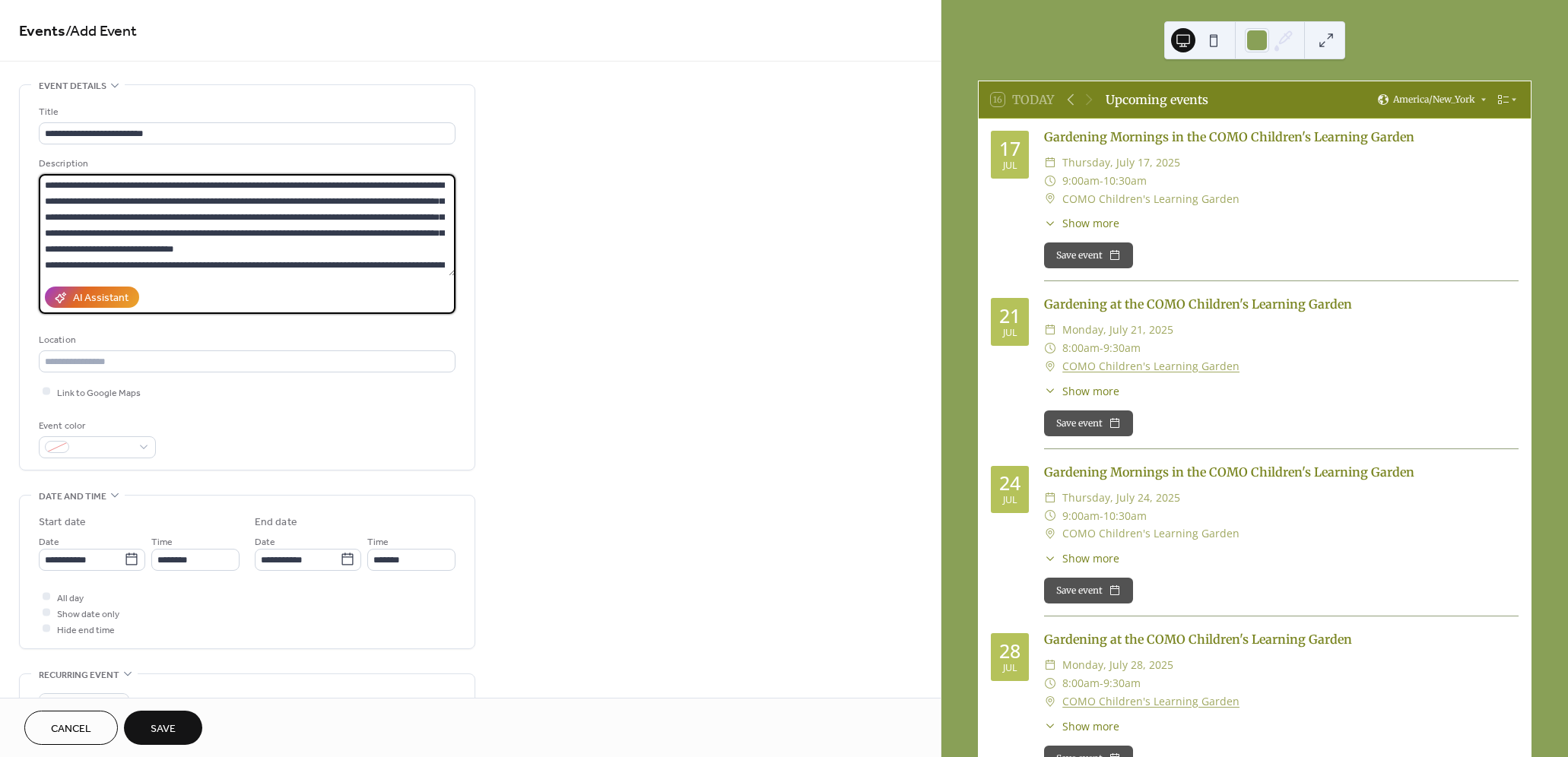 type on "**********" 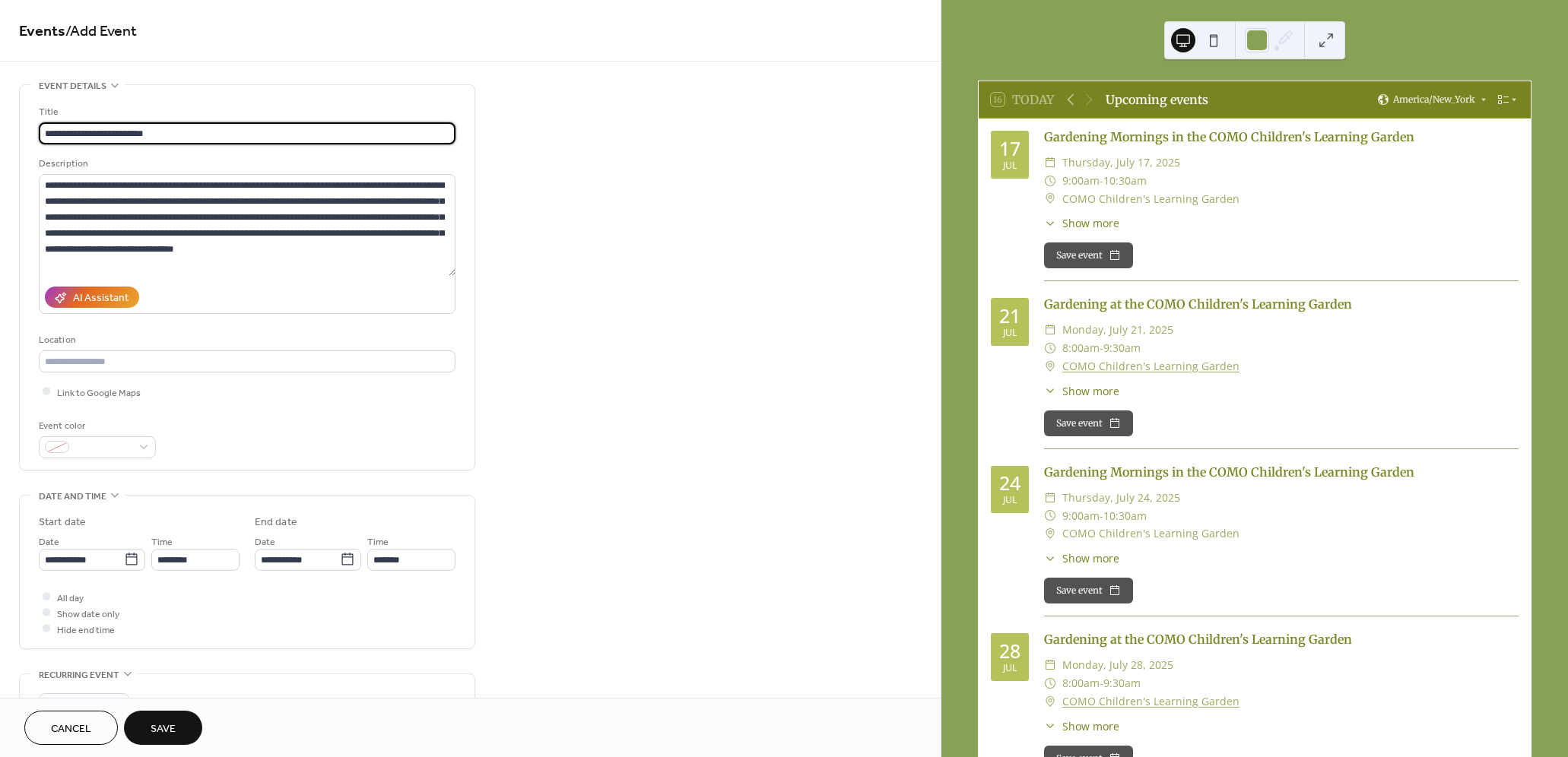 click on "**********" at bounding box center [247, 133] 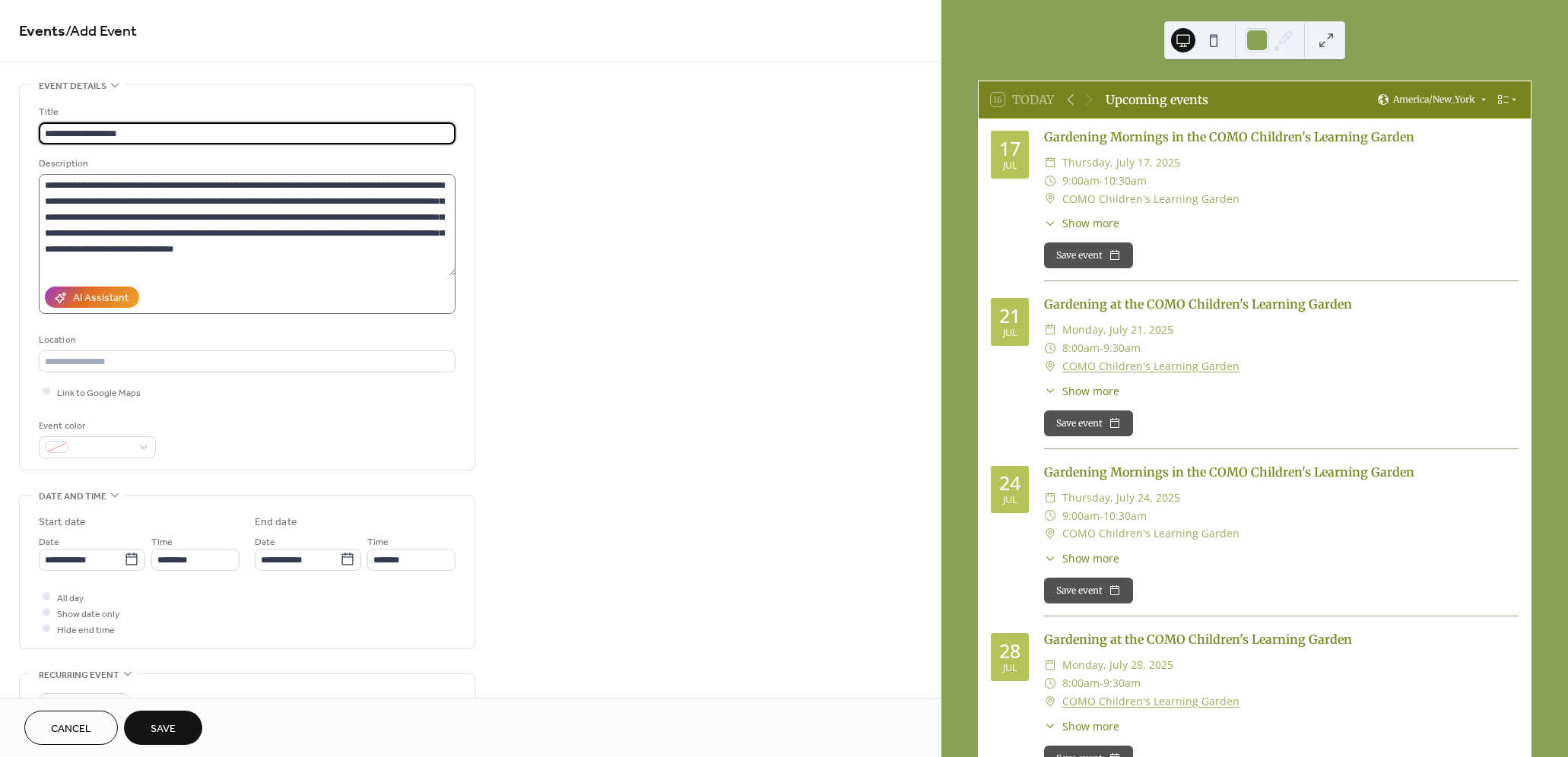 type on "**********" 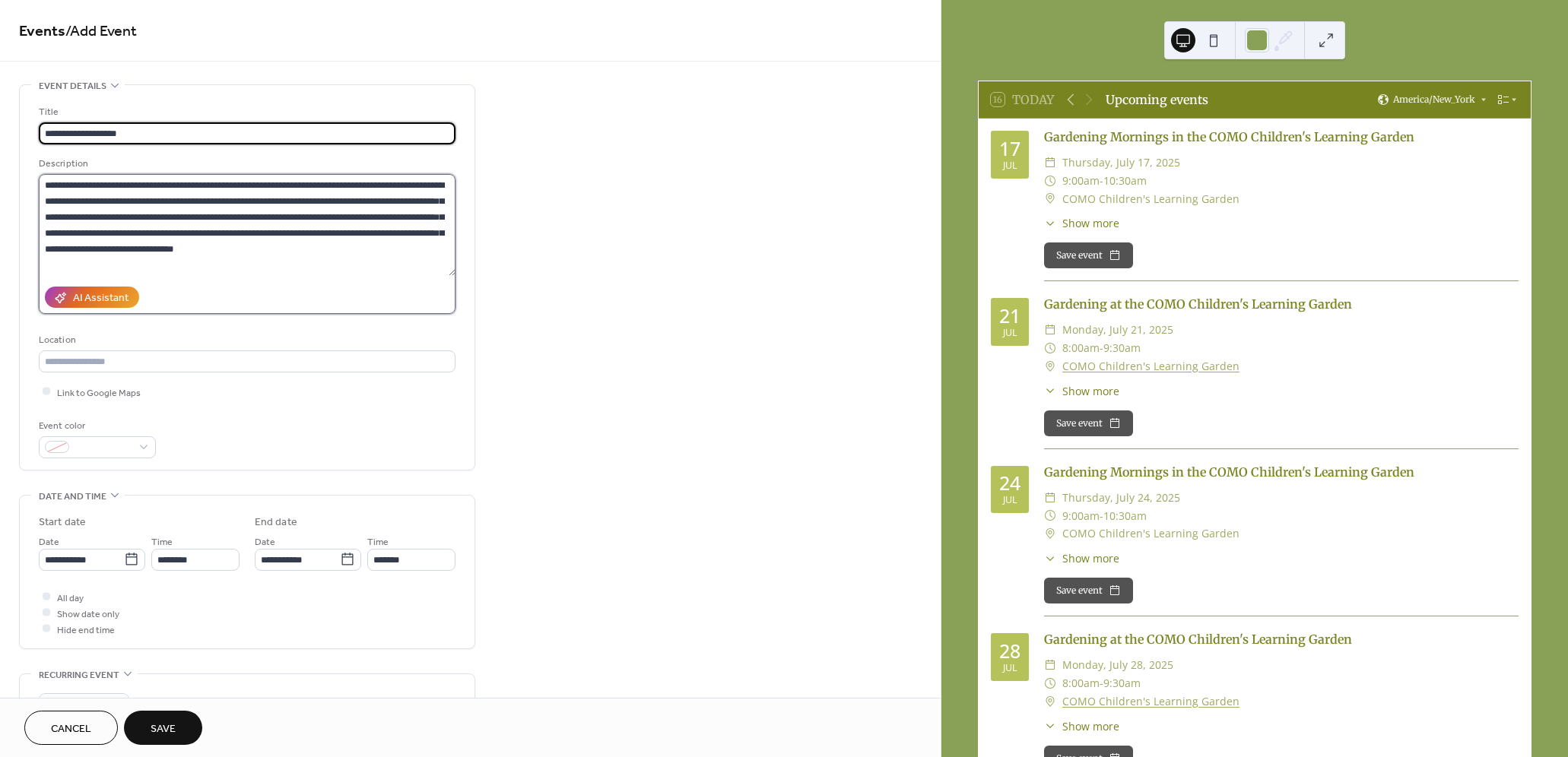 click at bounding box center [247, 225] 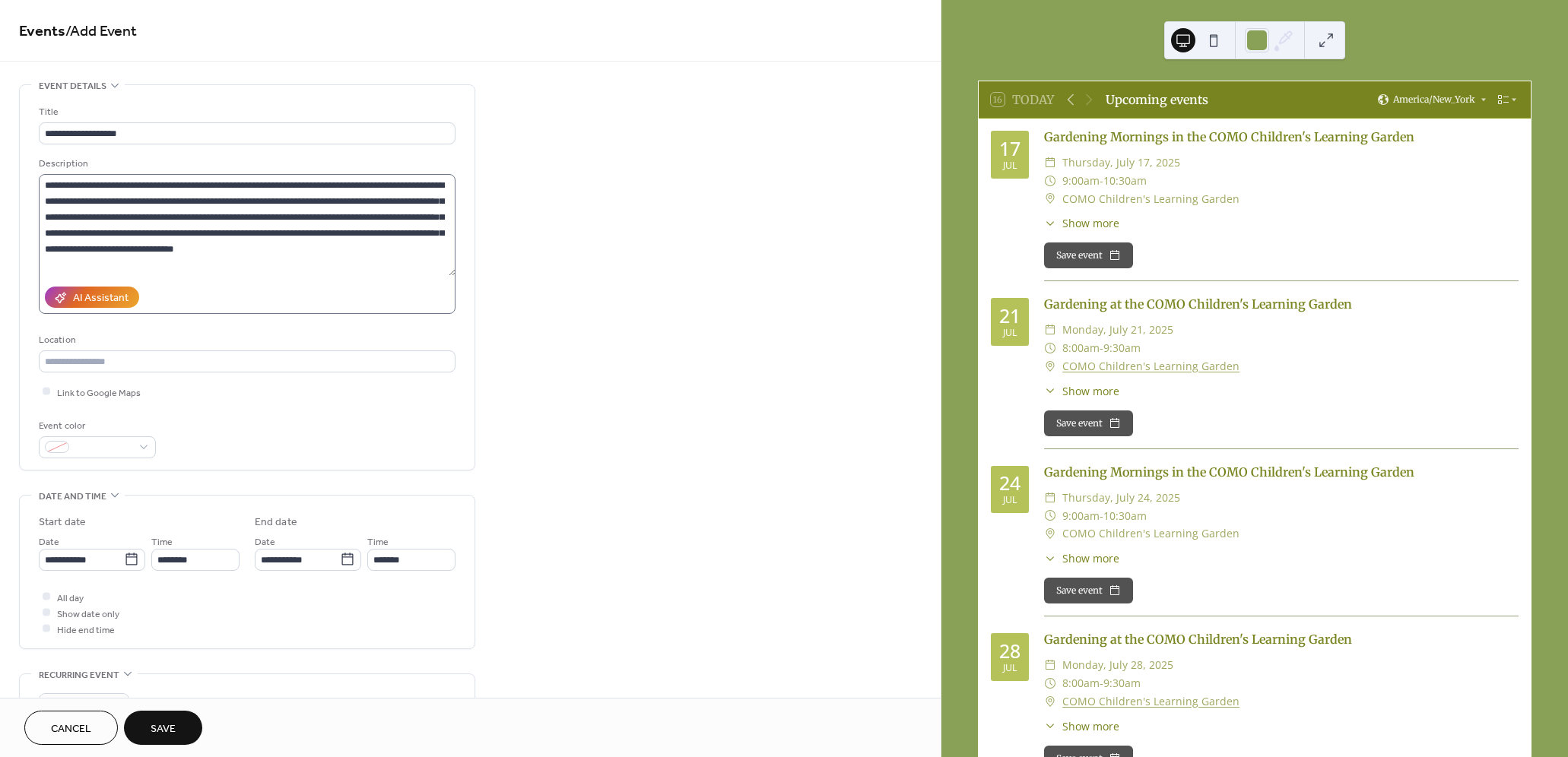 click at bounding box center (247, 244) 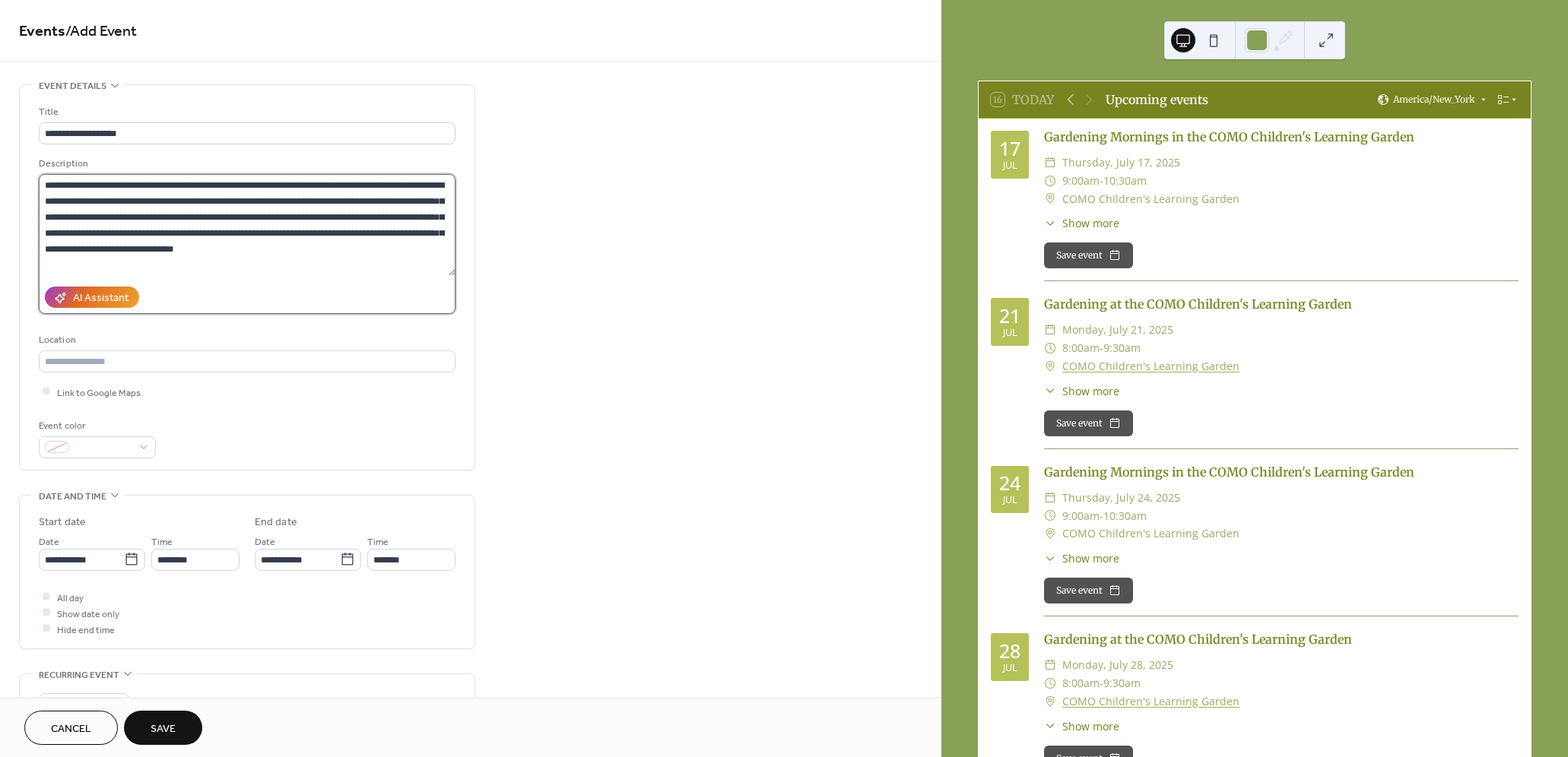 click at bounding box center [247, 225] 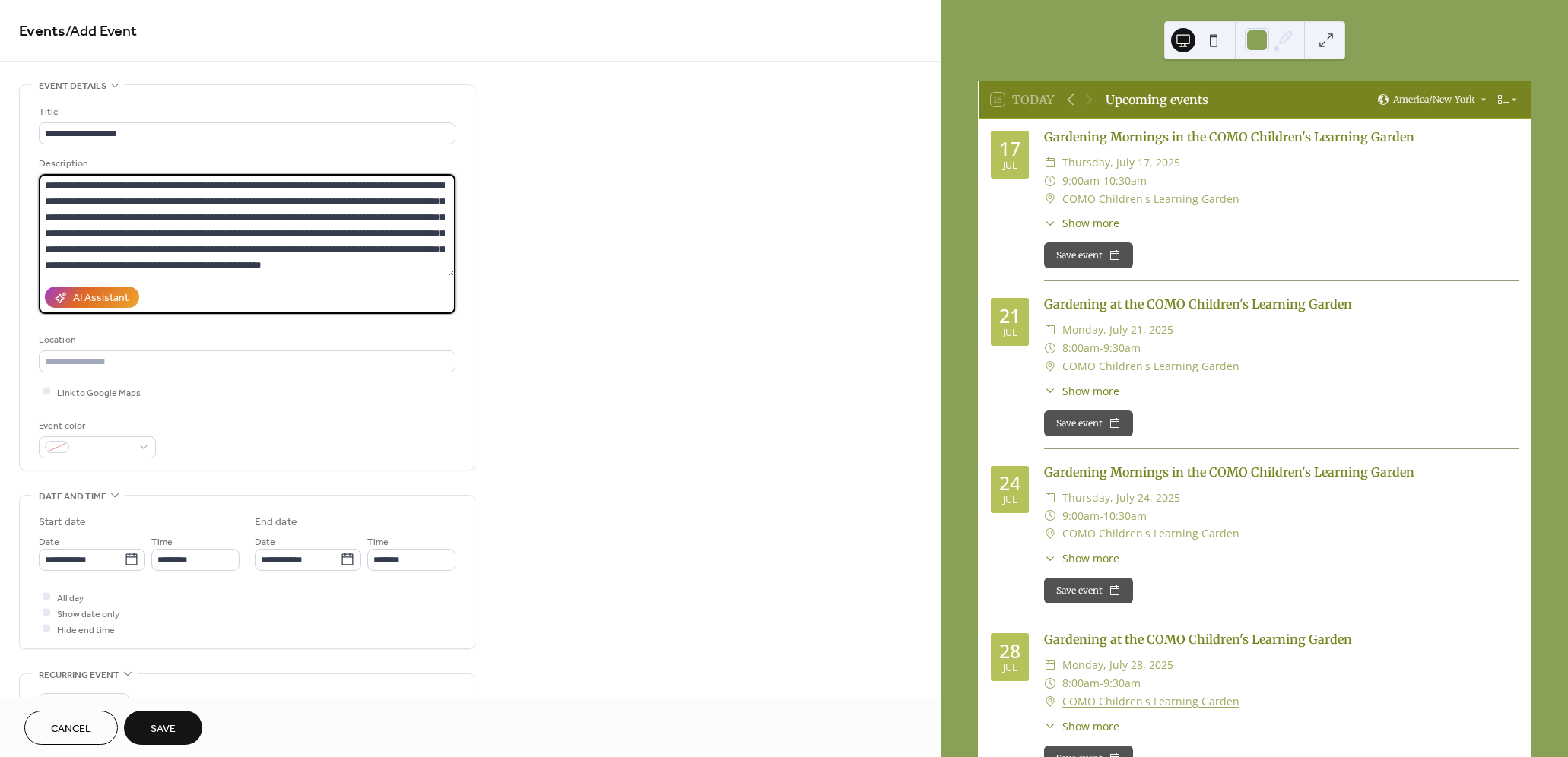 scroll, scrollTop: 141, scrollLeft: 0, axis: vertical 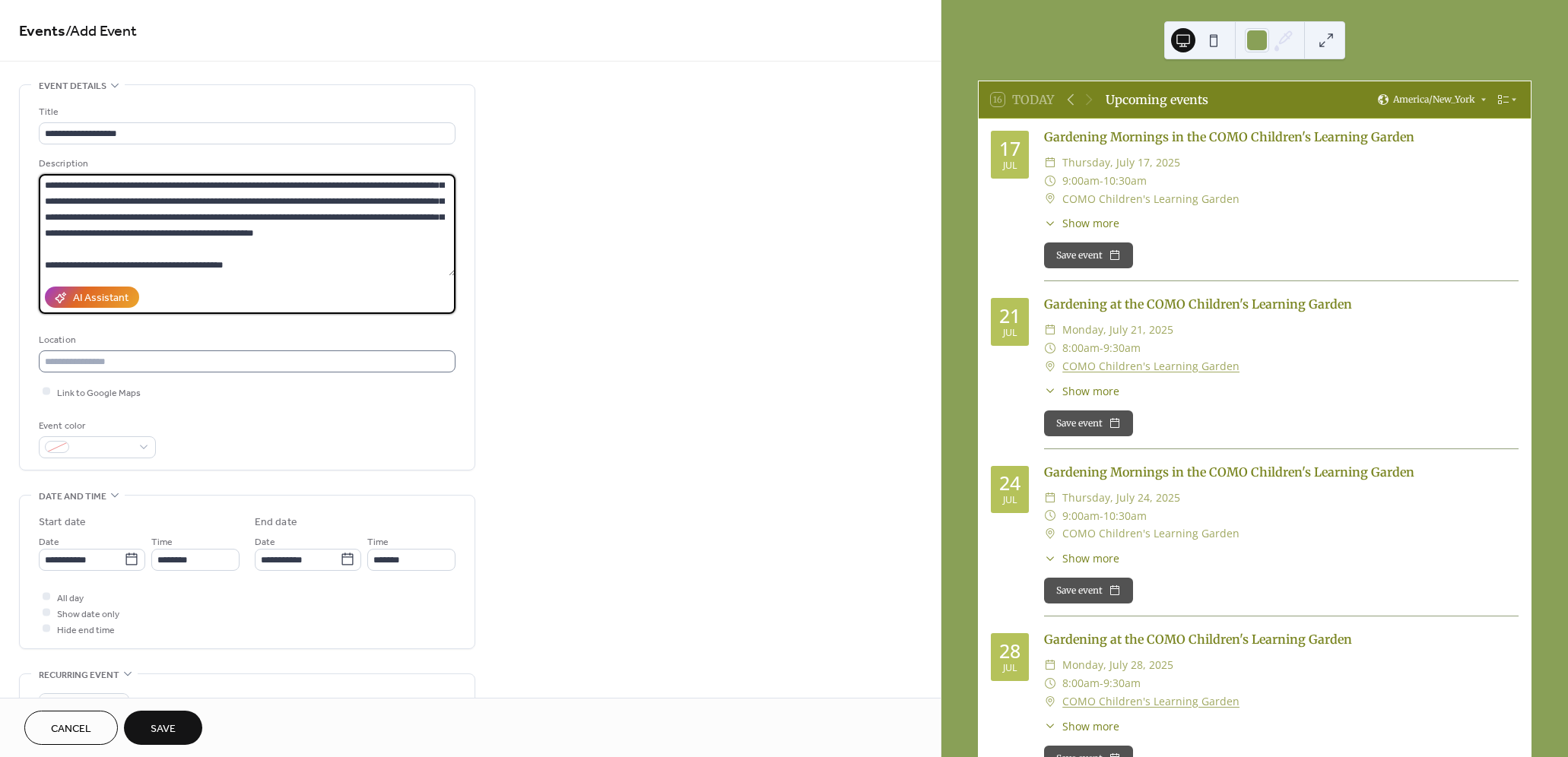 type on "**********" 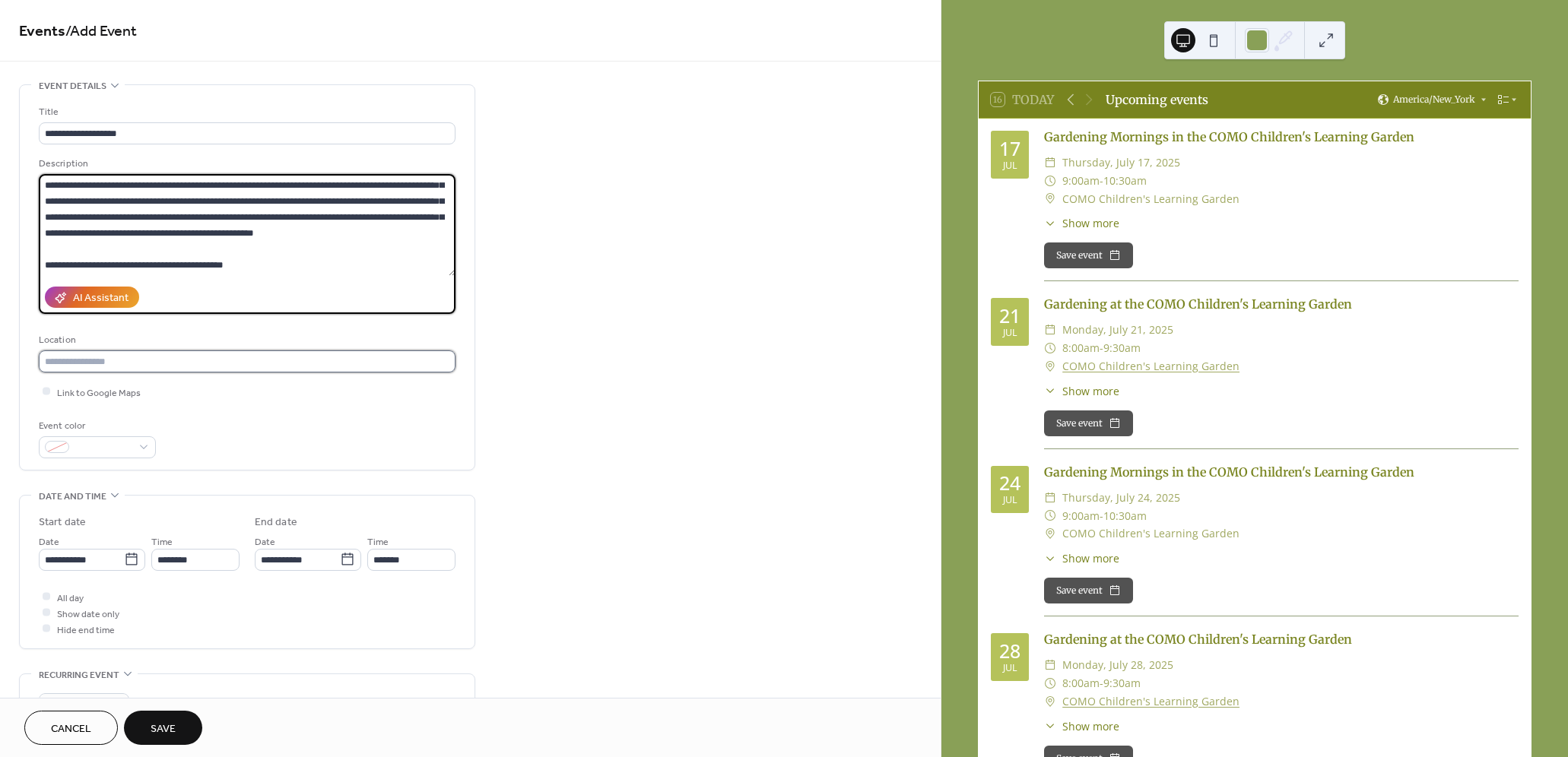 click at bounding box center [247, 361] 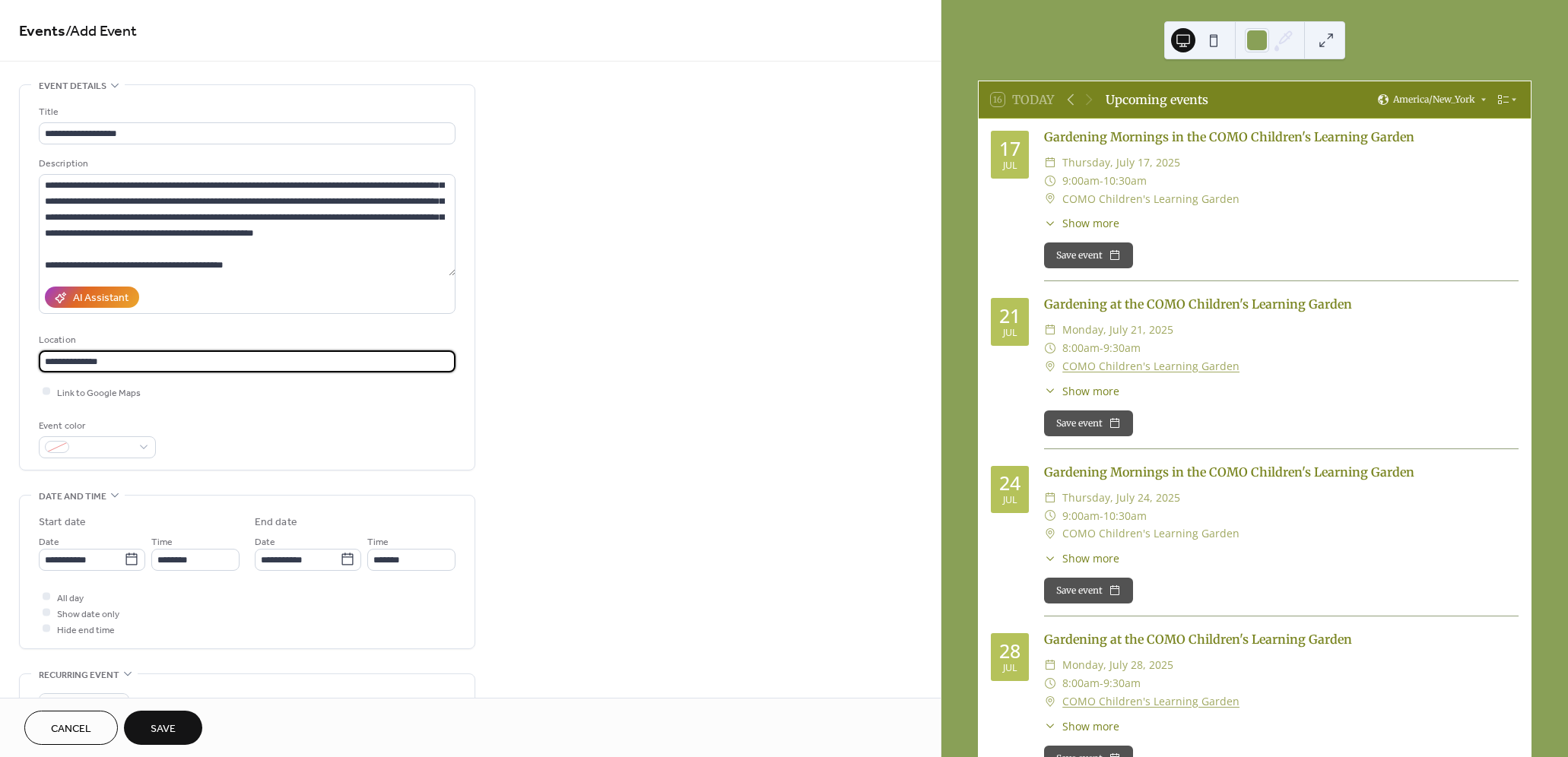 type on "**********" 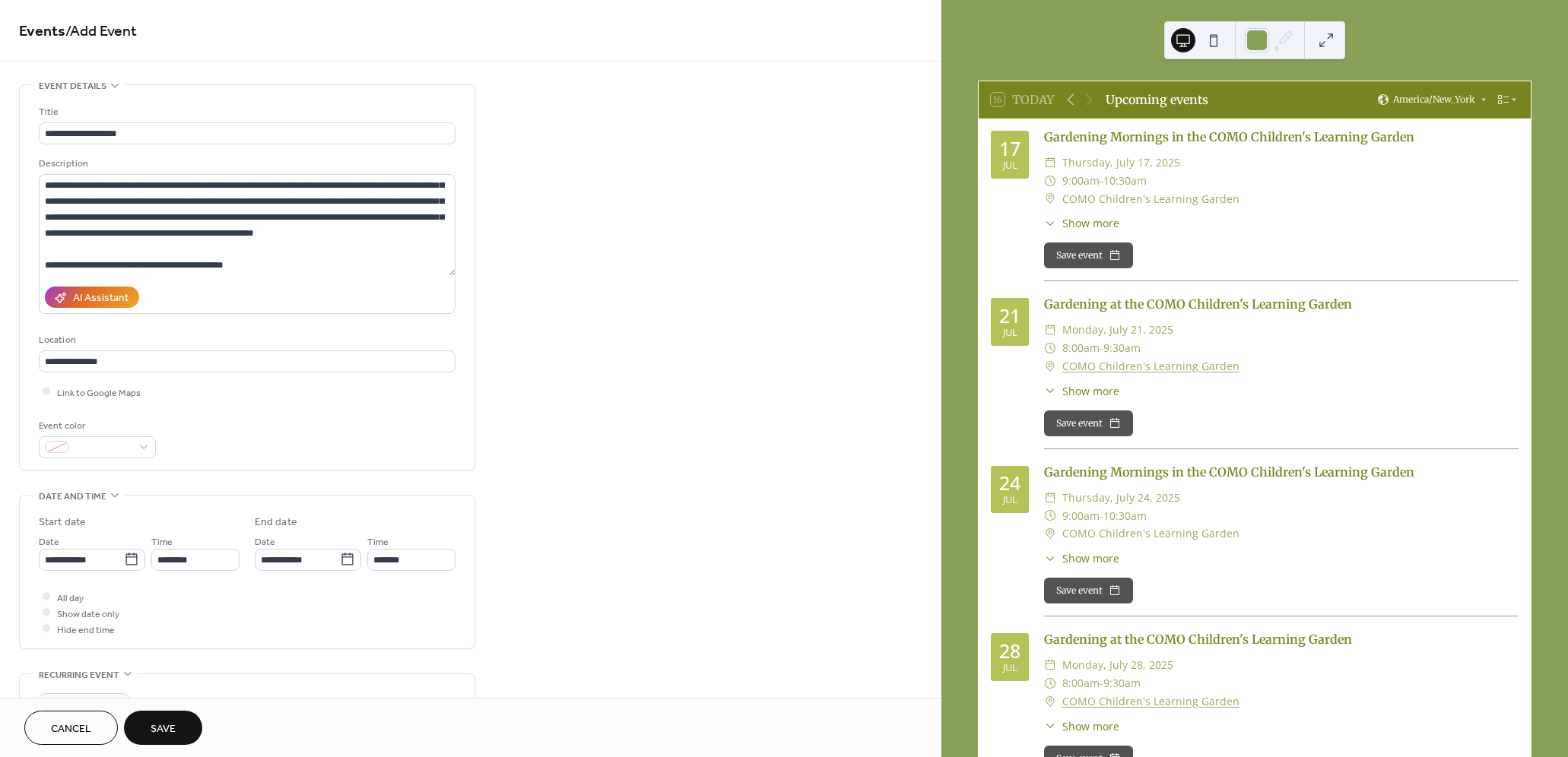 click on "**********" at bounding box center (247, 281) 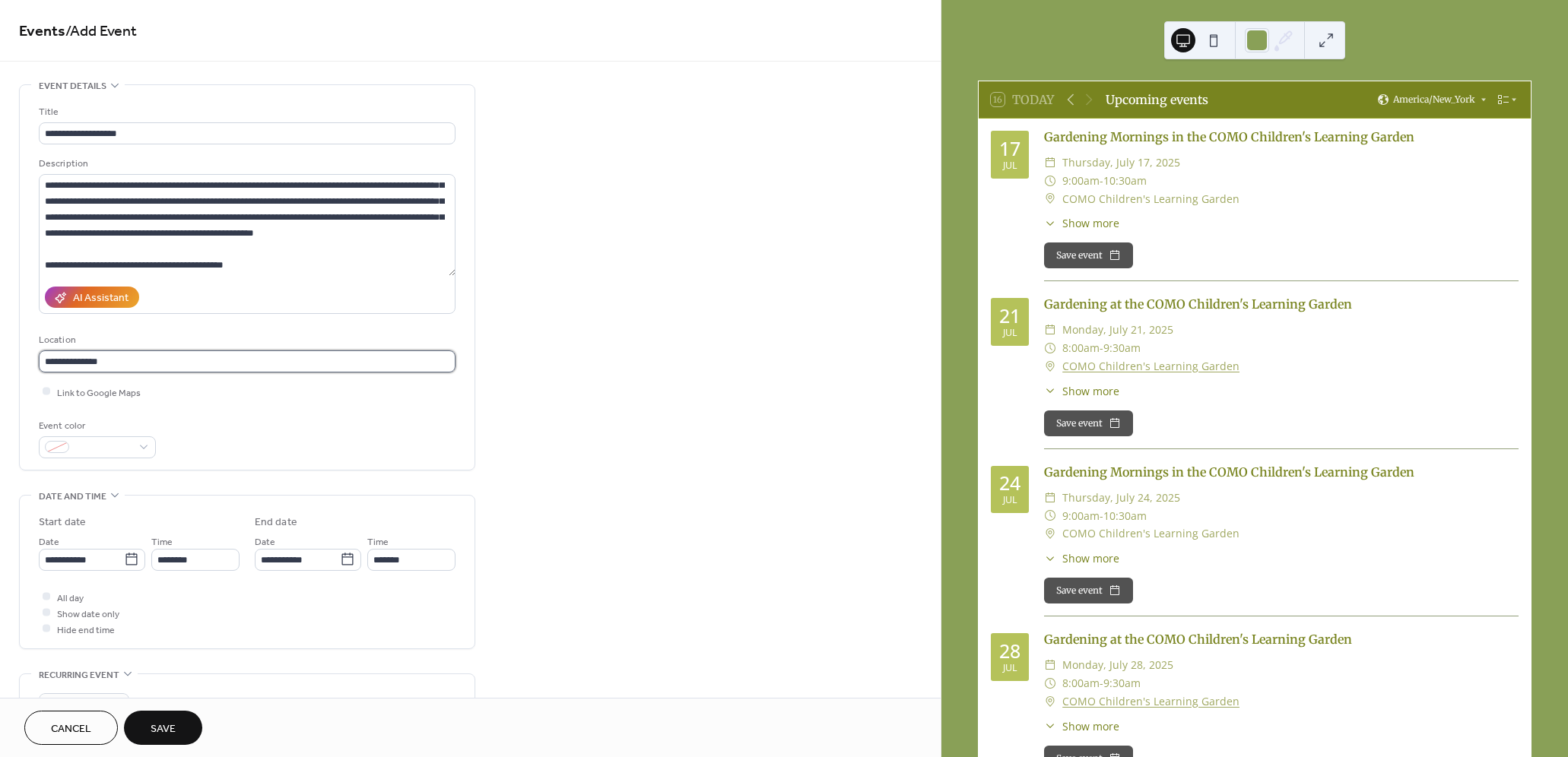 click on "**********" at bounding box center (247, 361) 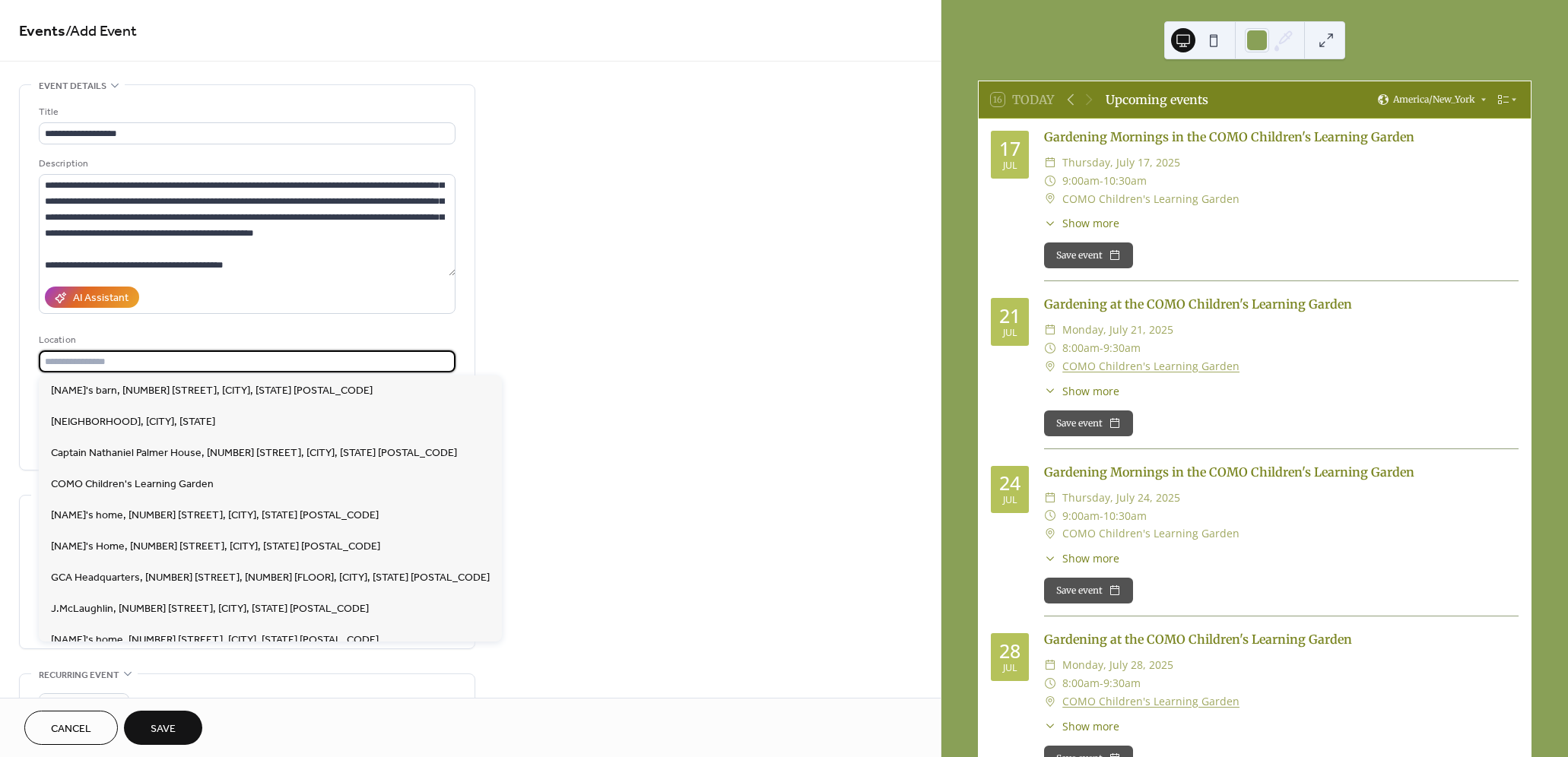 paste on "**********" 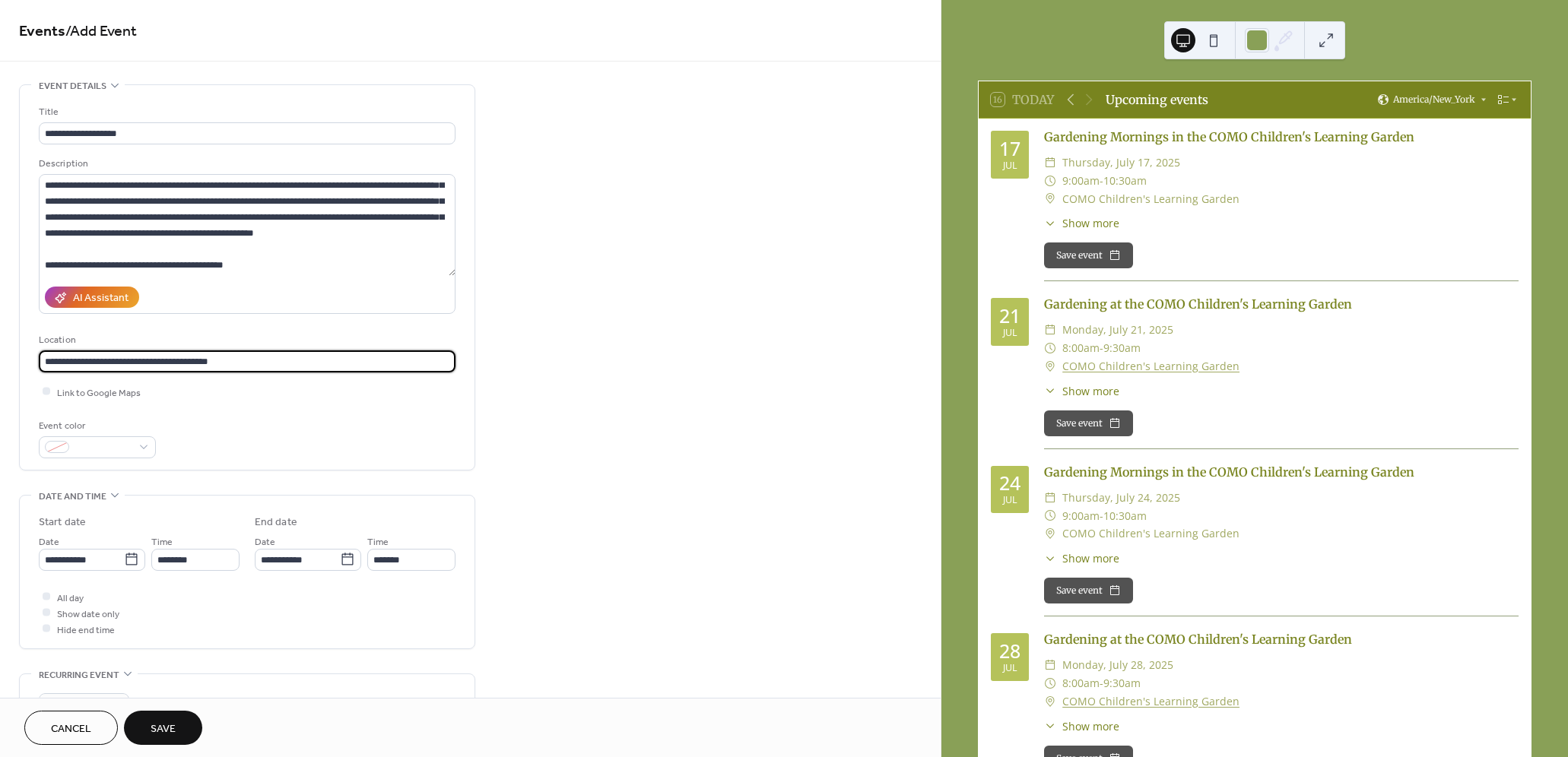 click on "**********" at bounding box center (247, 361) 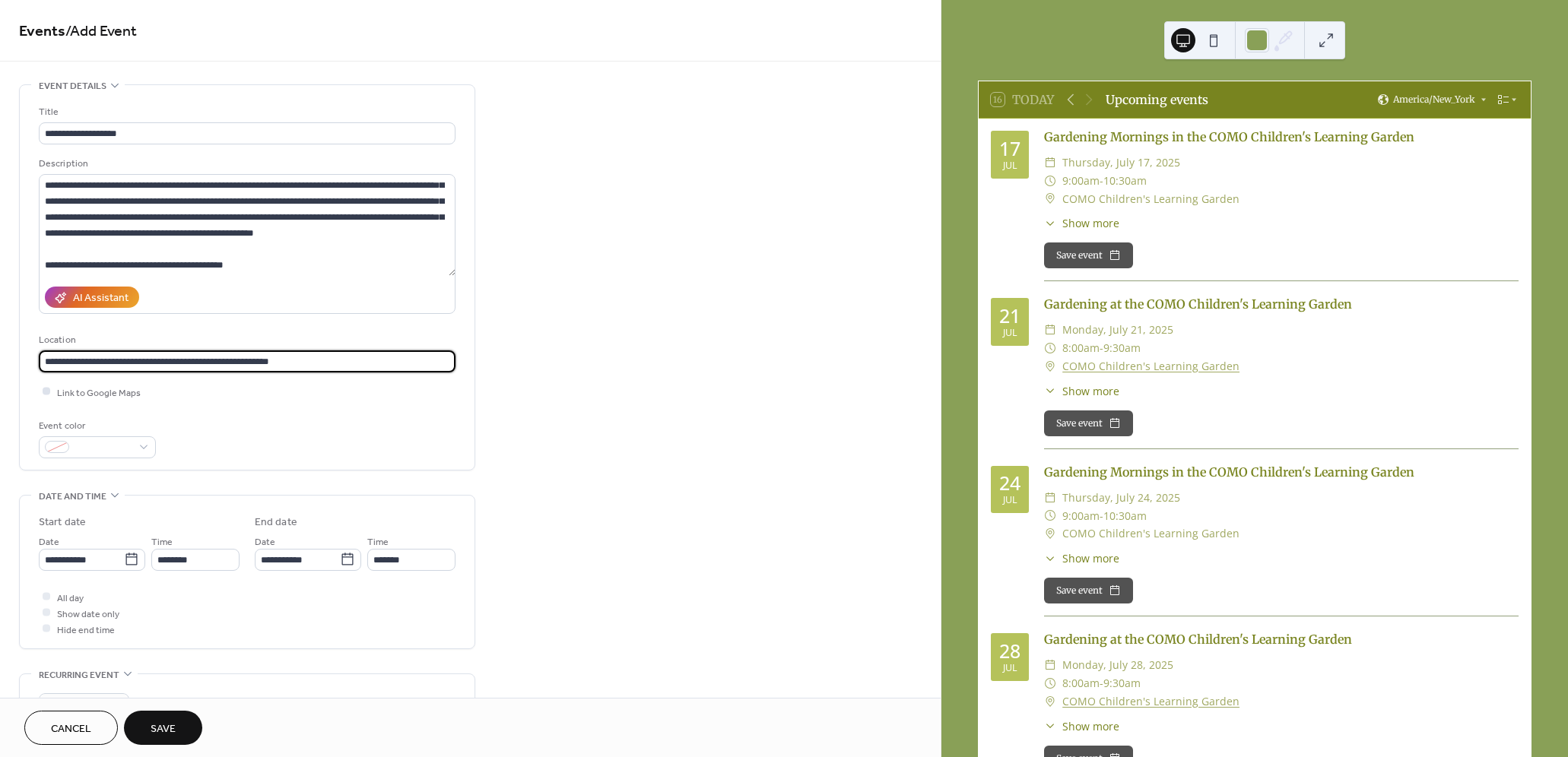 type on "**********" 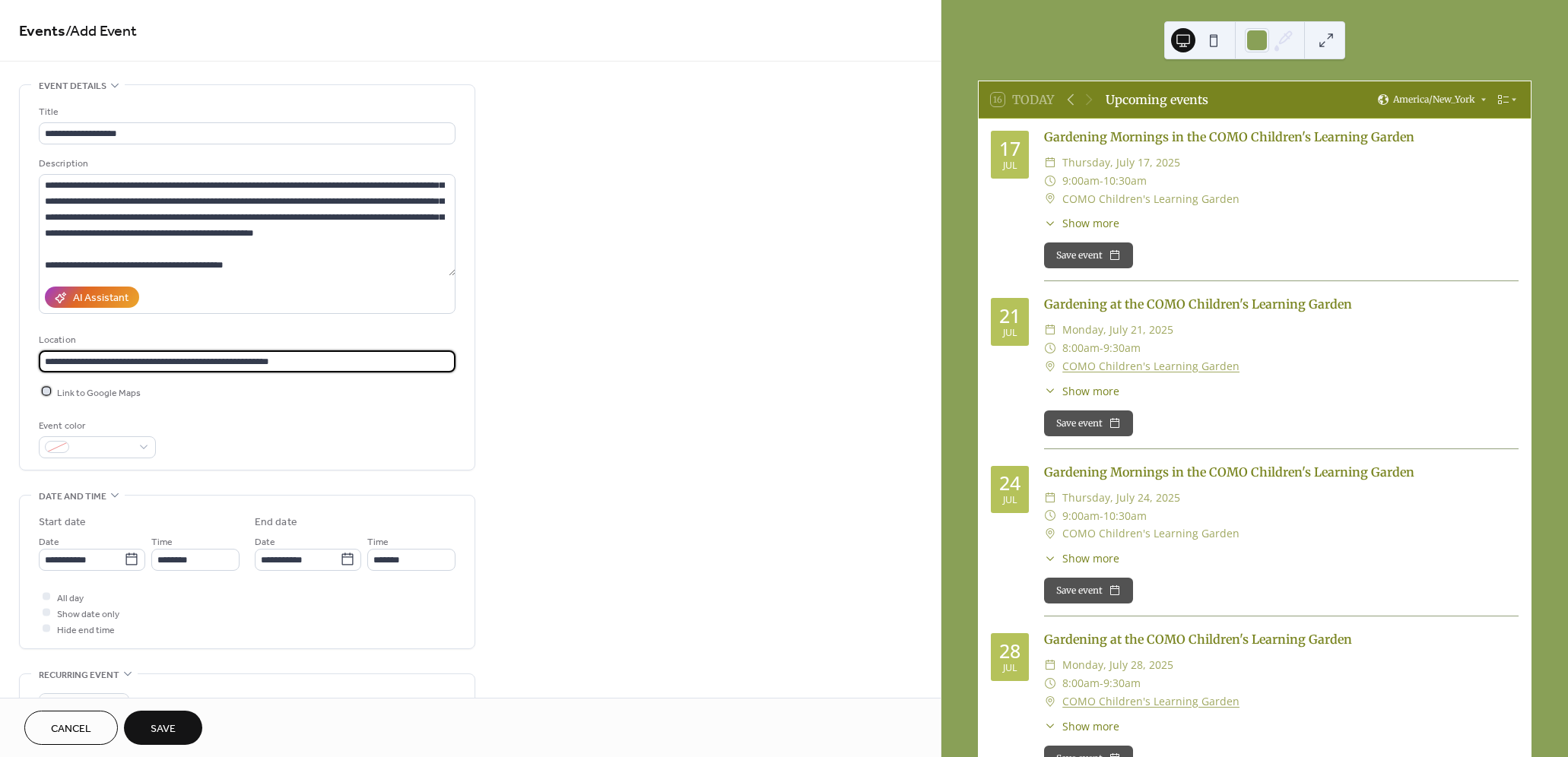 click at bounding box center (46, 391) 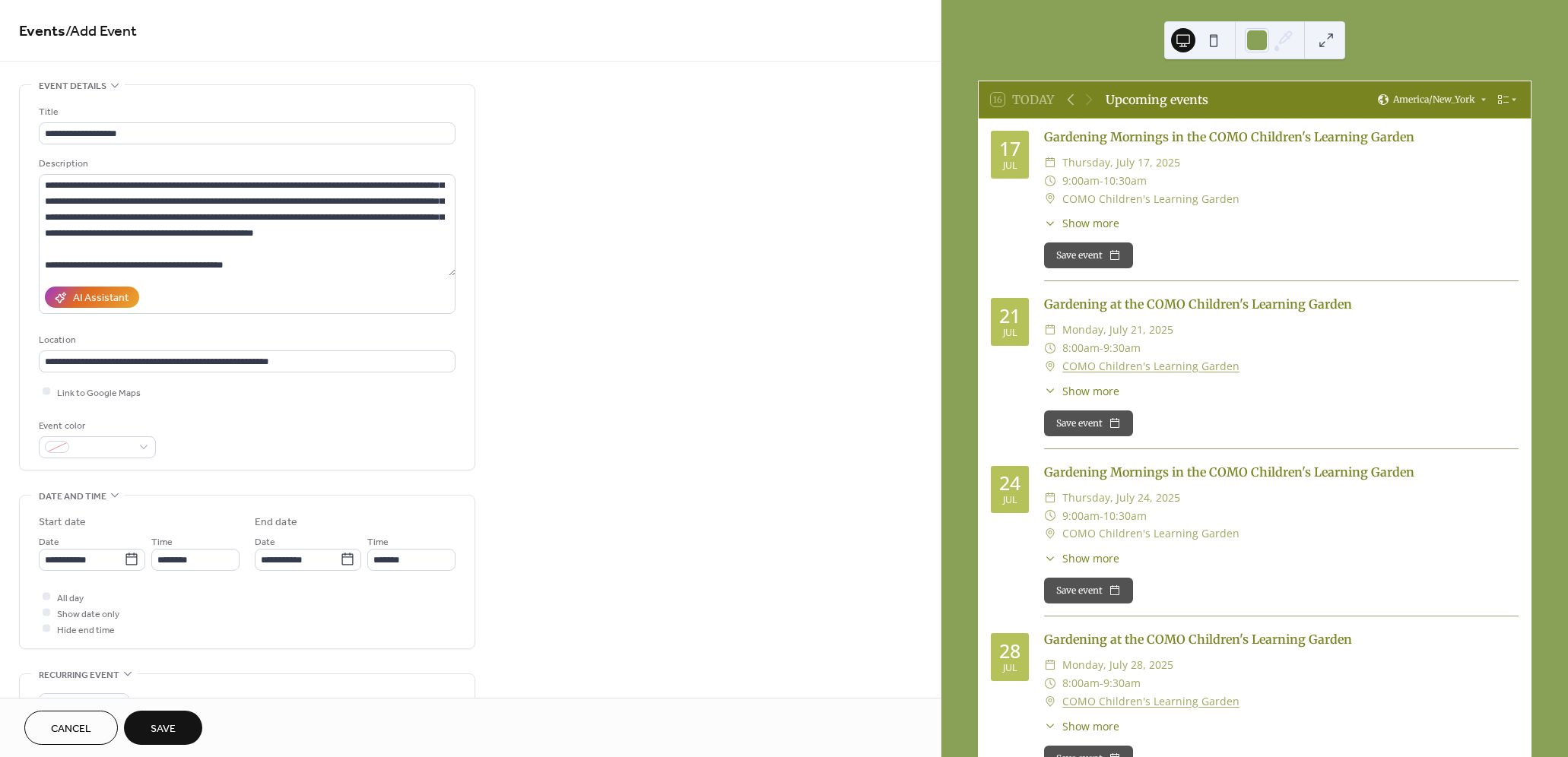 click on "Event color" at bounding box center [247, 438] 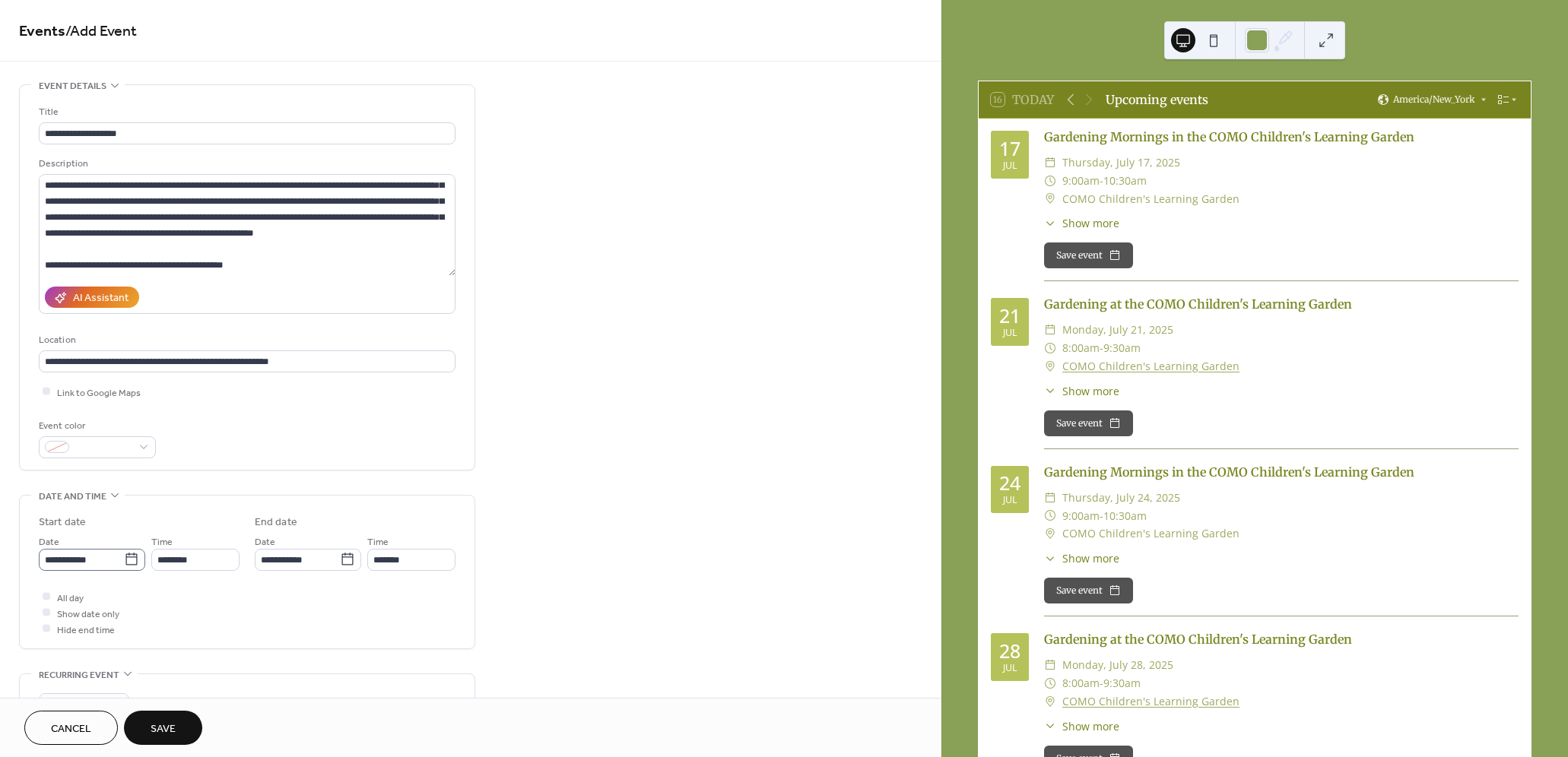 click 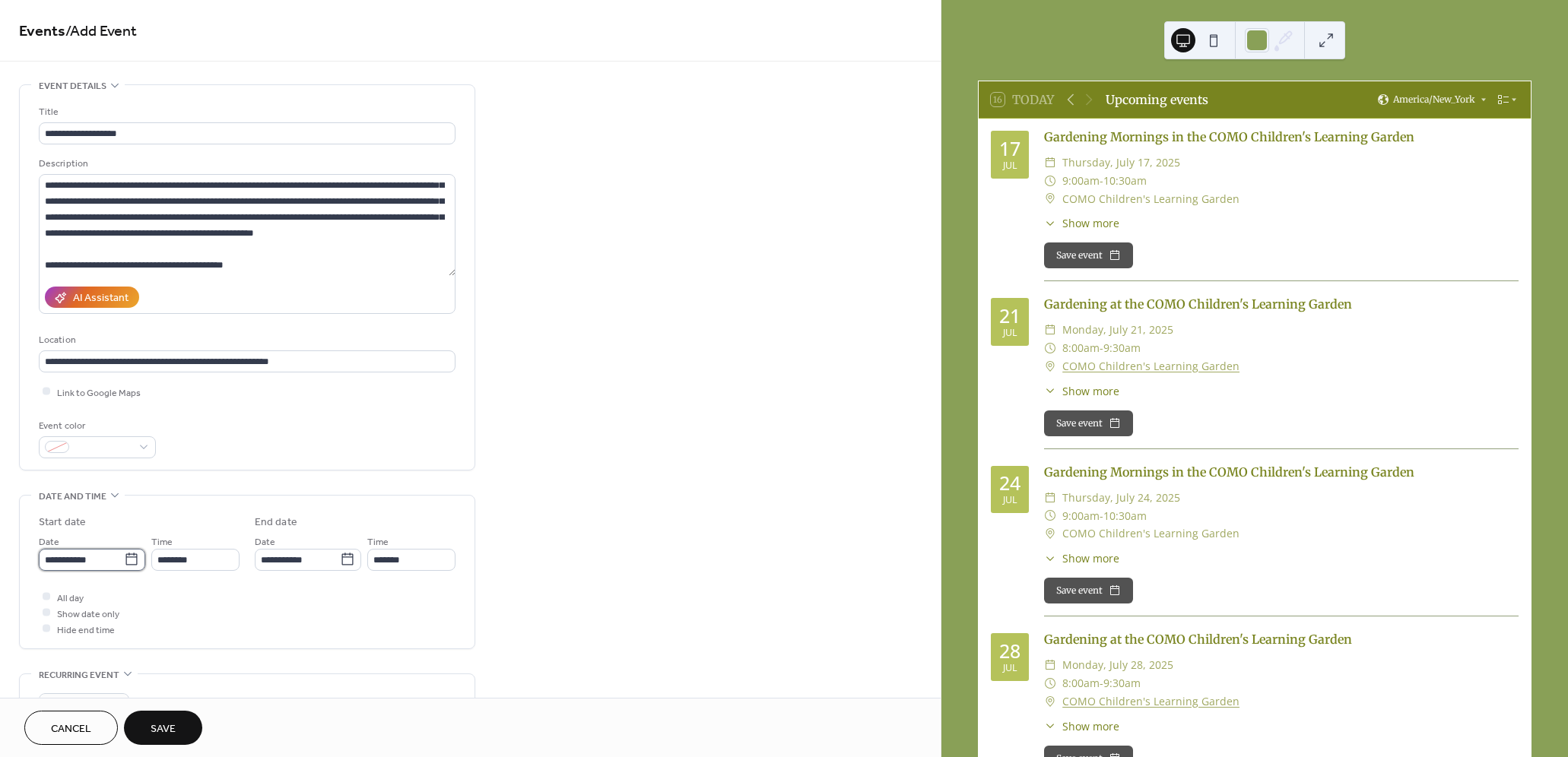 click on "**********" at bounding box center [81, 559] 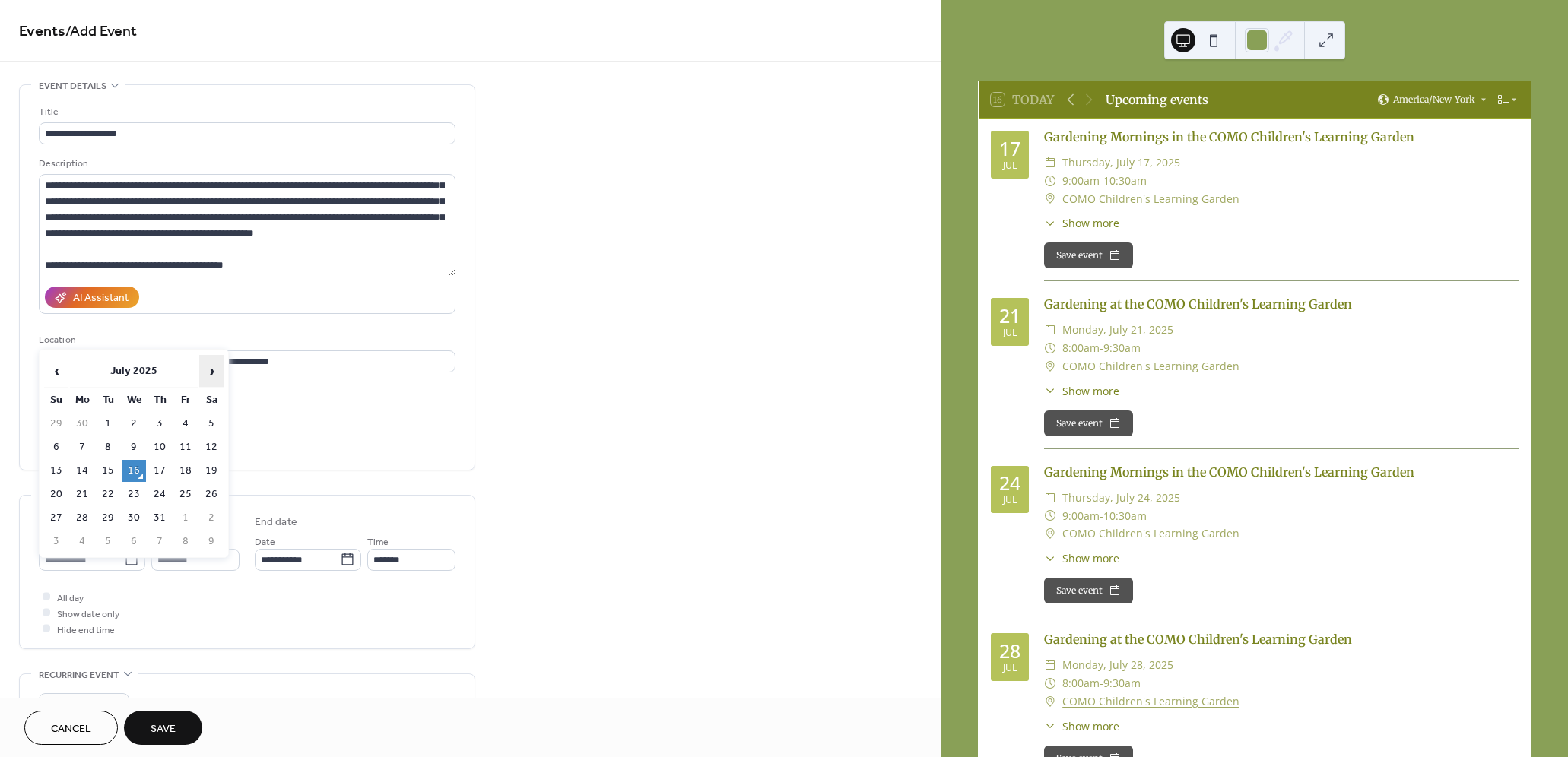 click on "›" at bounding box center (211, 371) 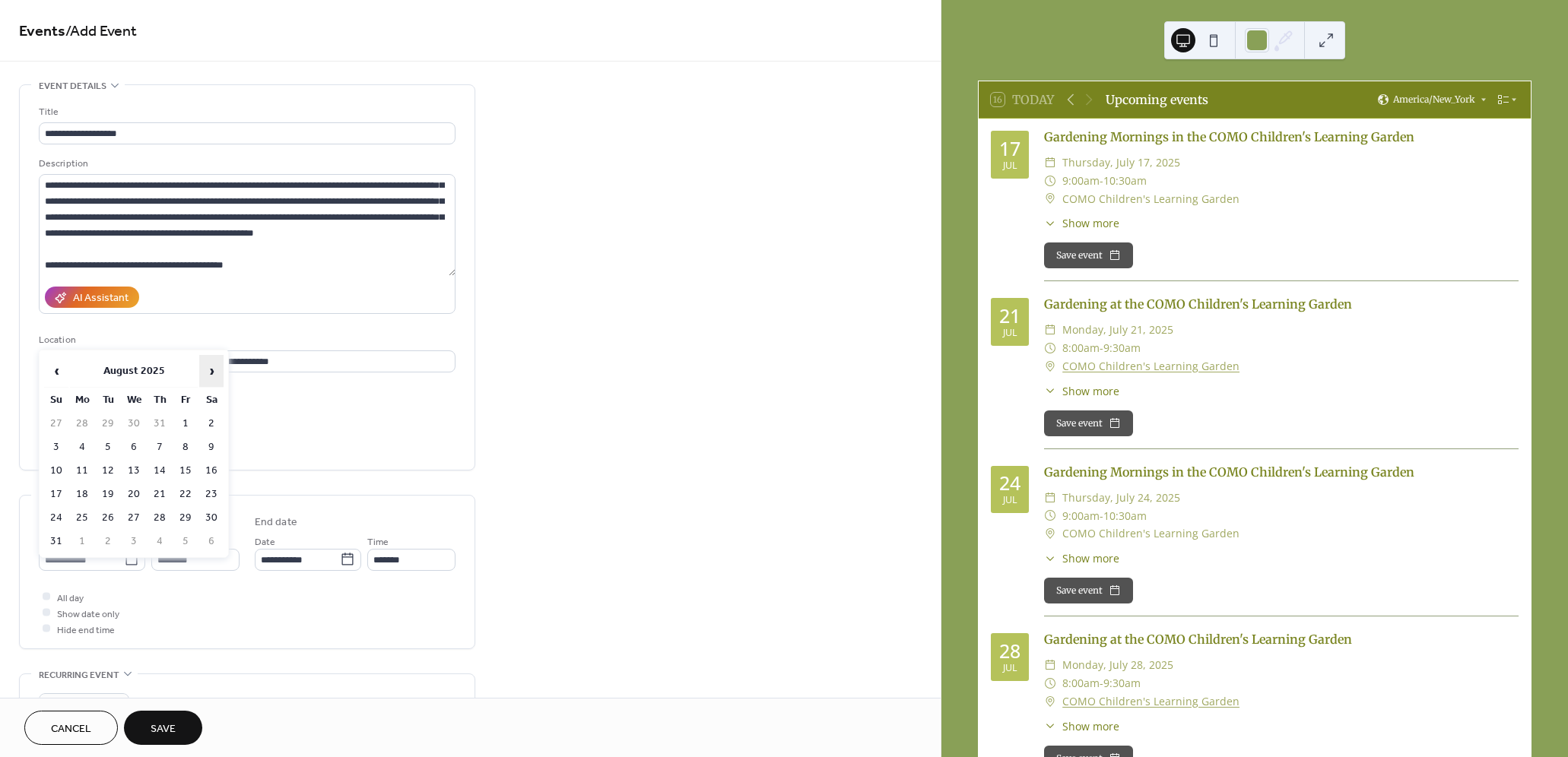 click on "›" at bounding box center [211, 371] 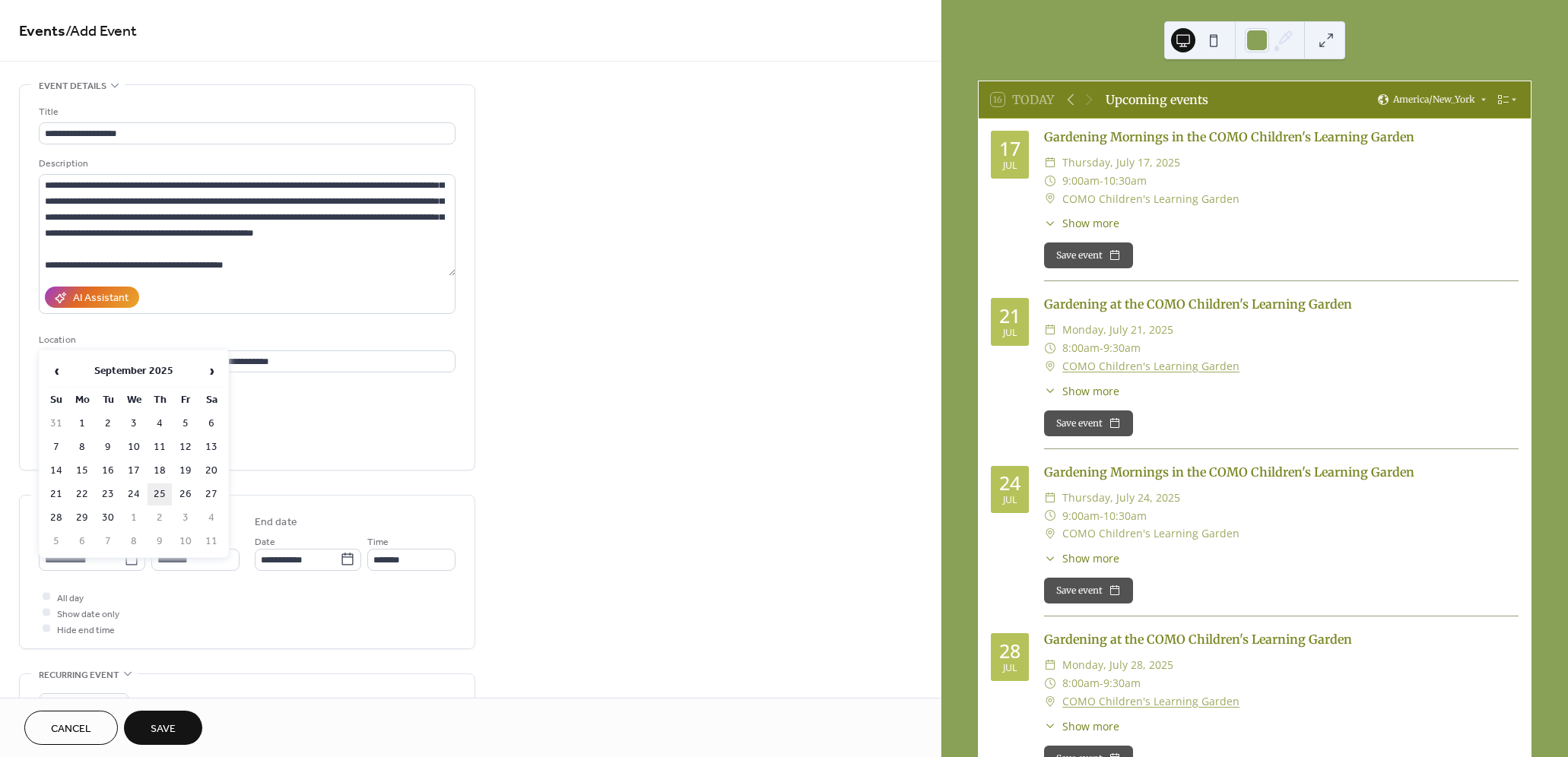 click on "25" at bounding box center (160, 494) 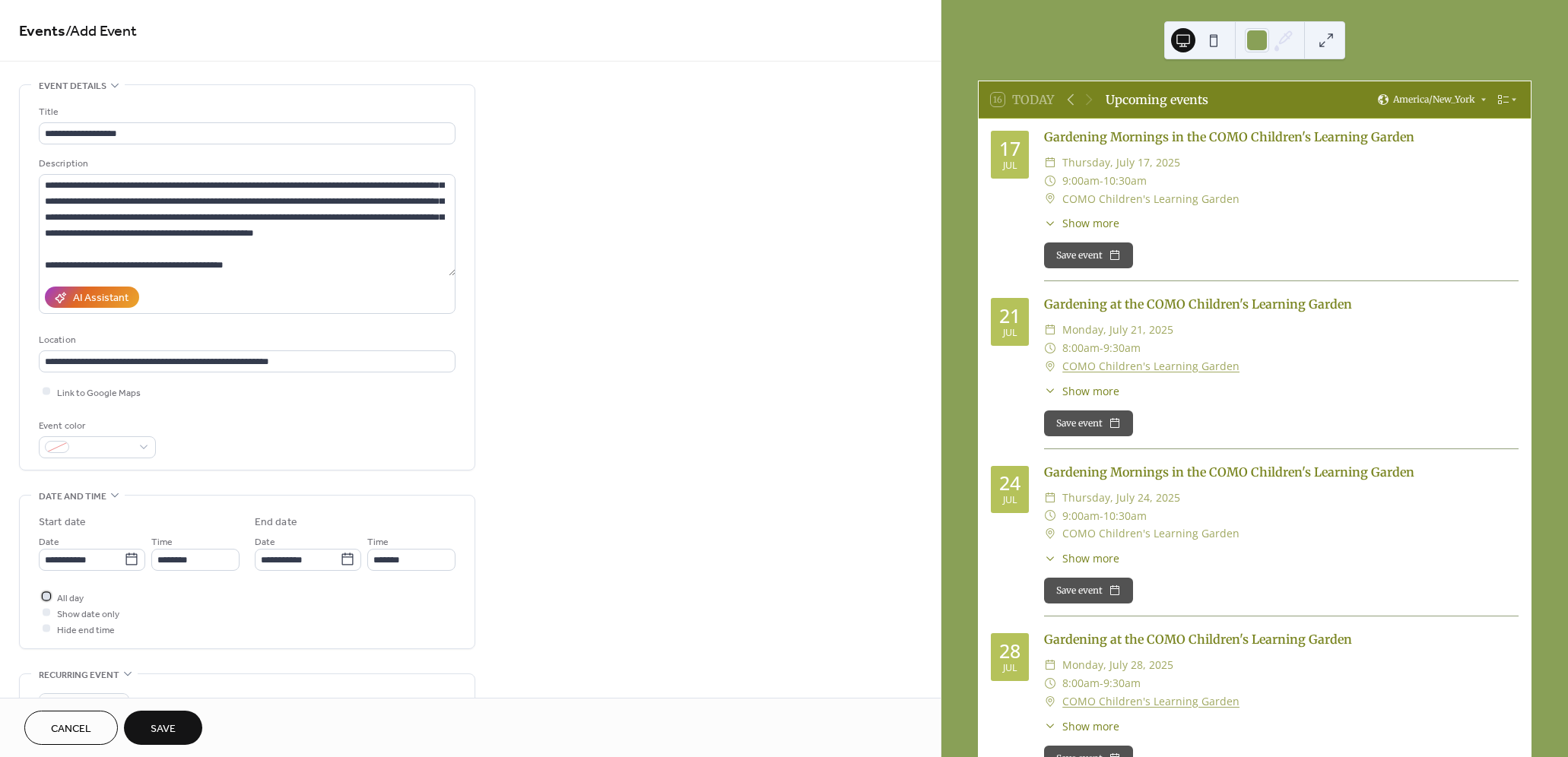 click at bounding box center [46, 597] 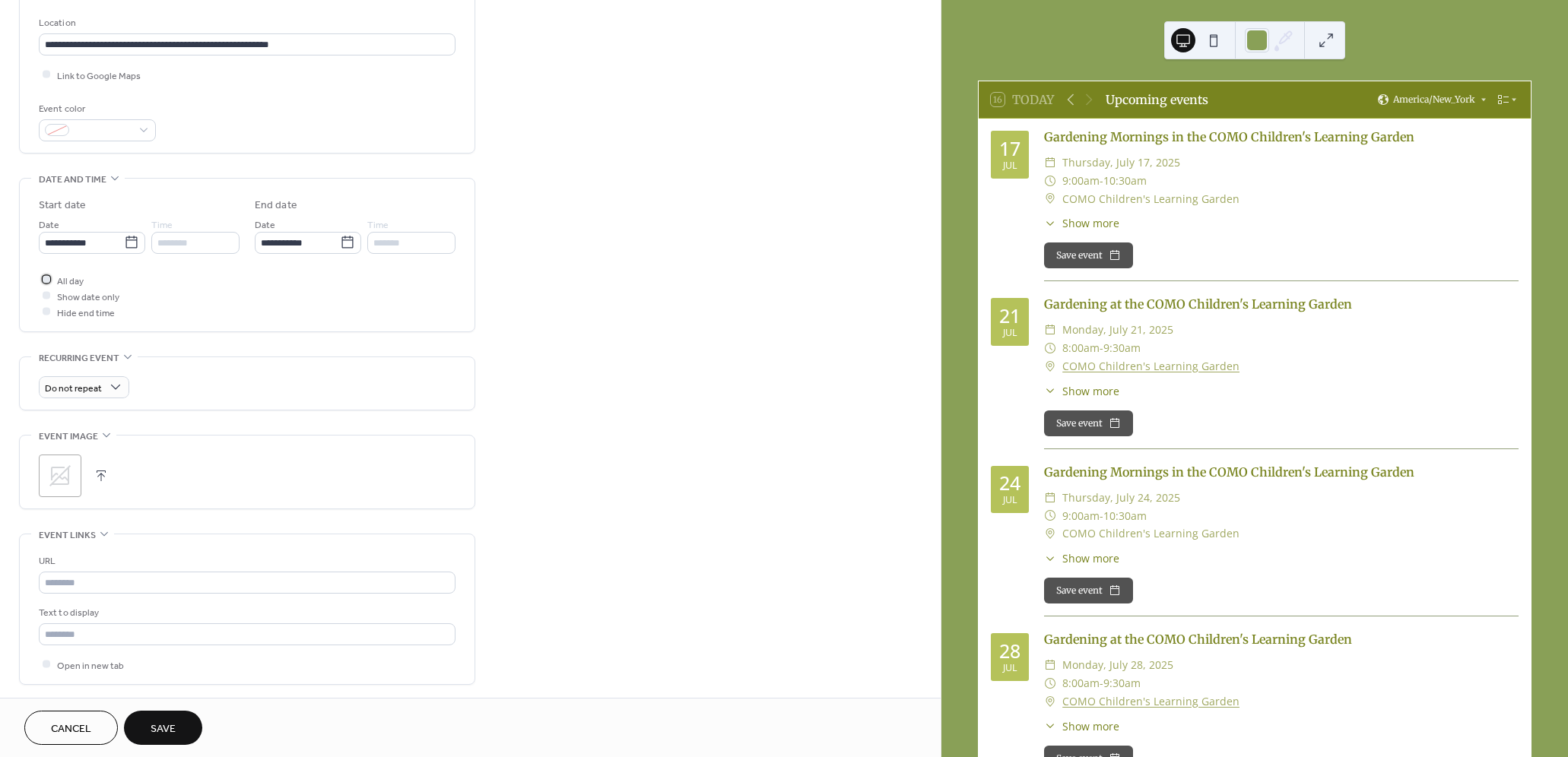 scroll, scrollTop: 327, scrollLeft: 0, axis: vertical 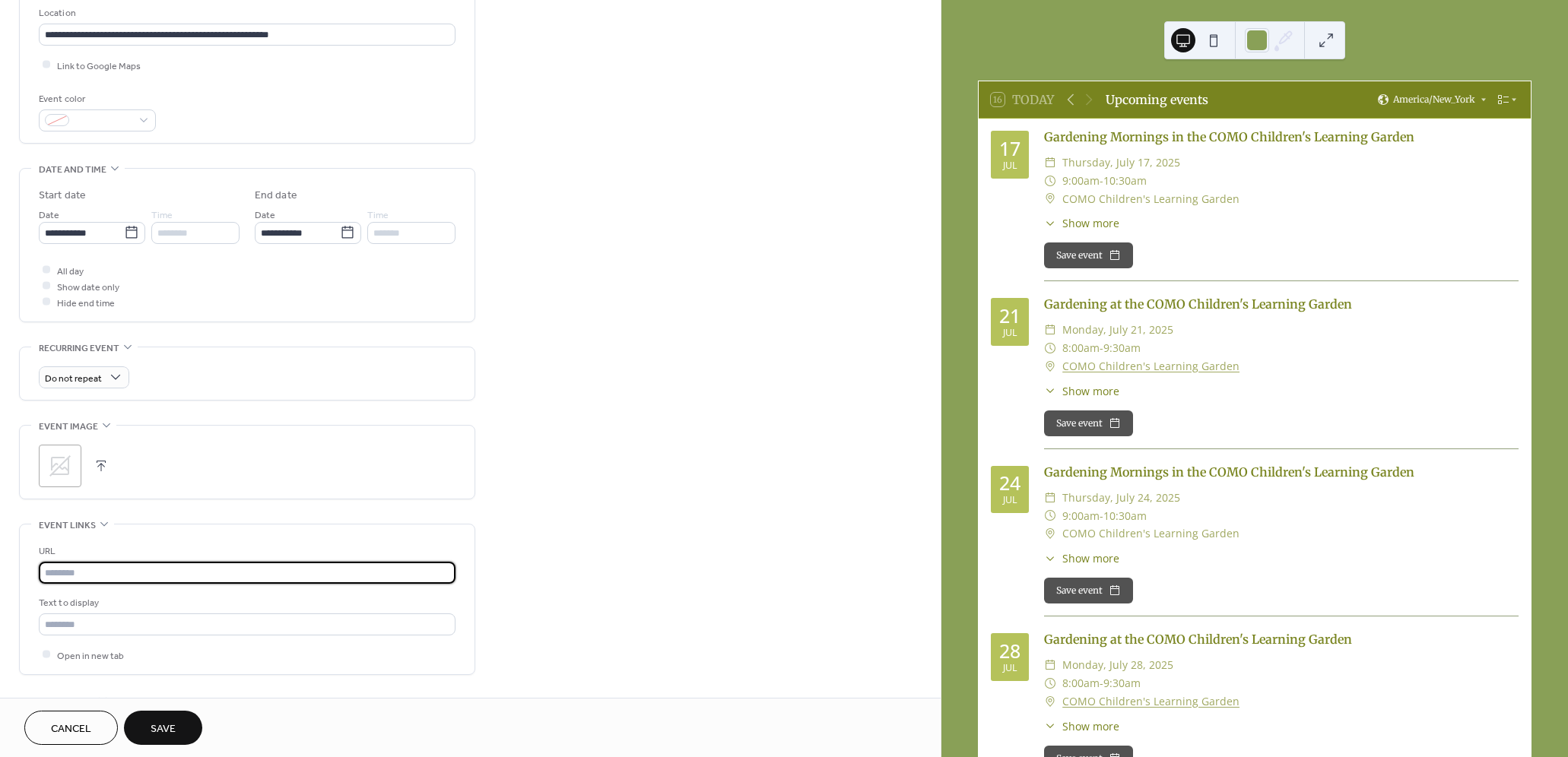 click at bounding box center (247, 572) 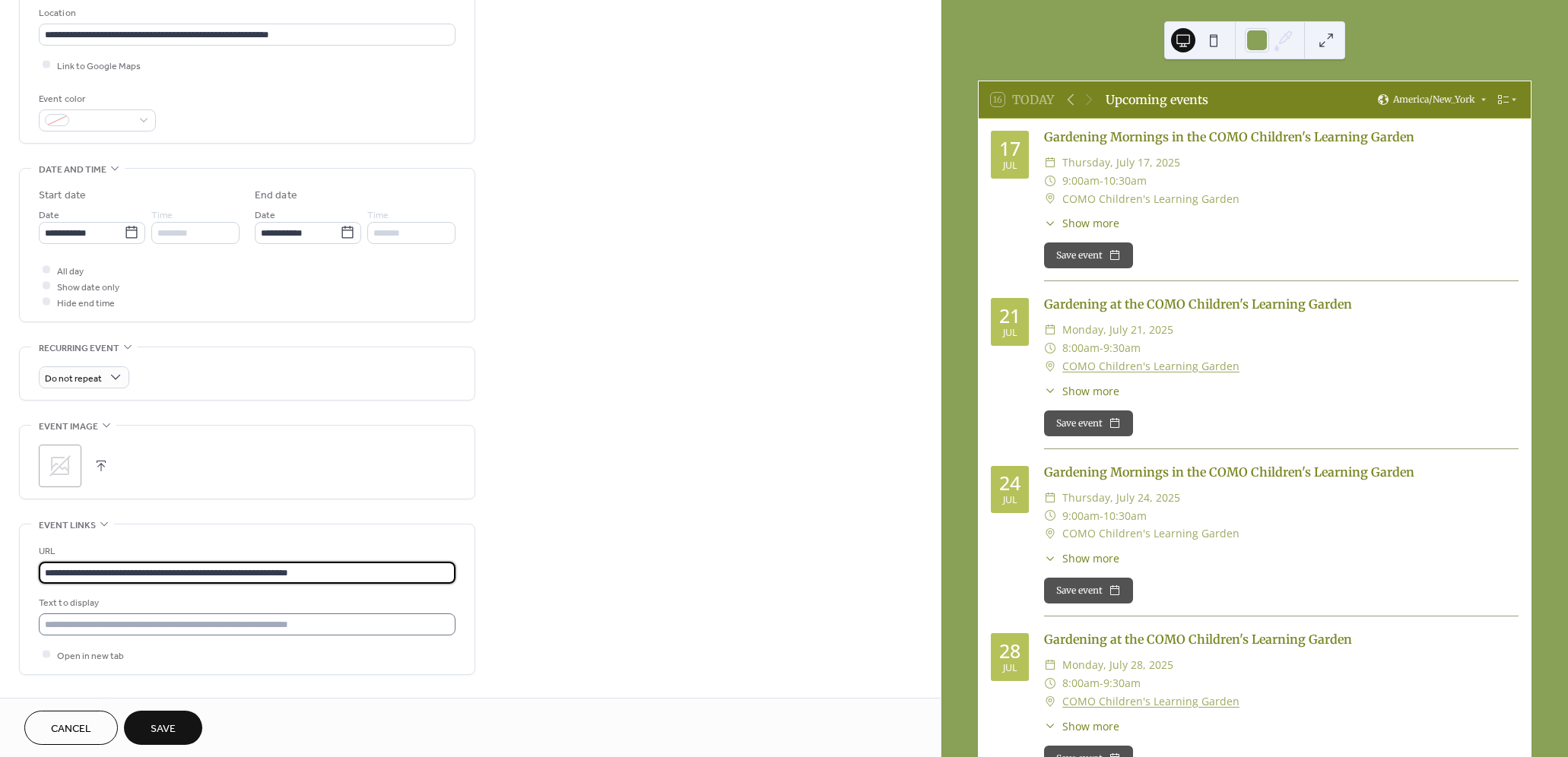 type on "**********" 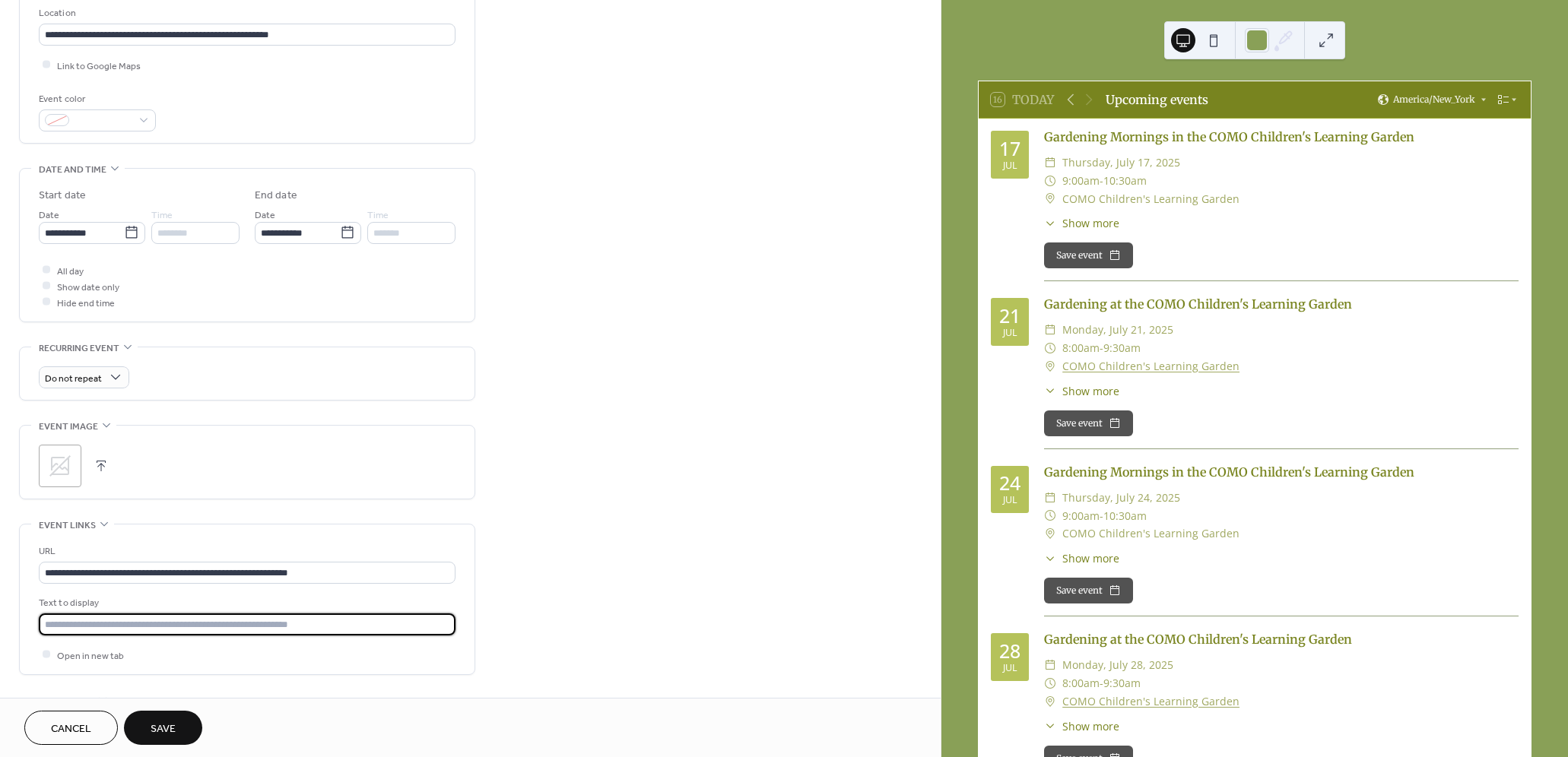 click at bounding box center [247, 624] 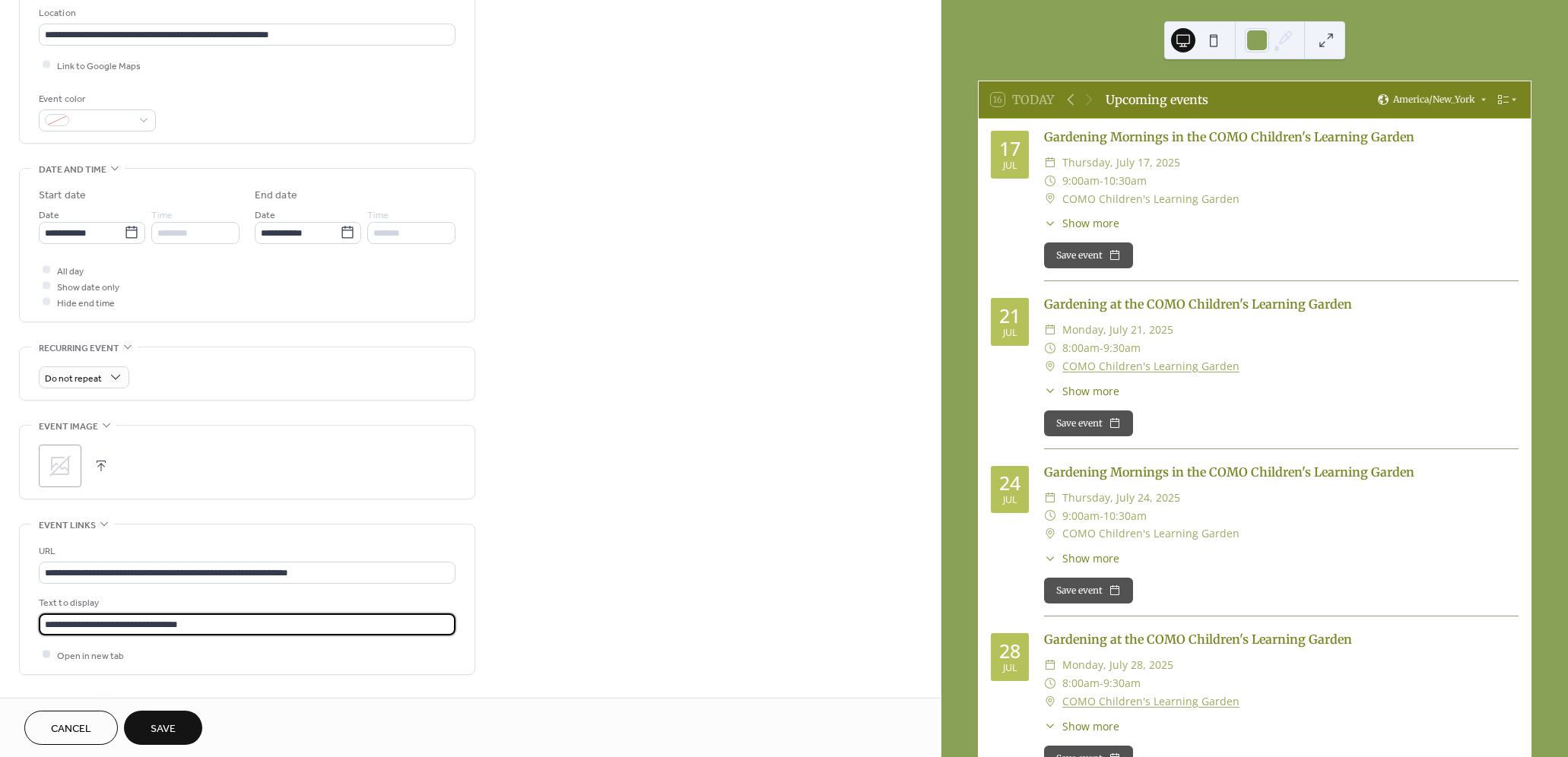 type on "**********" 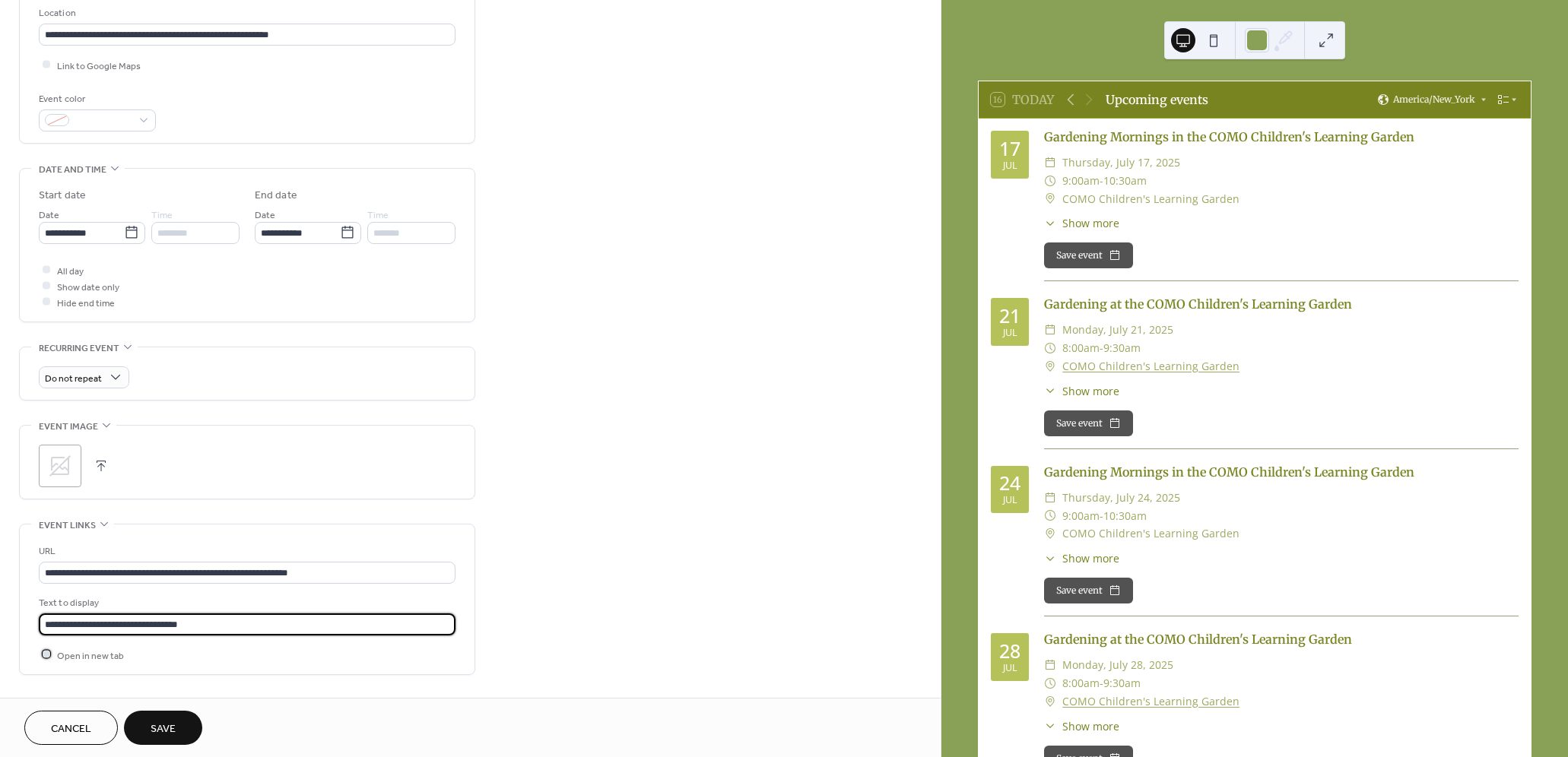 click 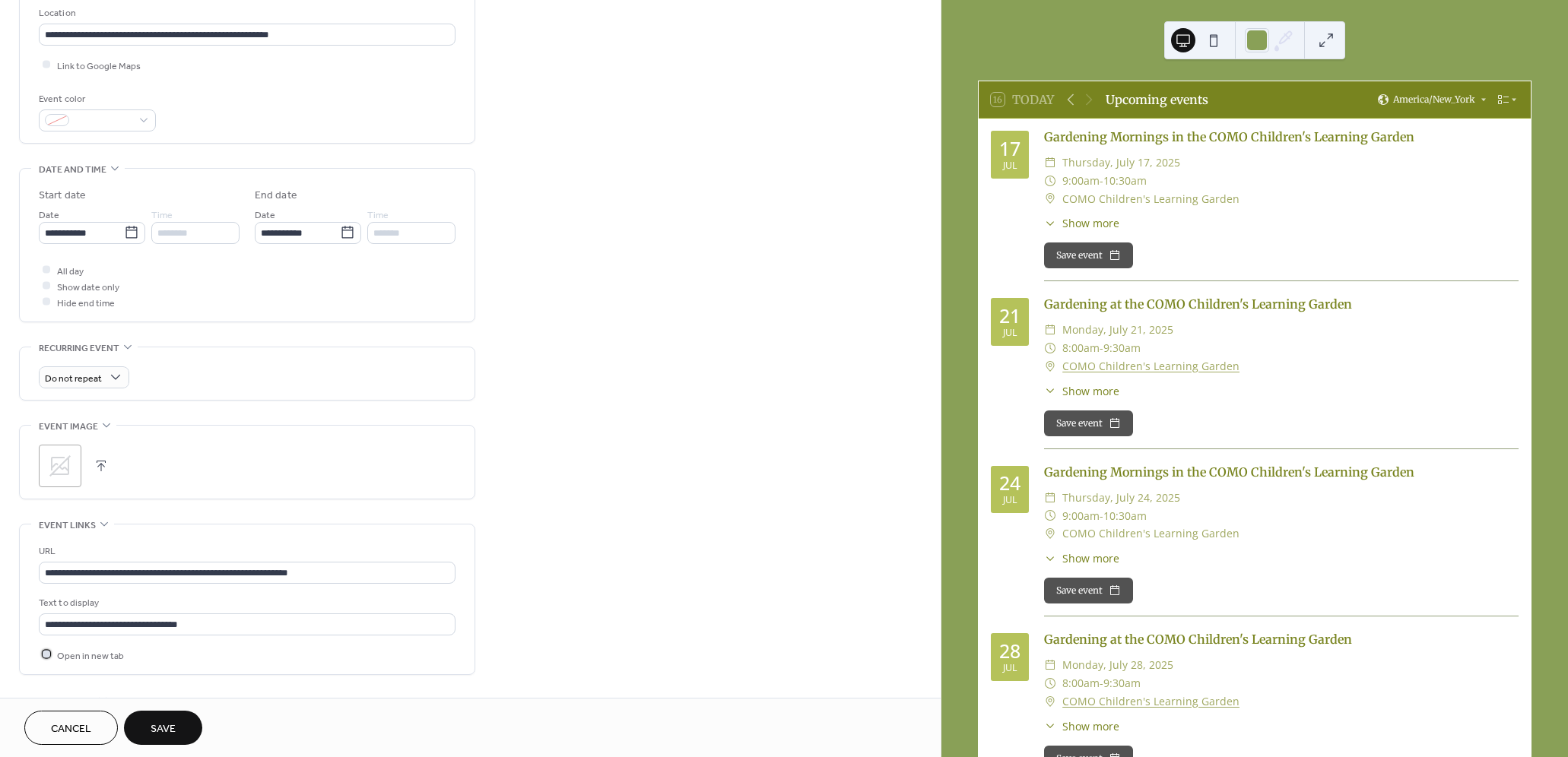 click at bounding box center (46, 654) 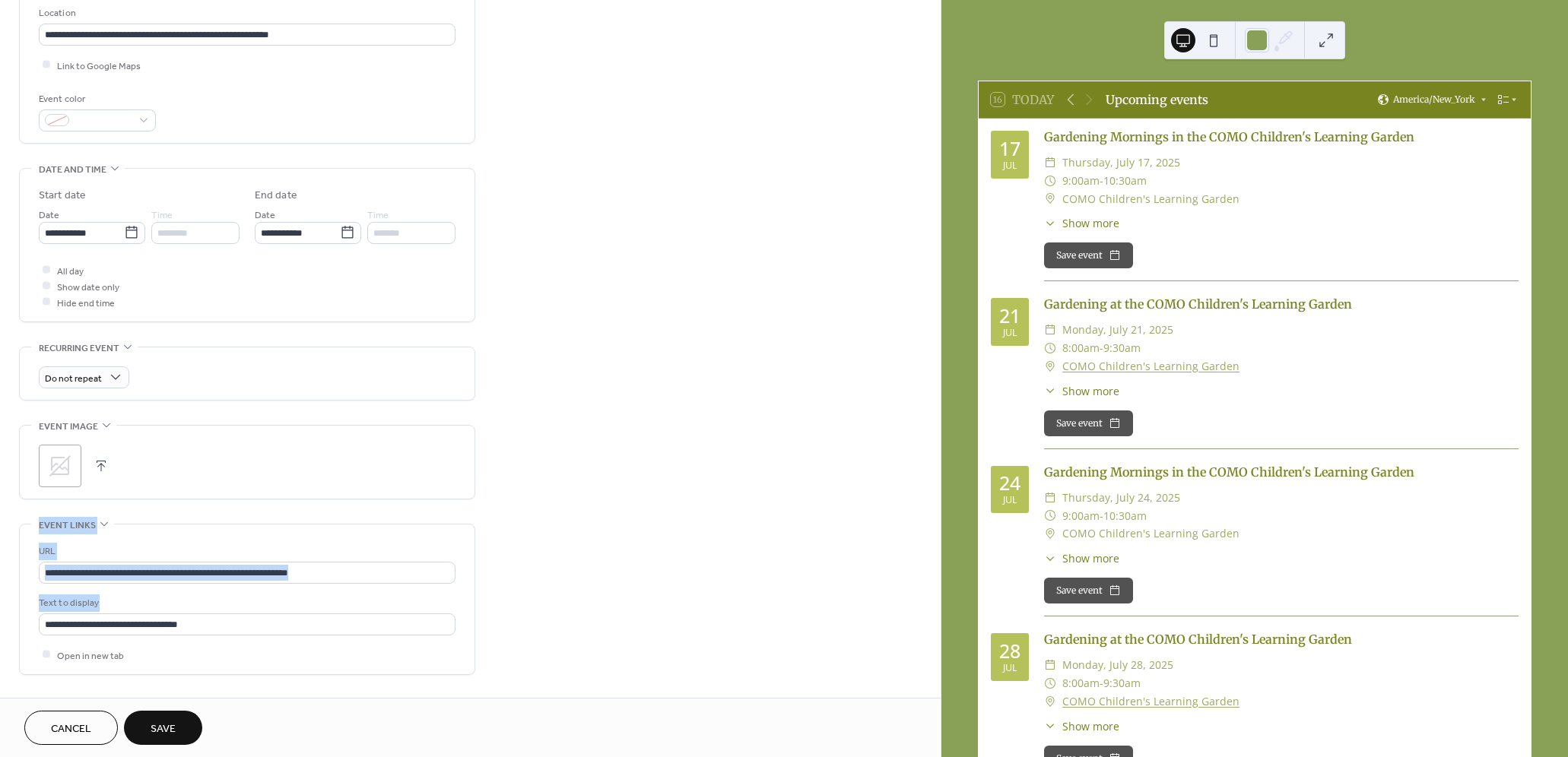 drag, startPoint x: 941, startPoint y: 450, endPoint x: 929, endPoint y: 610, distance: 160.4494 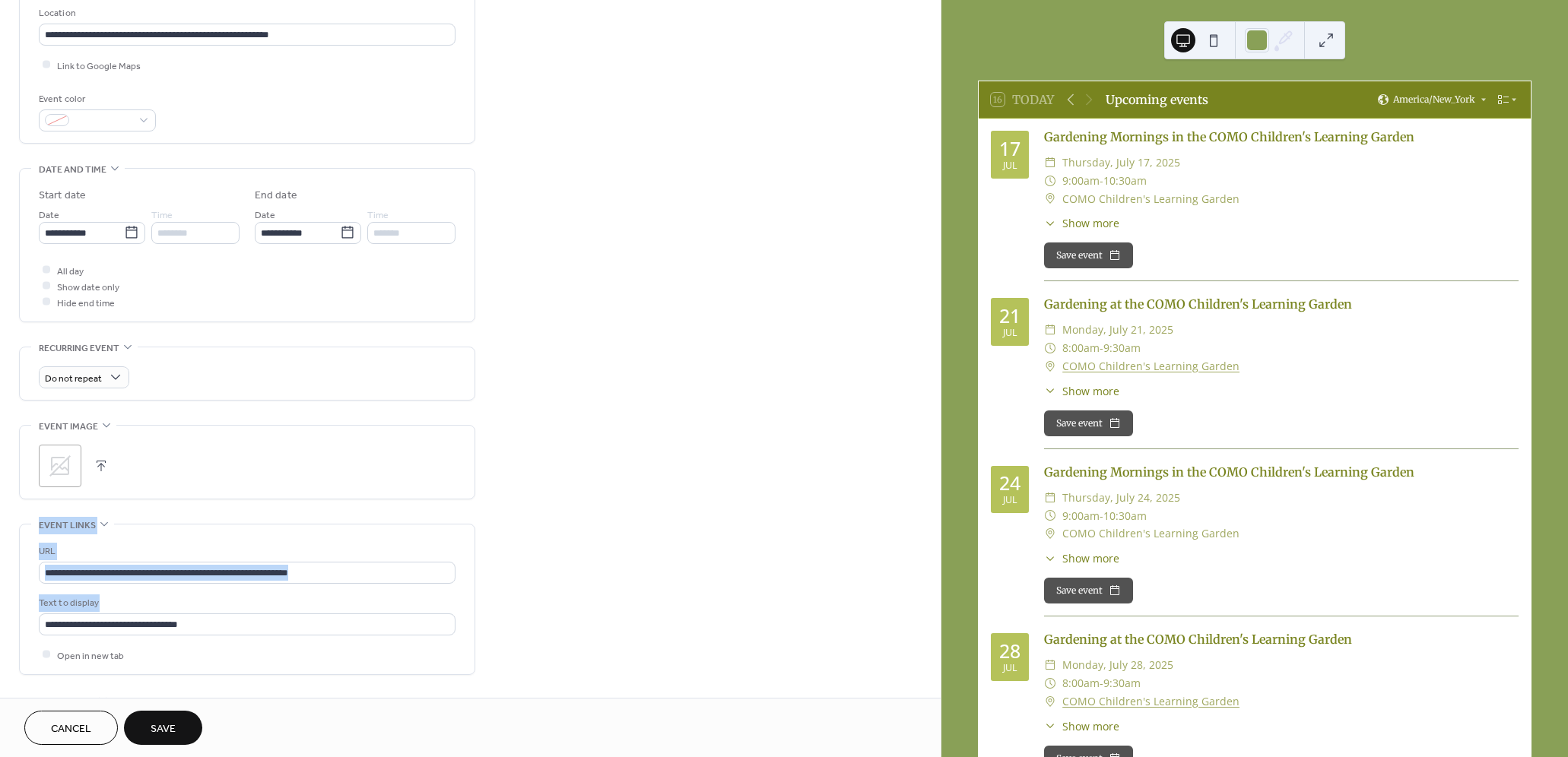 click at bounding box center (101, 466) 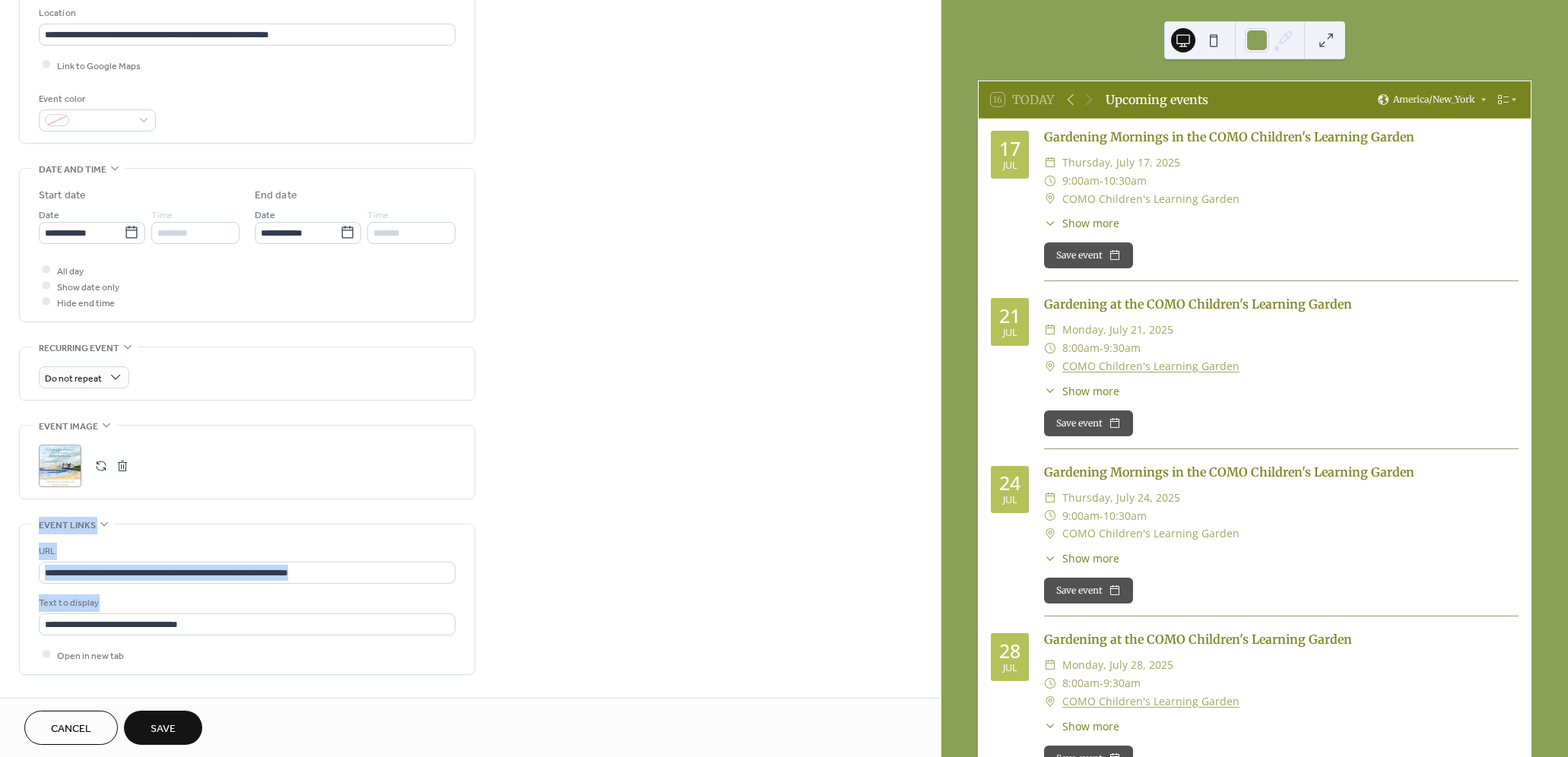 click on "Save" at bounding box center (163, 729) 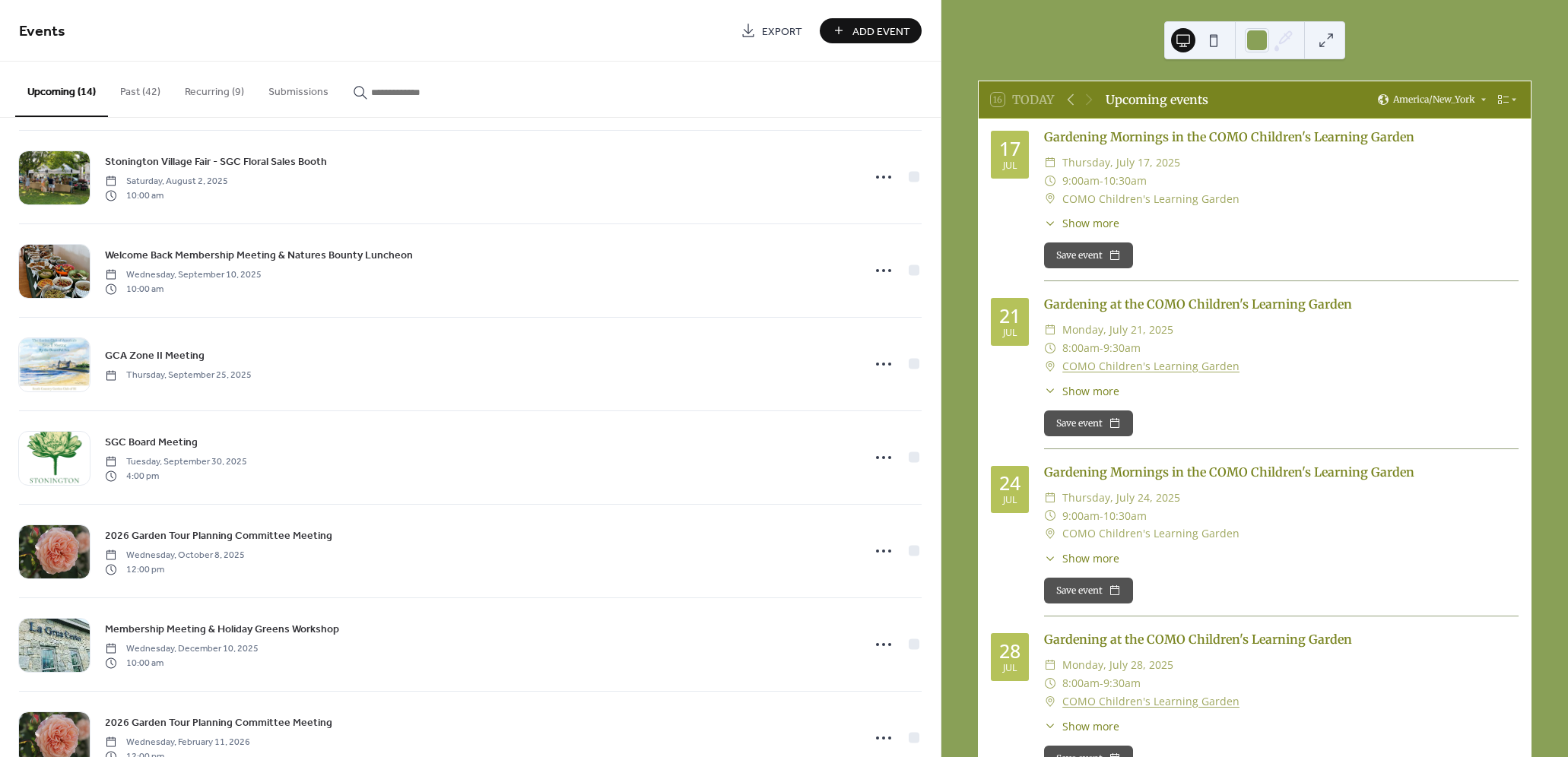 scroll, scrollTop: 0, scrollLeft: 0, axis: both 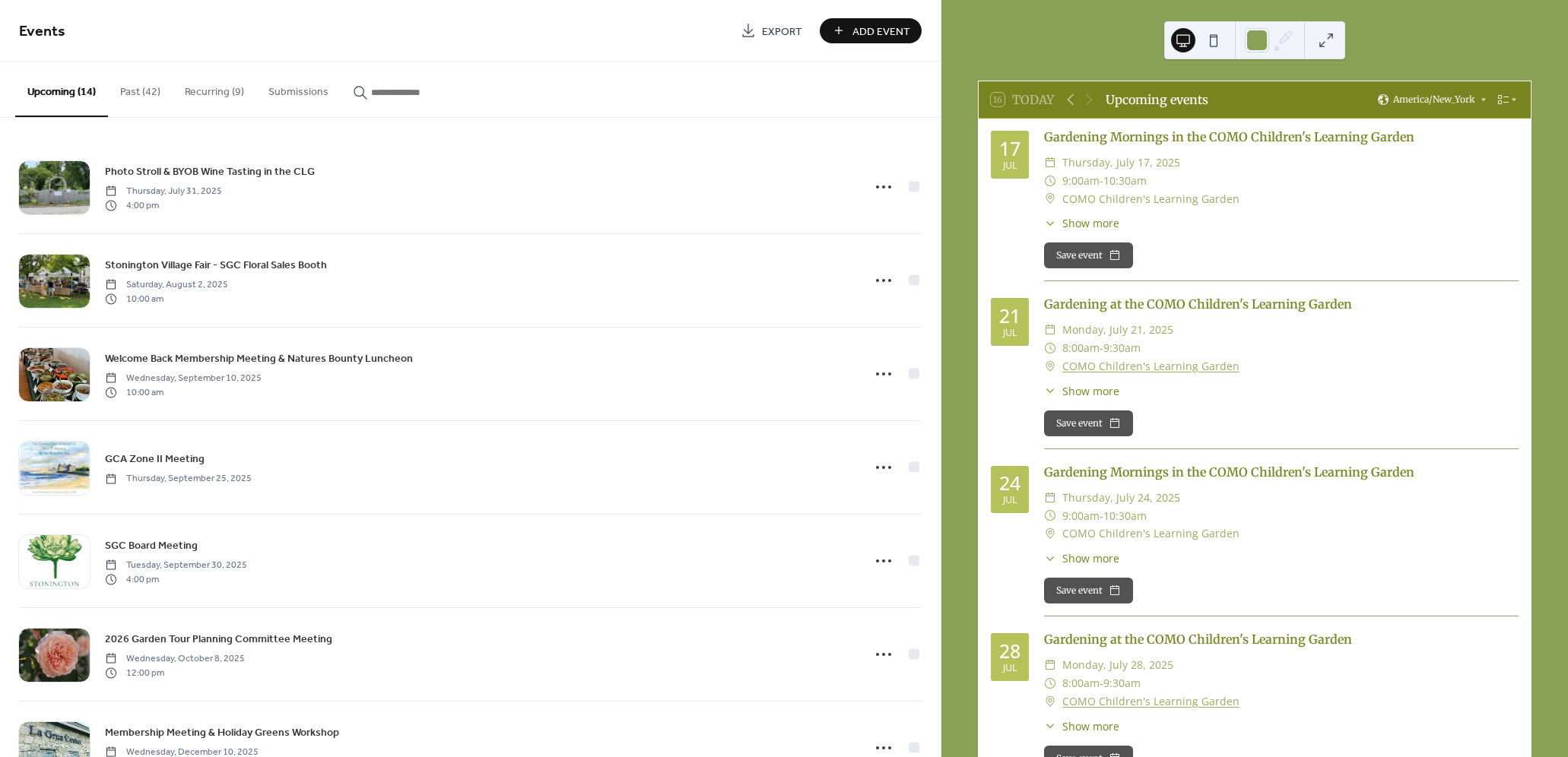 click on "Add Event" at bounding box center [881, 31] 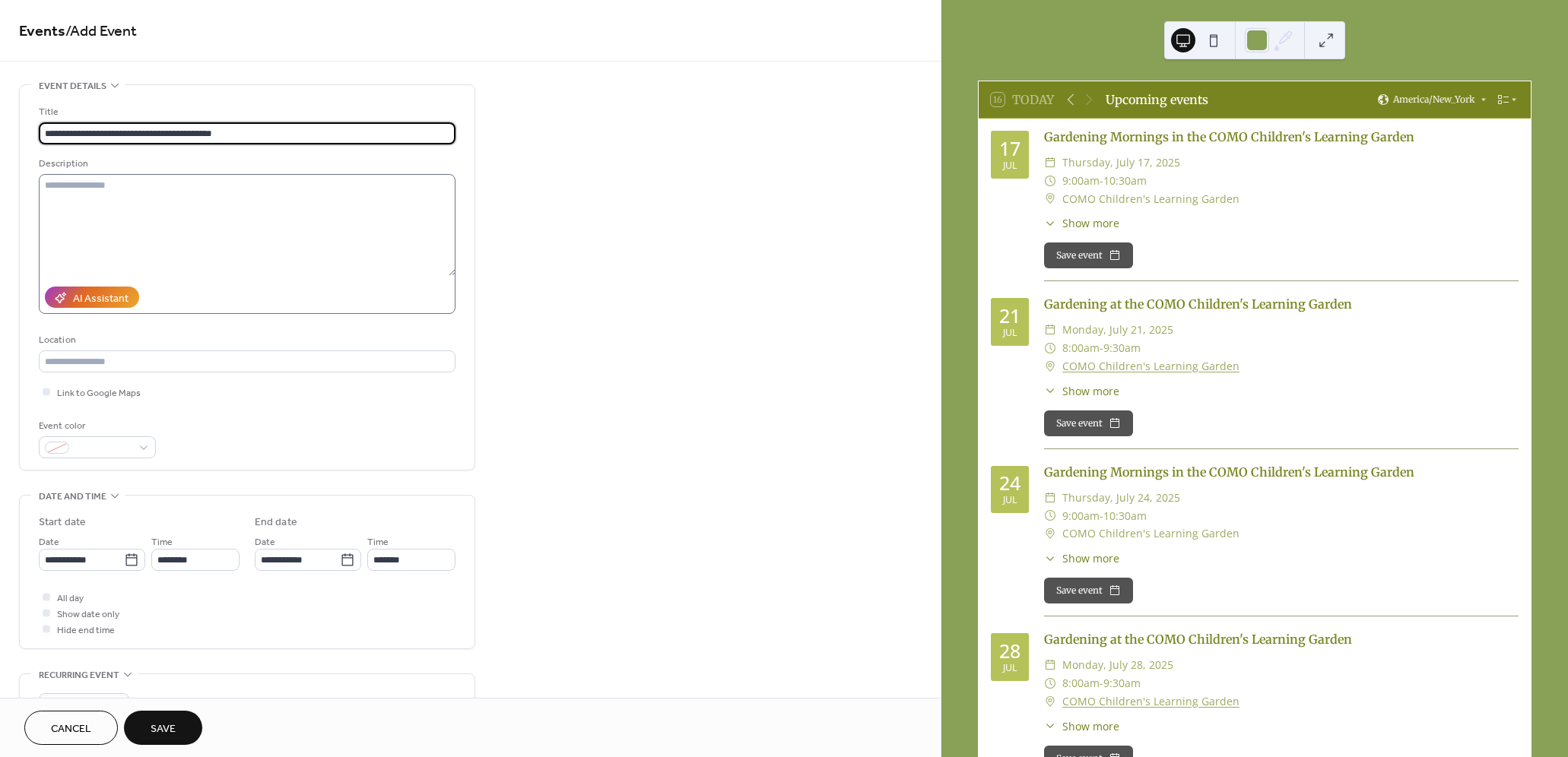 type on "**********" 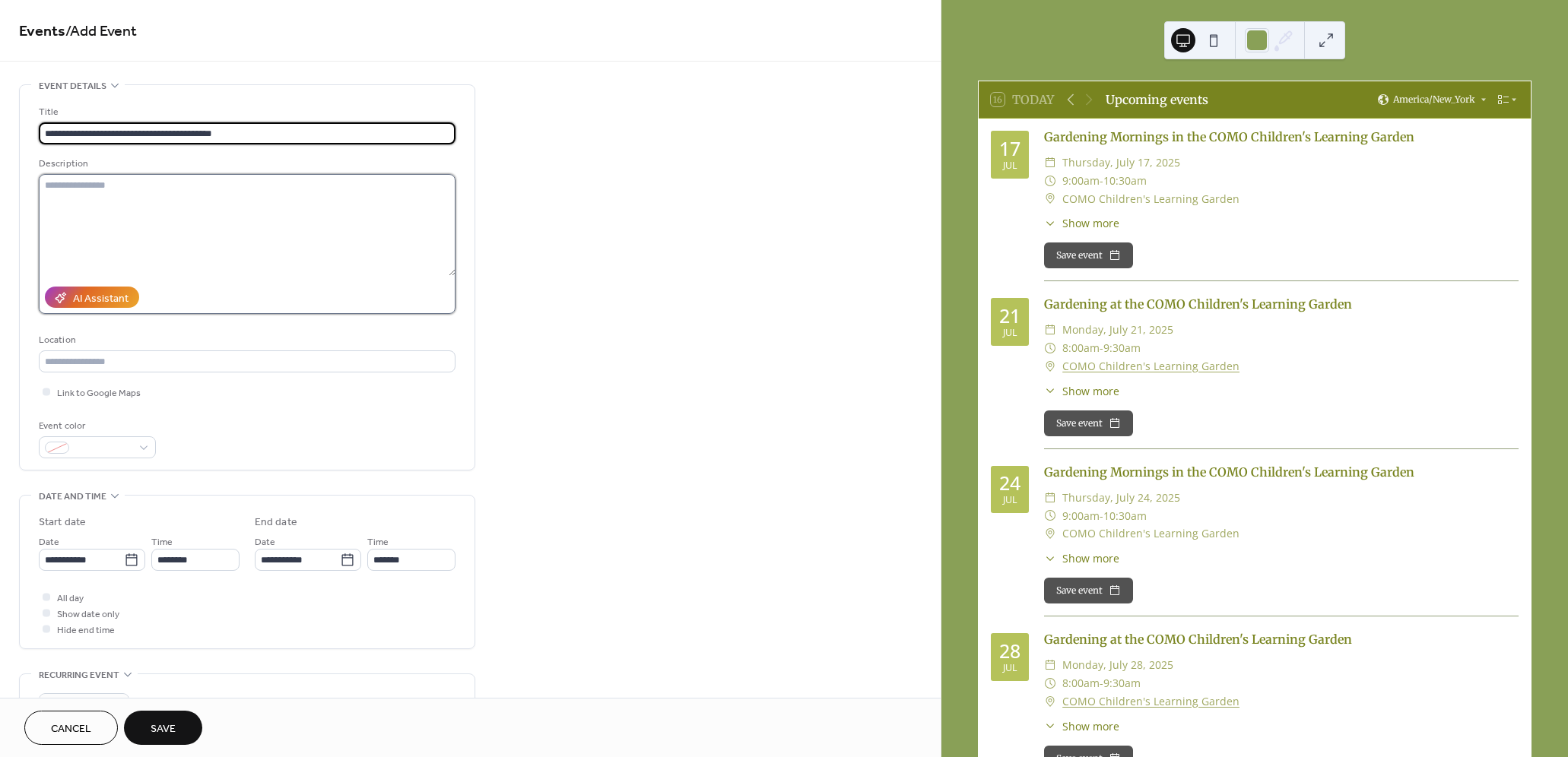 click at bounding box center [247, 225] 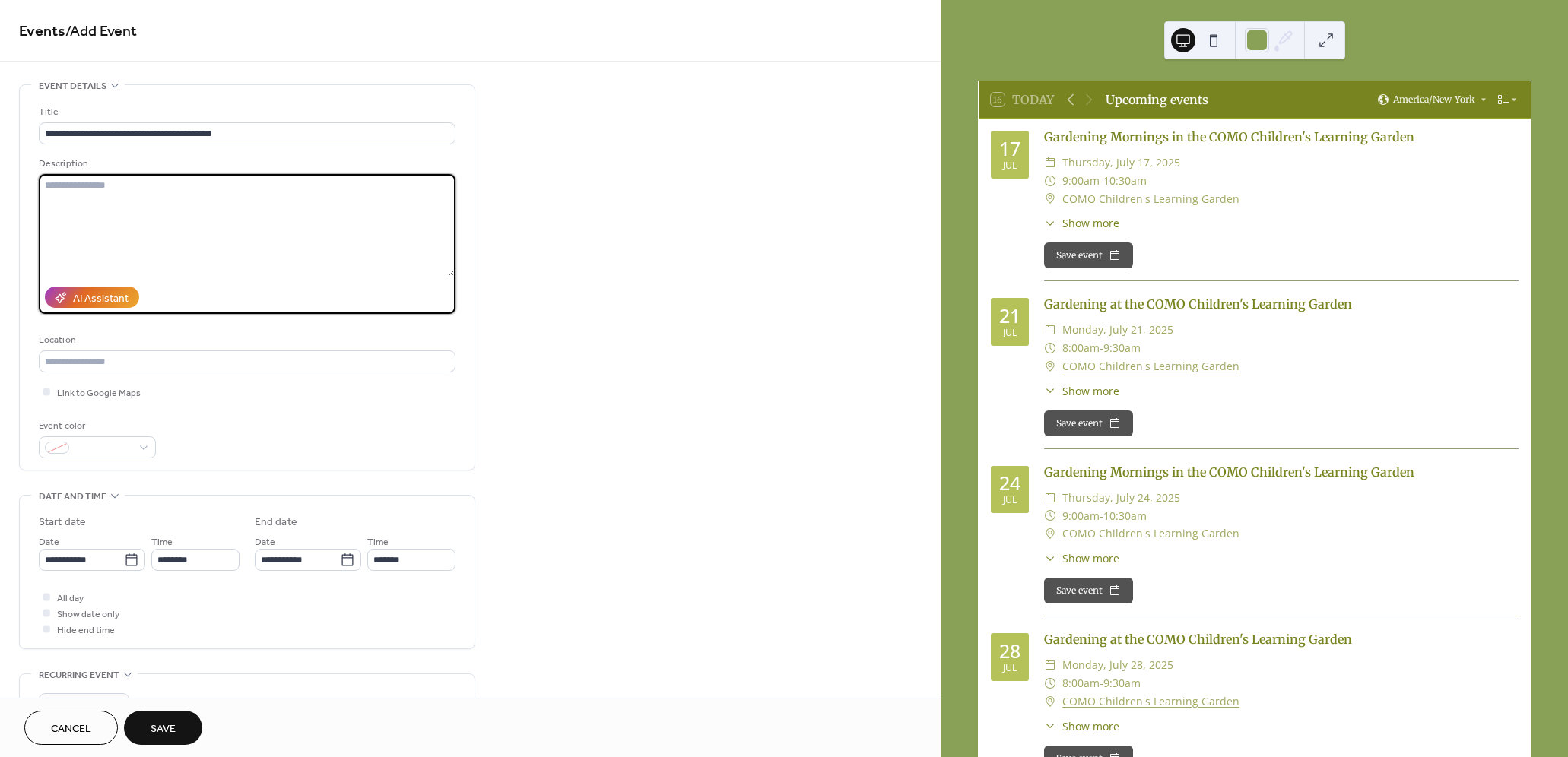 paste on "**********" 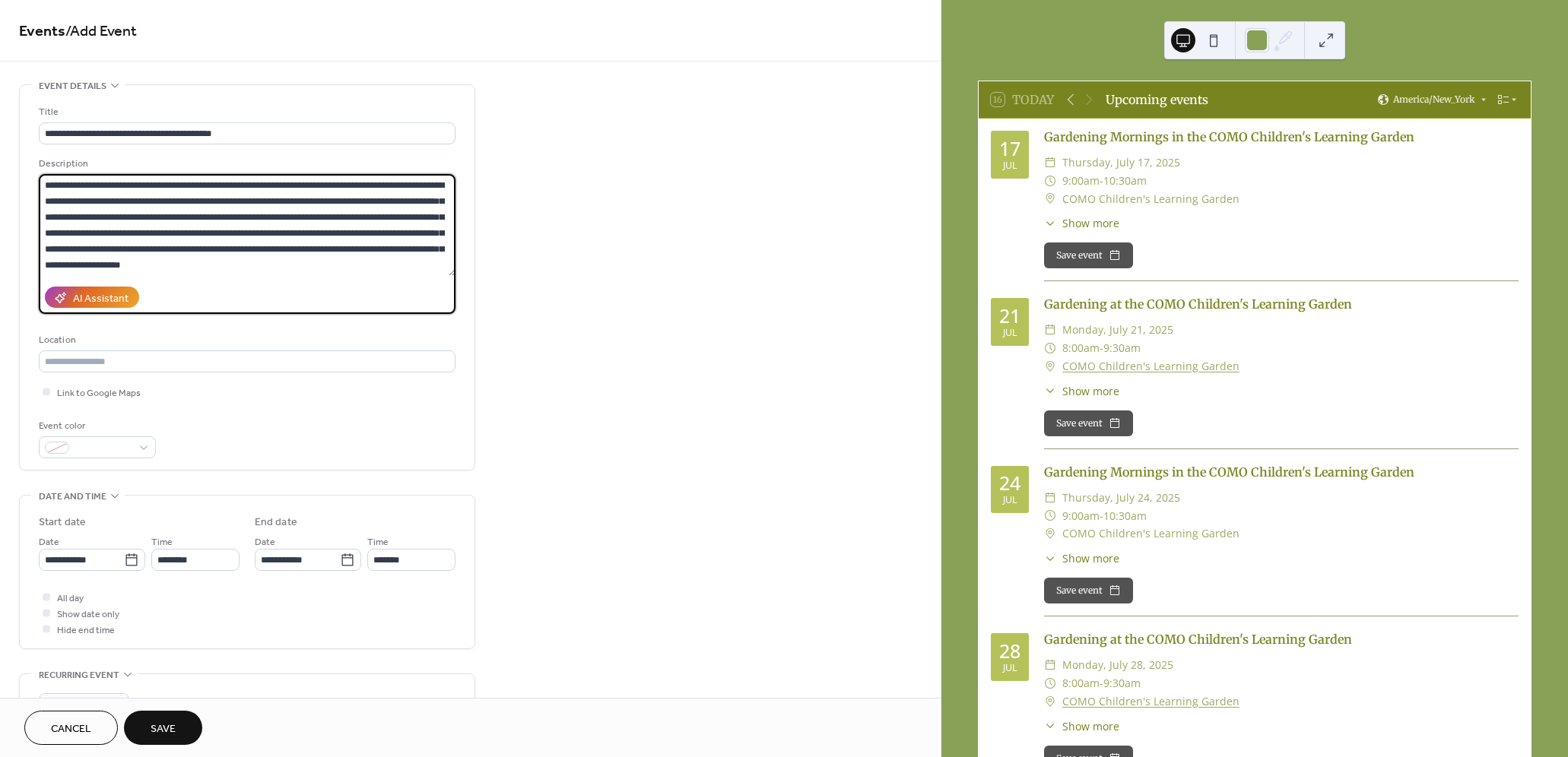 scroll, scrollTop: 77, scrollLeft: 0, axis: vertical 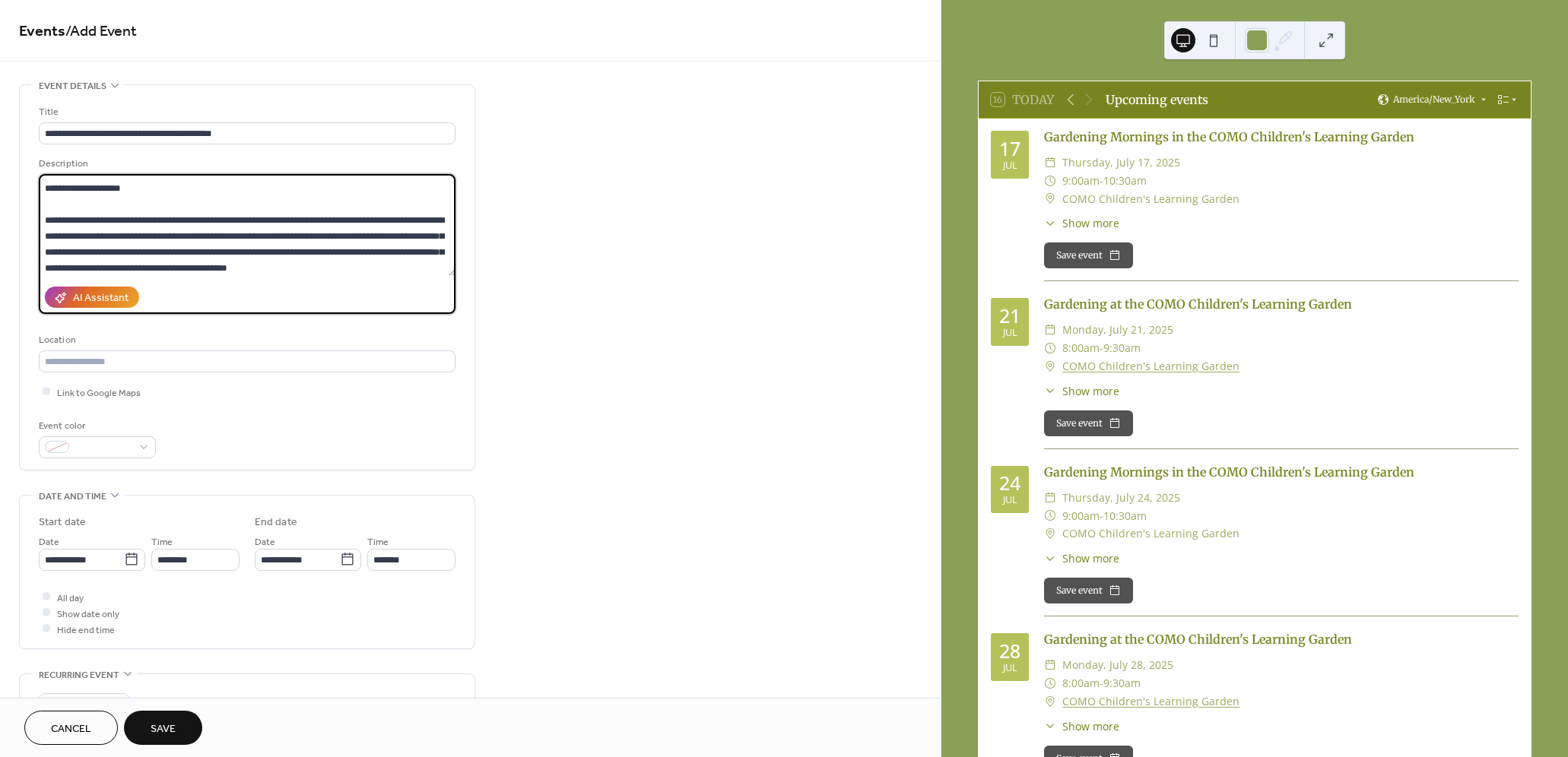 type on "**********" 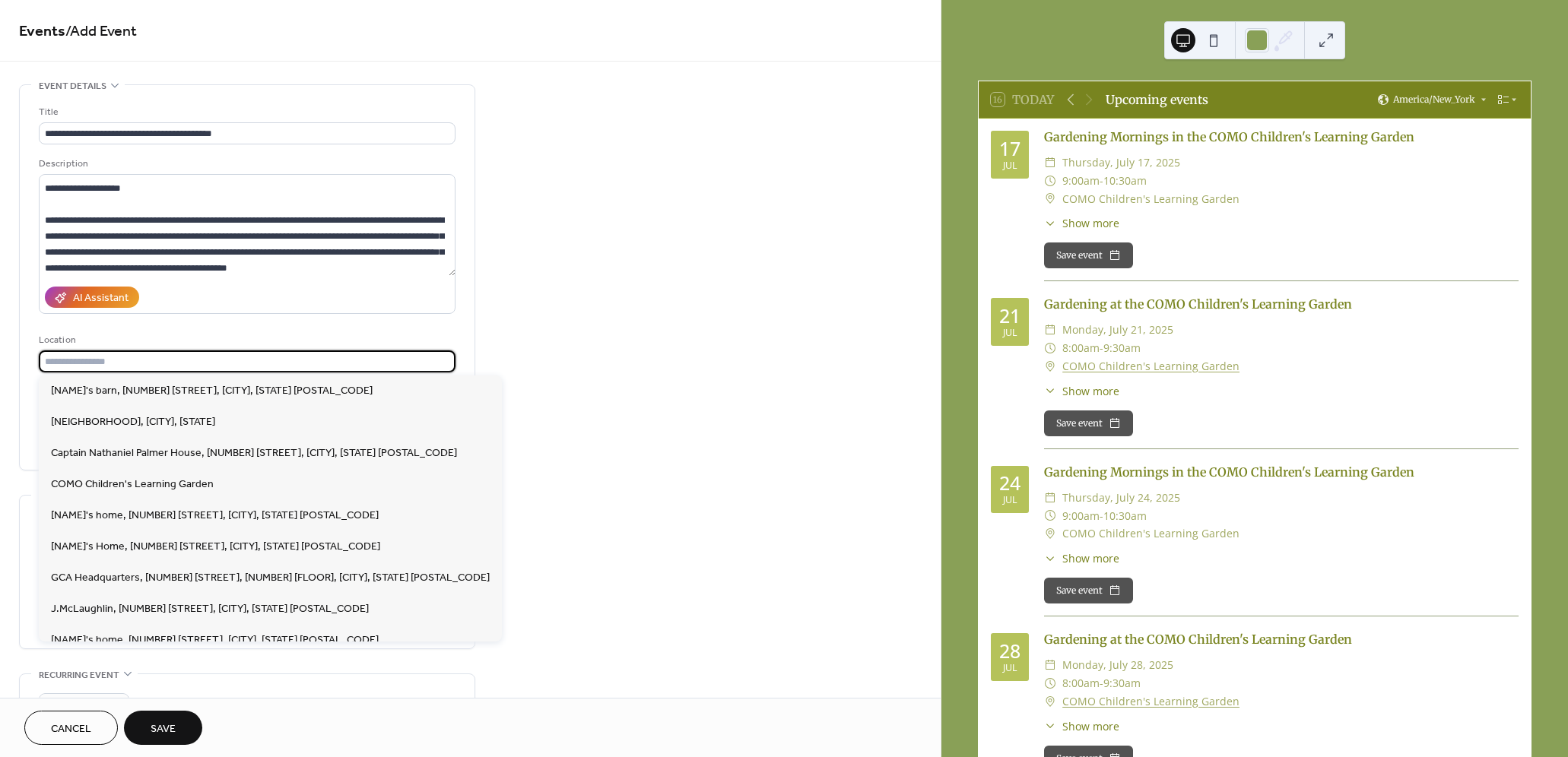 click at bounding box center [247, 361] 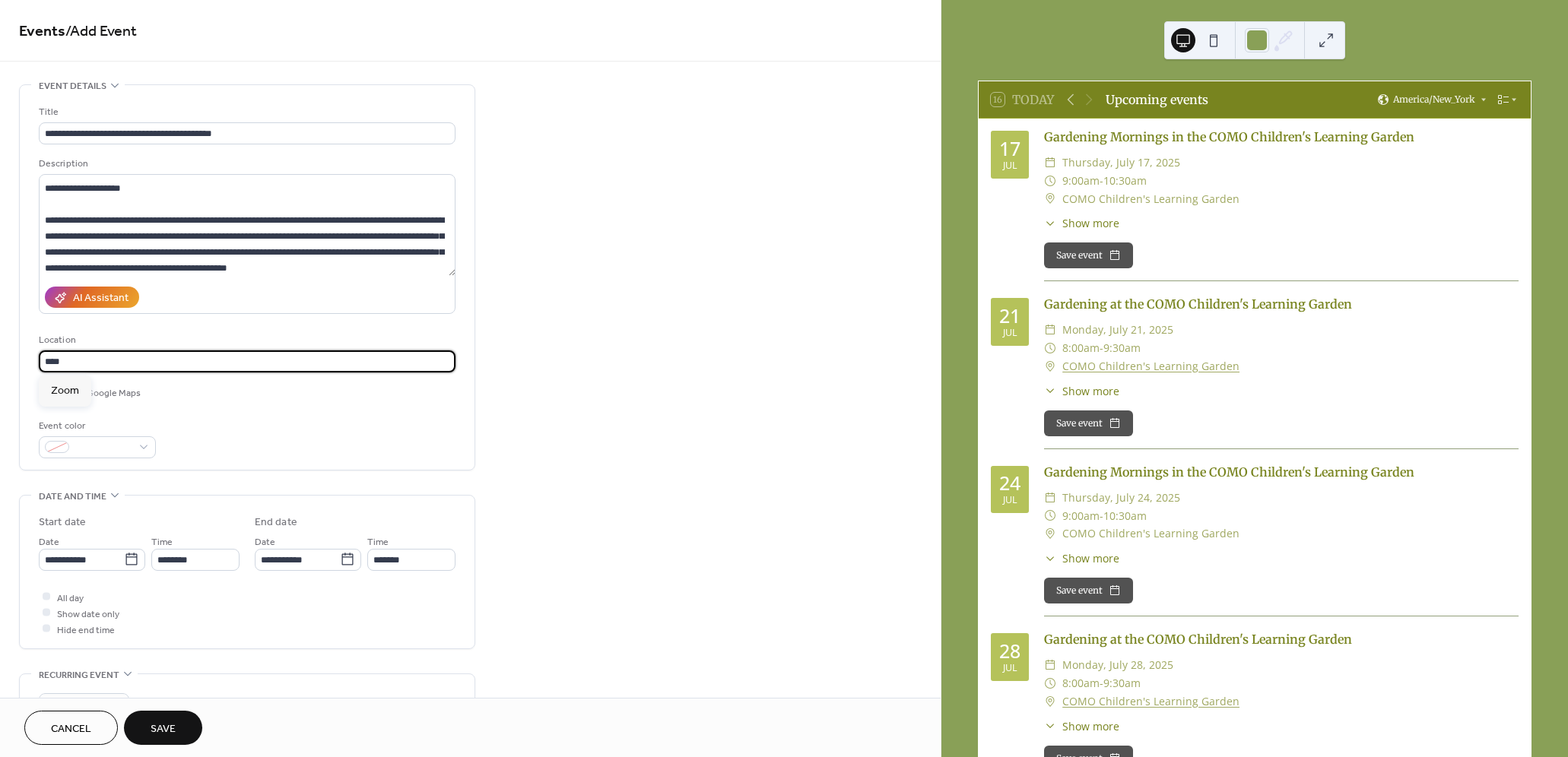 type on "****" 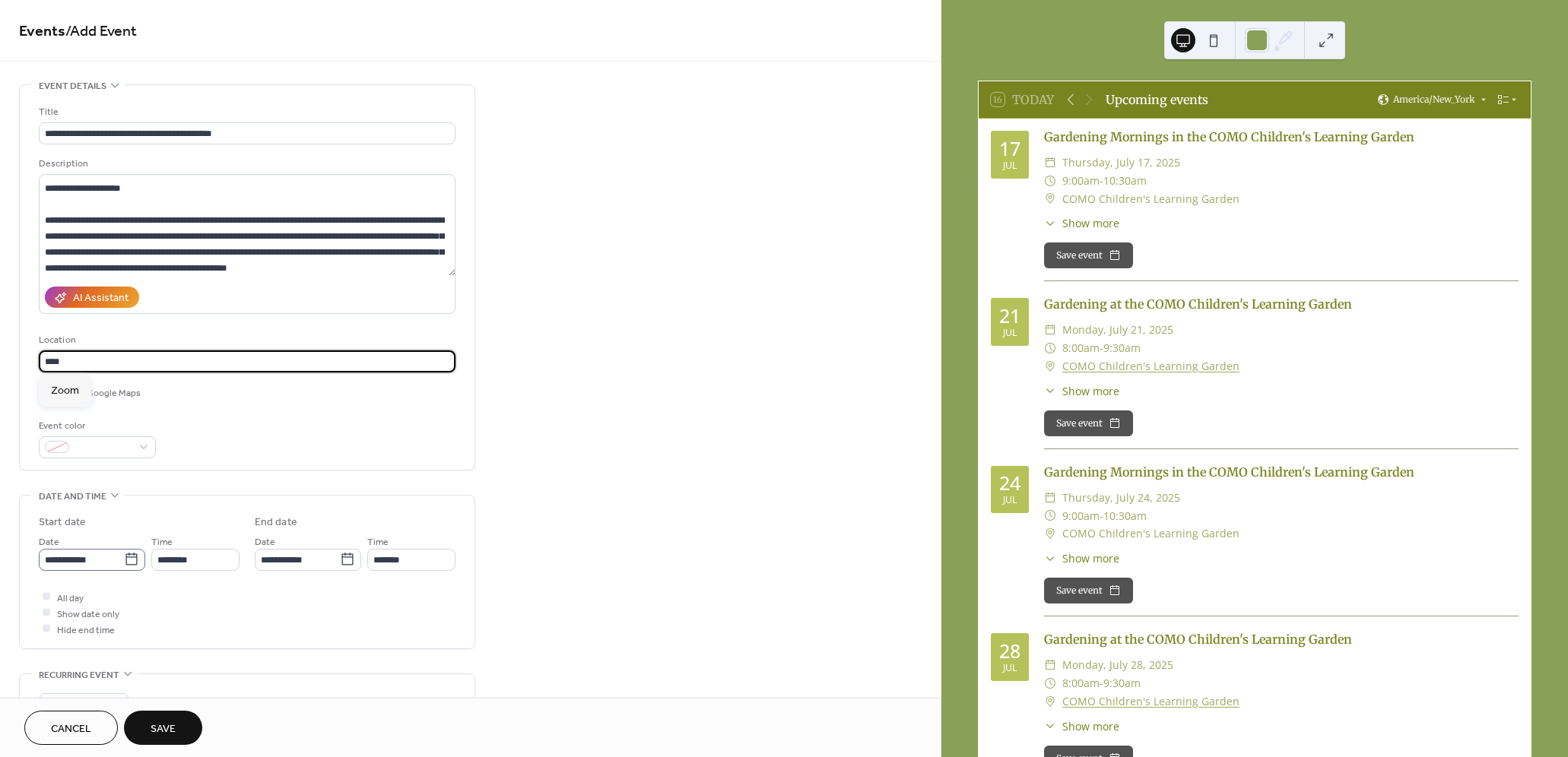 type 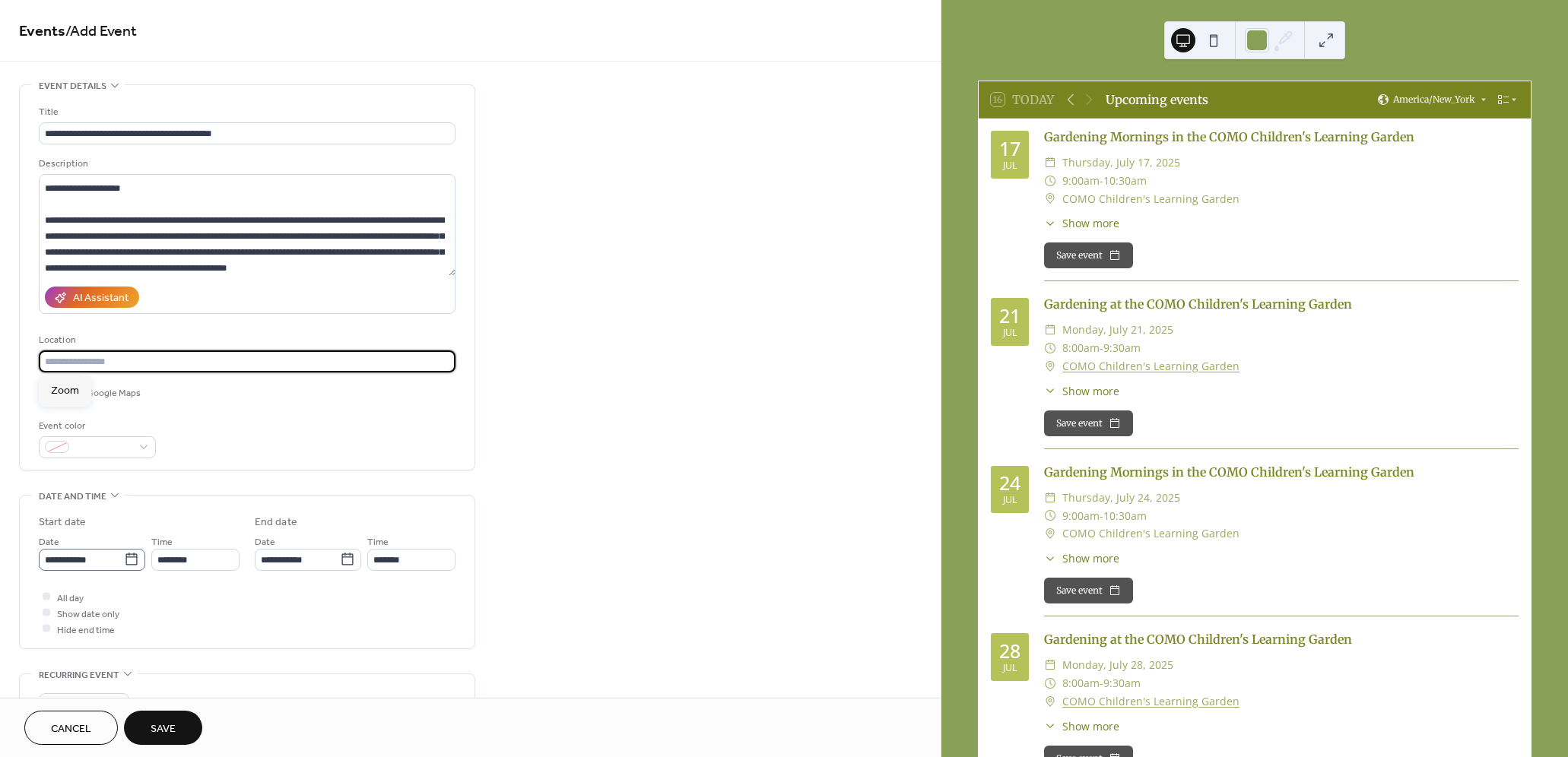 click 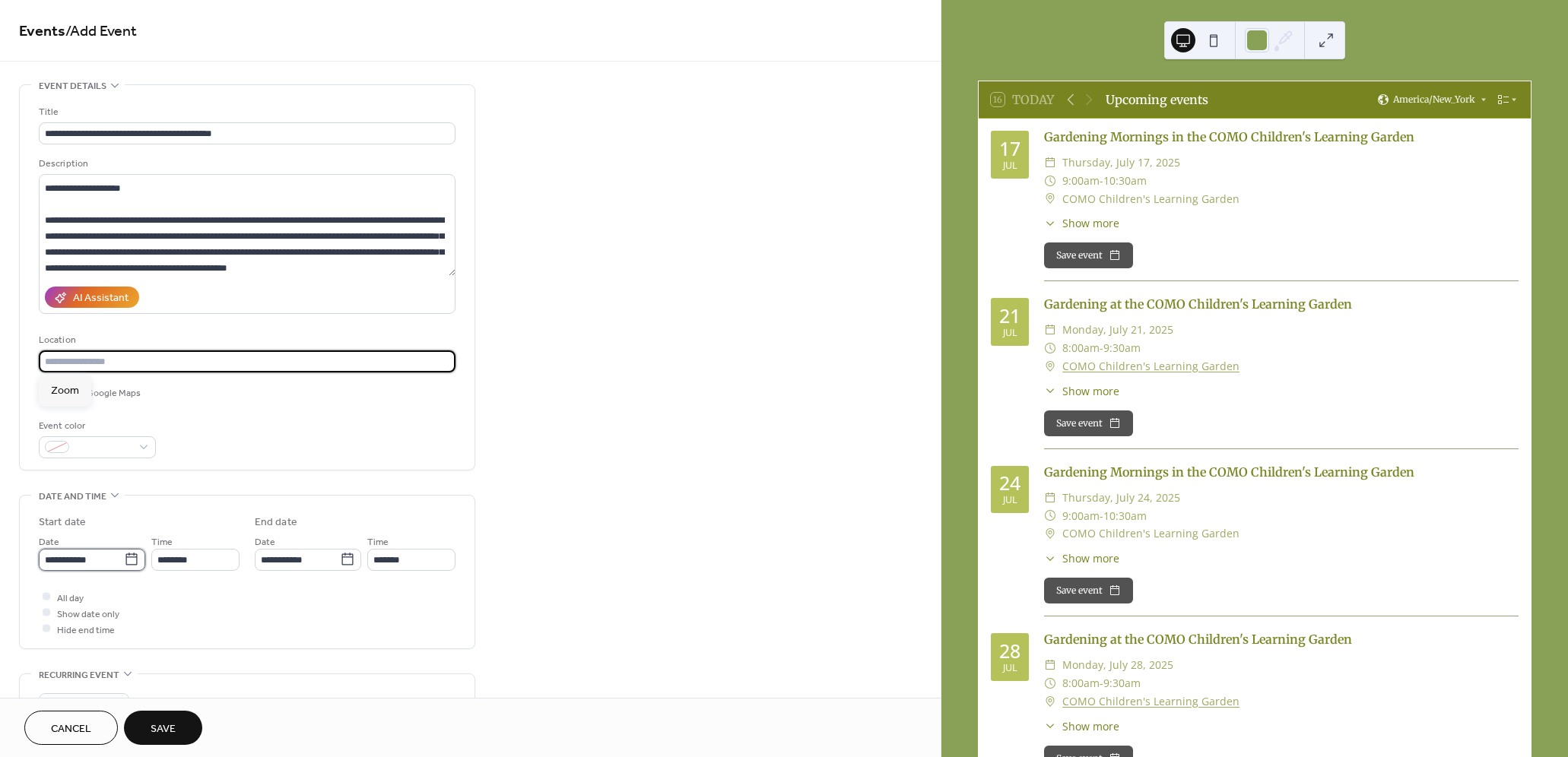 click on "**********" at bounding box center (81, 559) 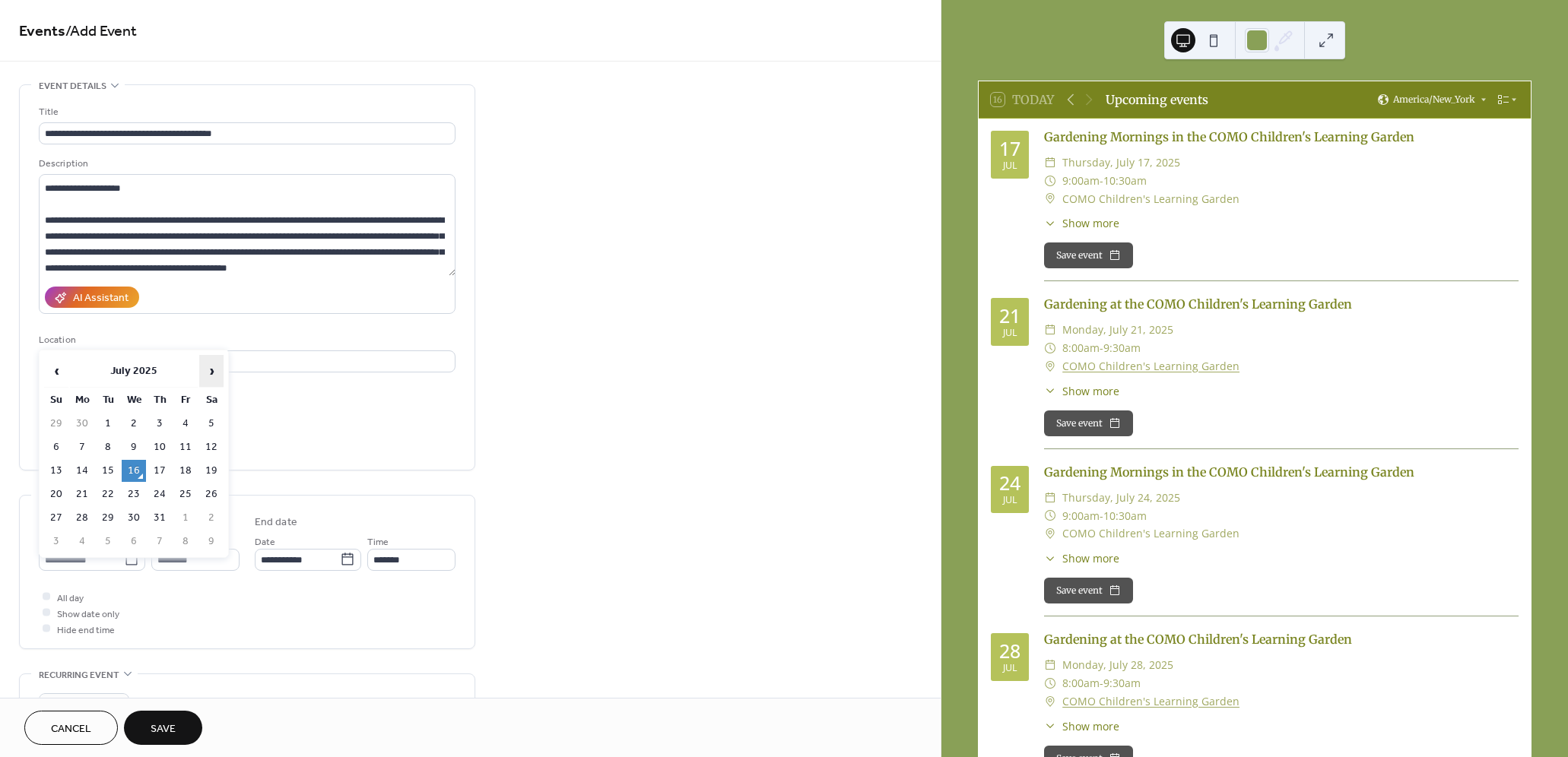 click on "›" at bounding box center [211, 371] 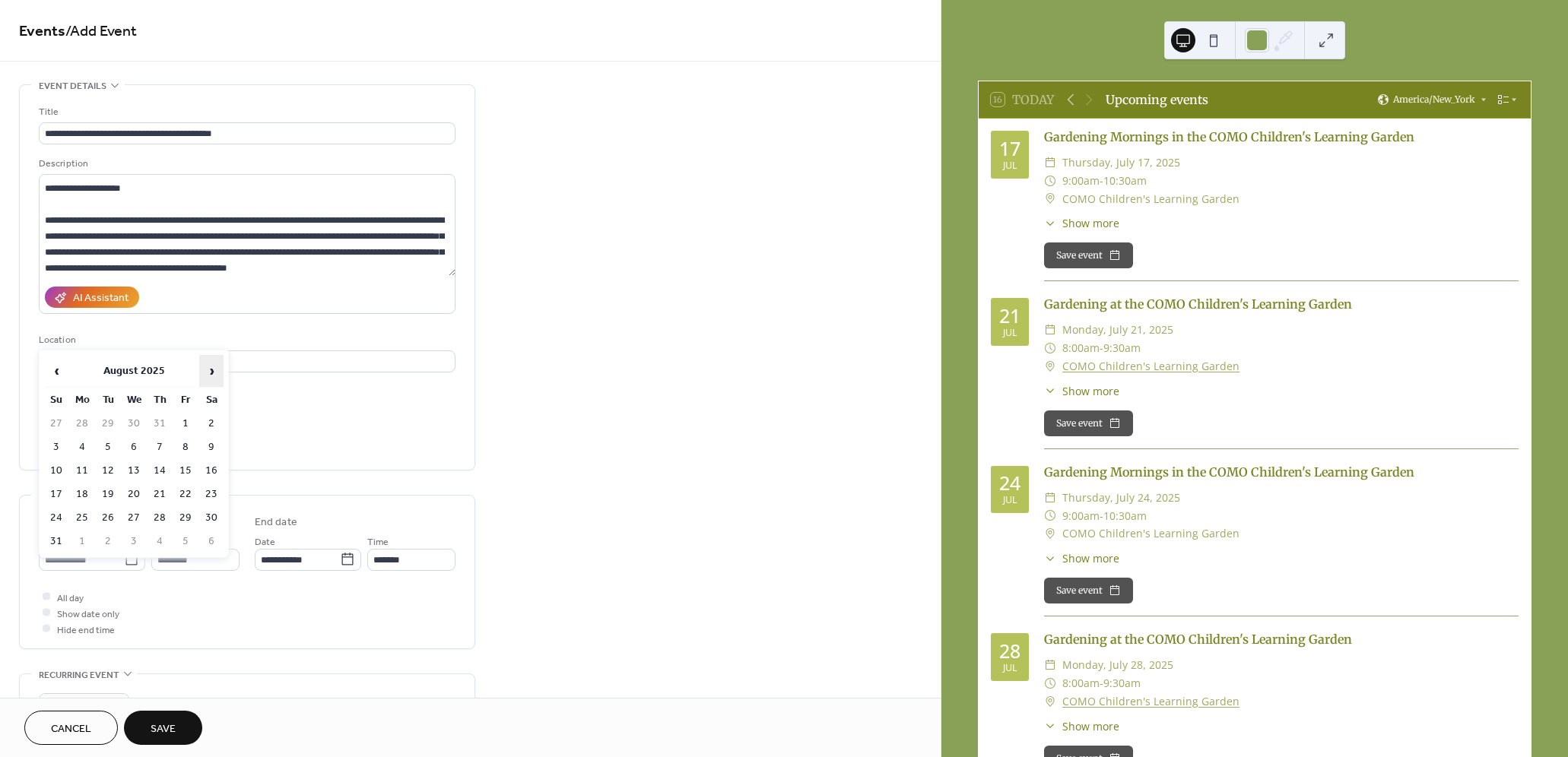 click on "›" at bounding box center (211, 371) 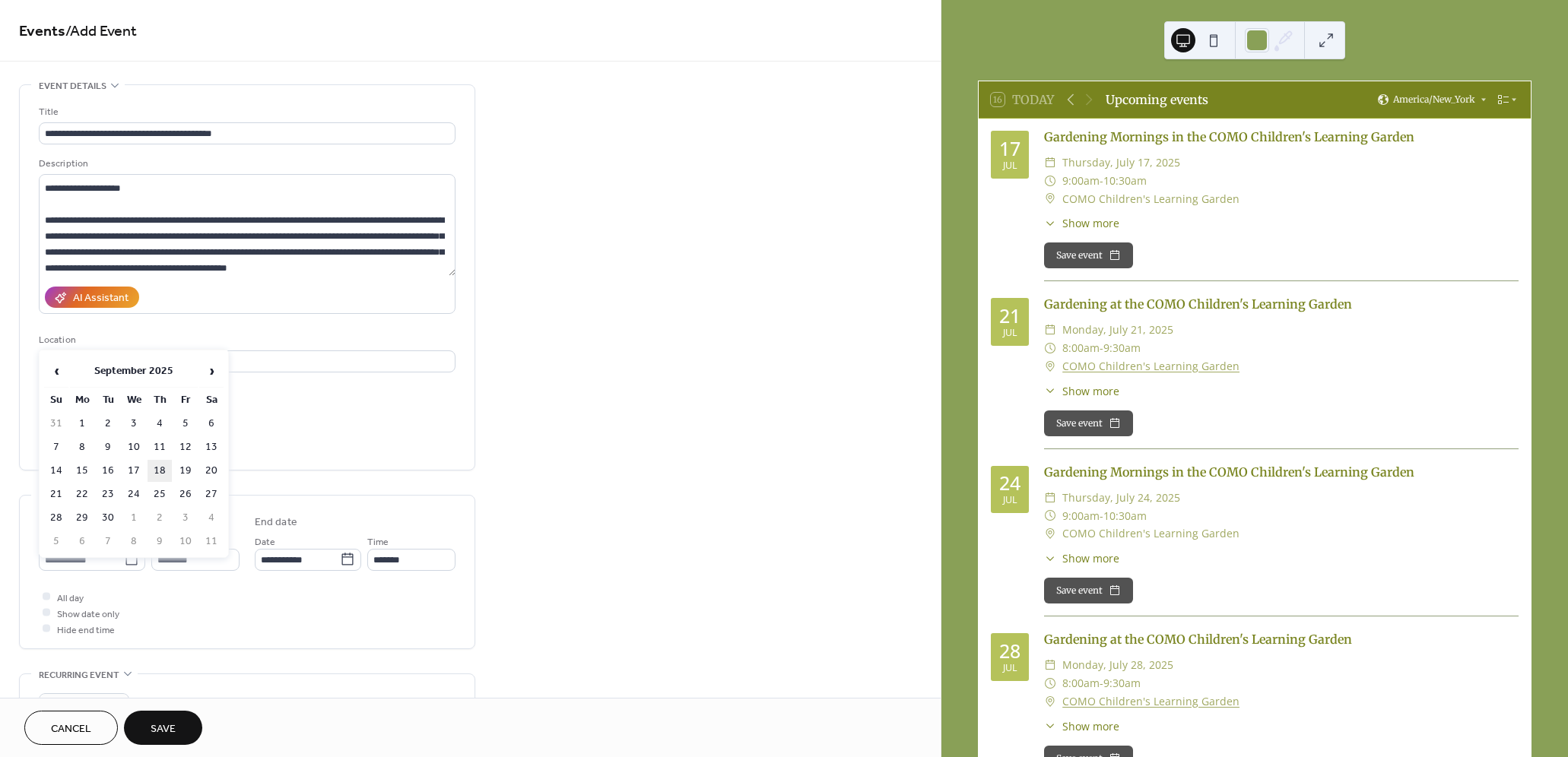click on "18" at bounding box center (160, 470) 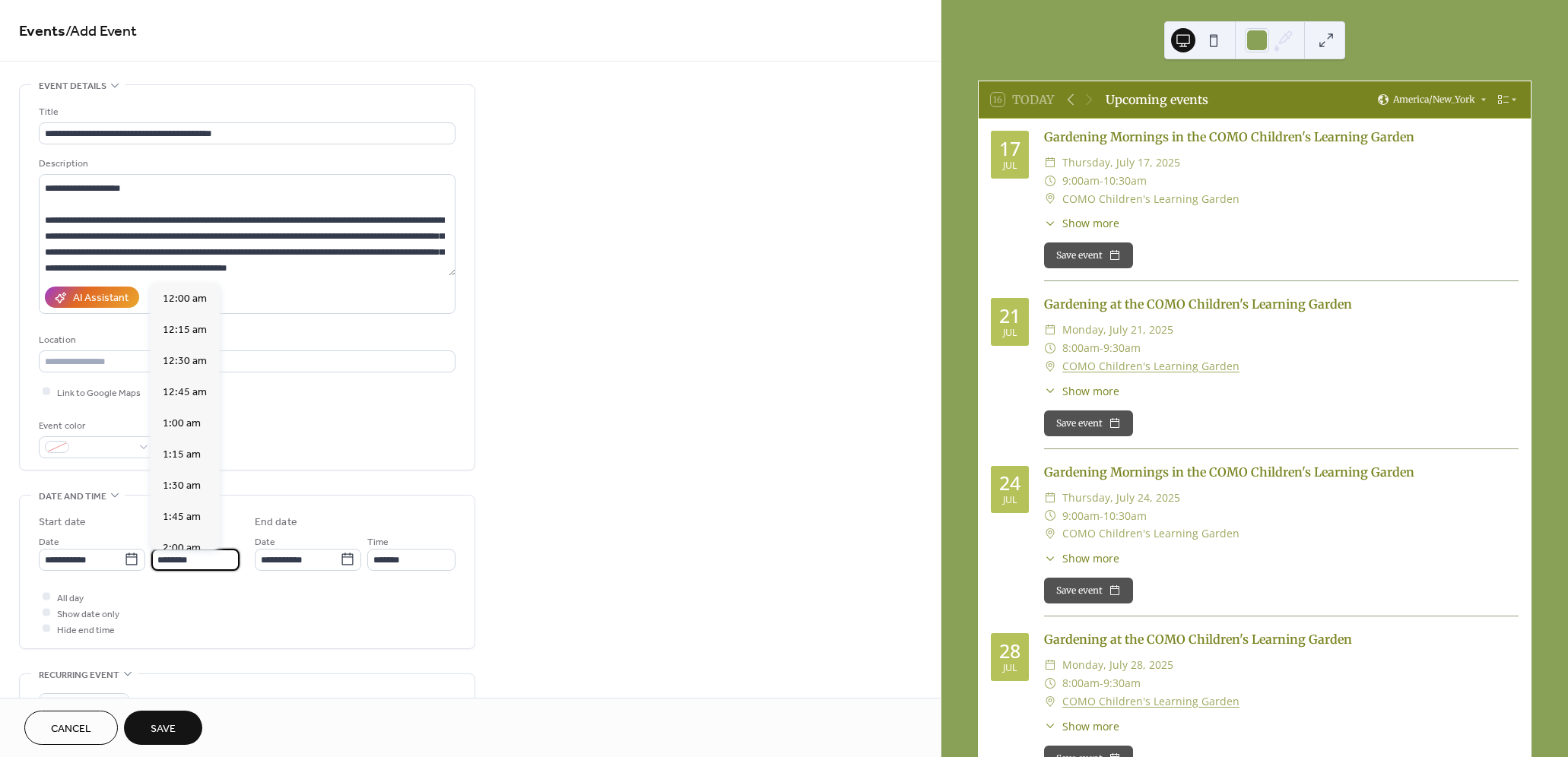 click on "********" at bounding box center [195, 559] 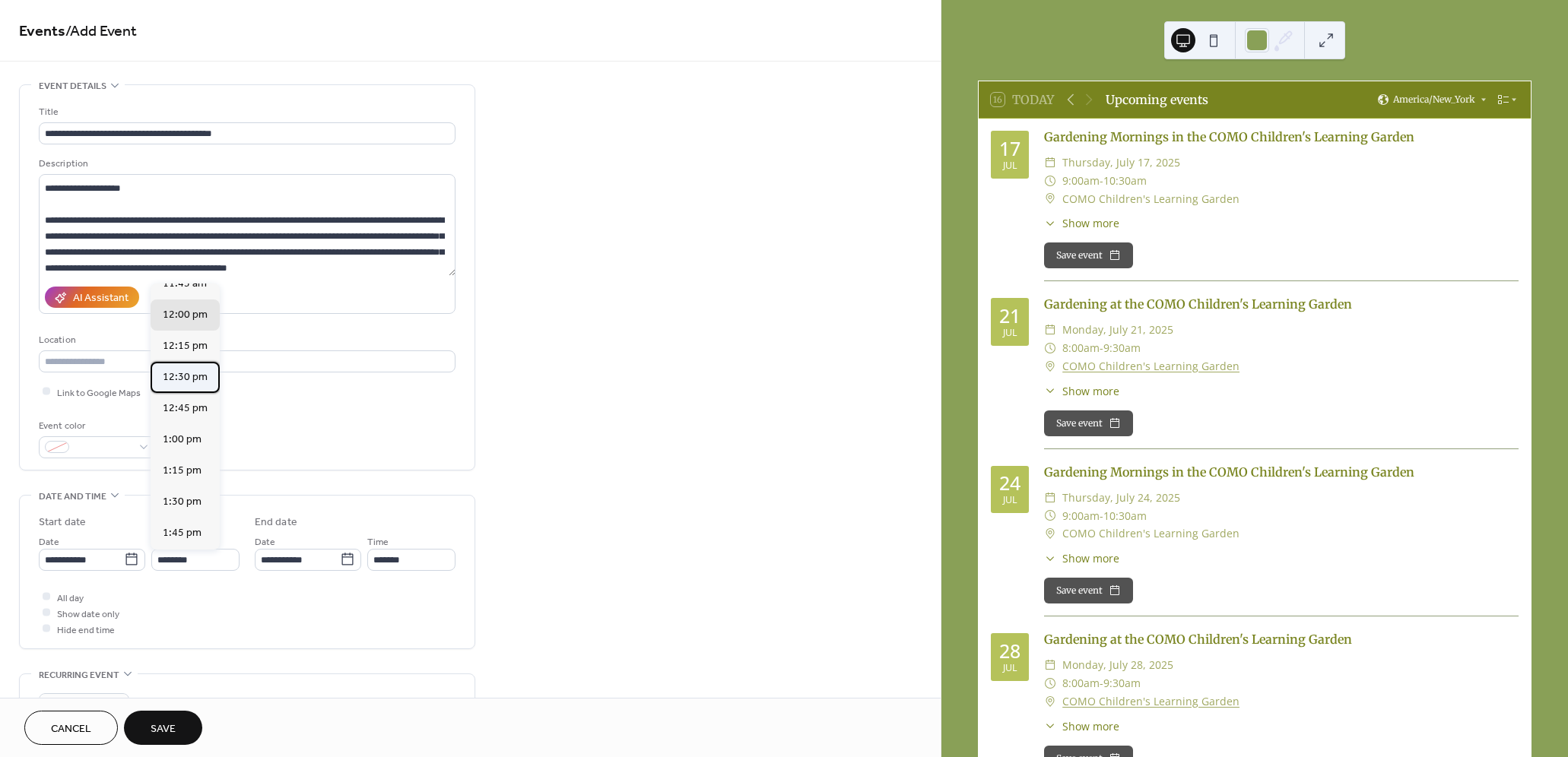 click on "12:30 pm" at bounding box center (185, 377) 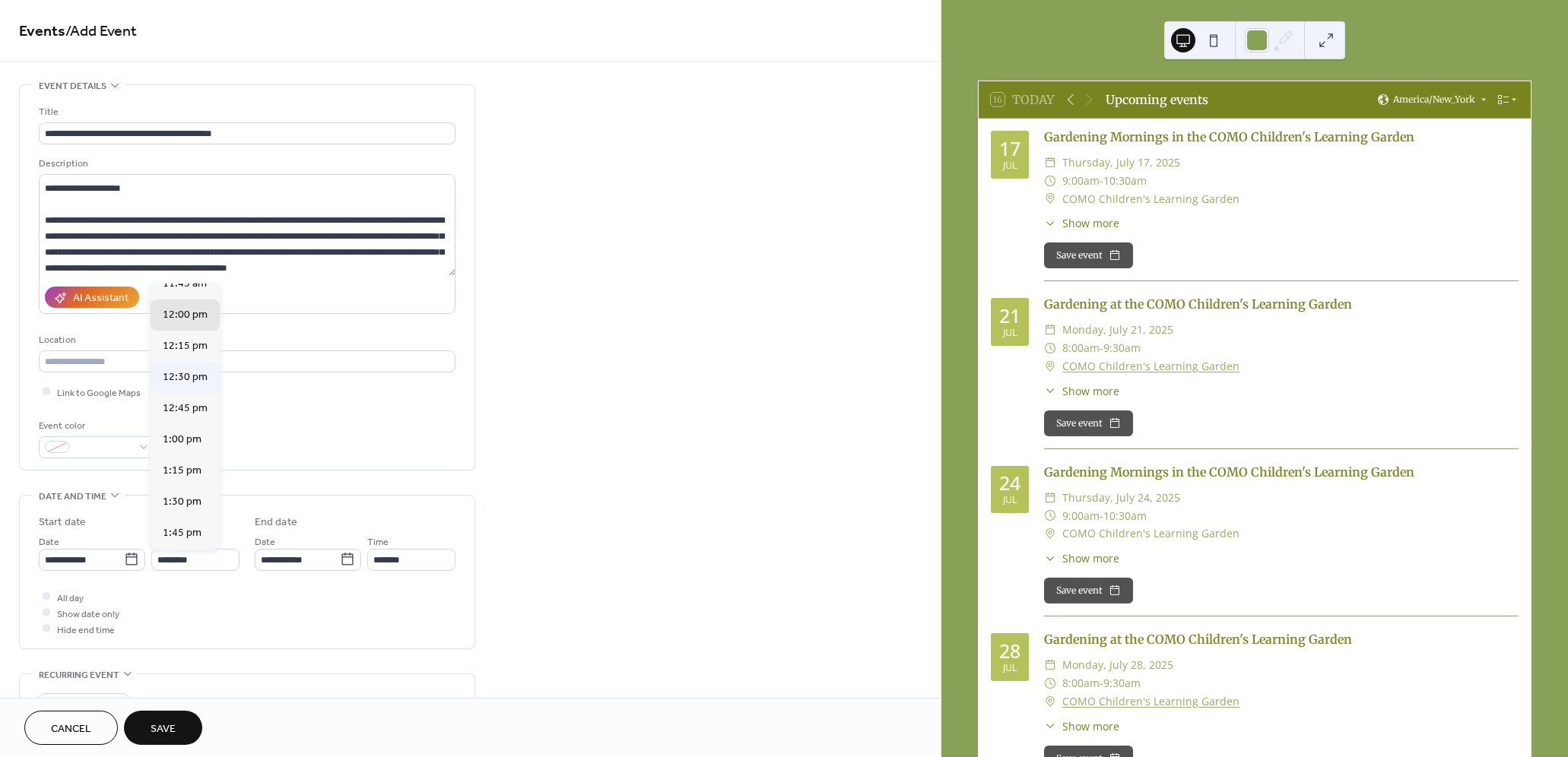 type on "********" 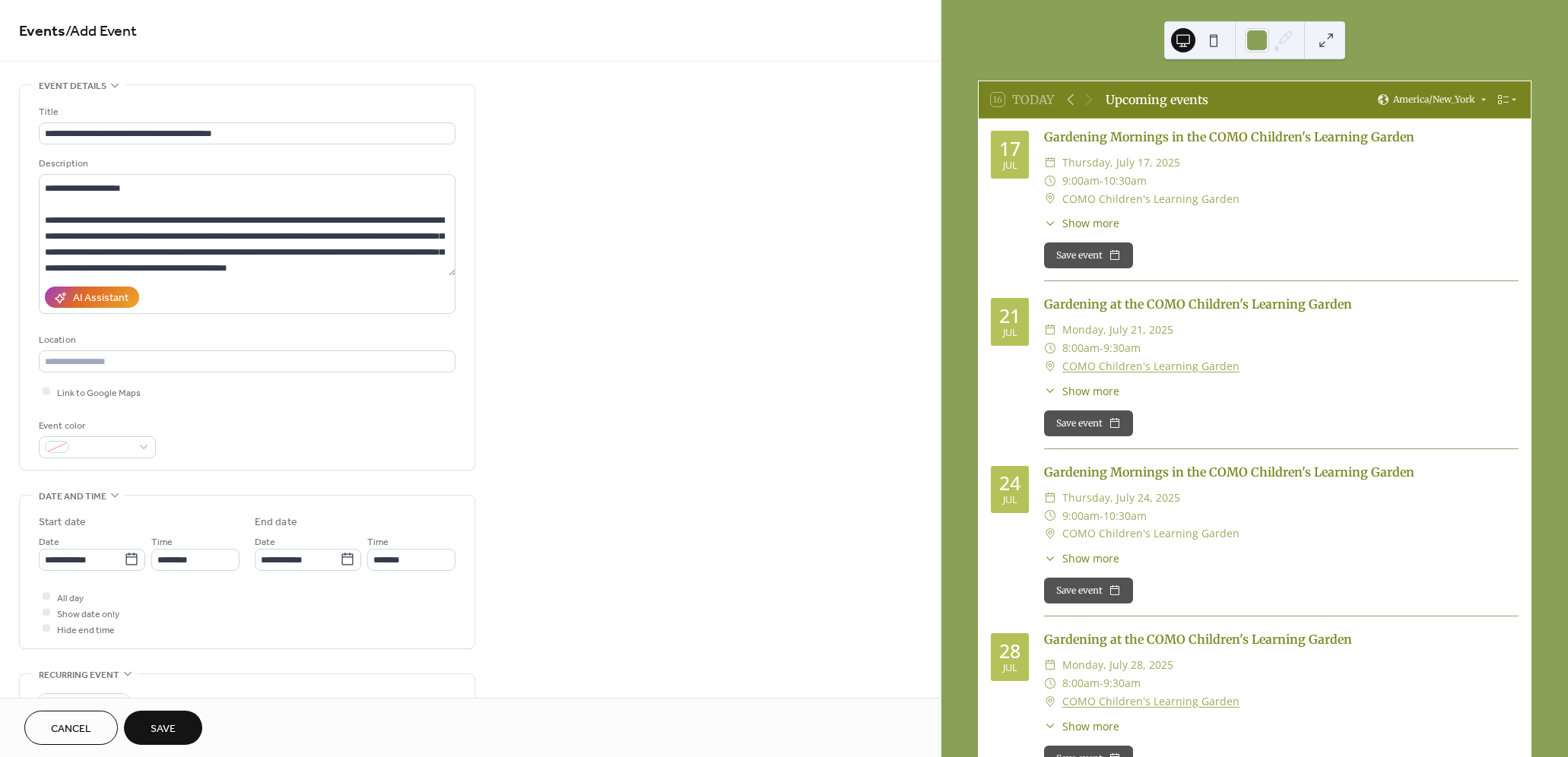 click on "**********" at bounding box center [247, 575] 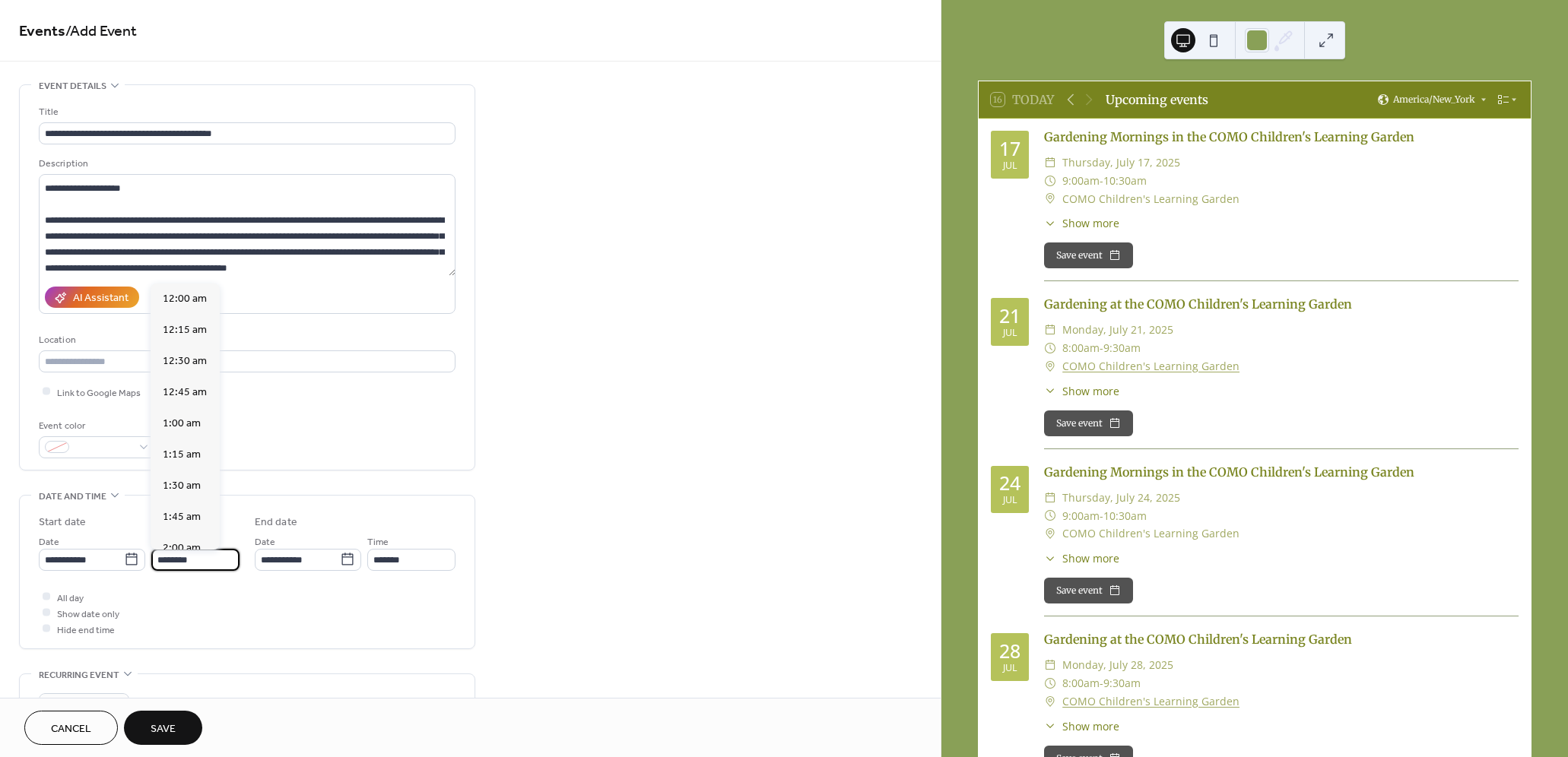 click on "********" at bounding box center (195, 559) 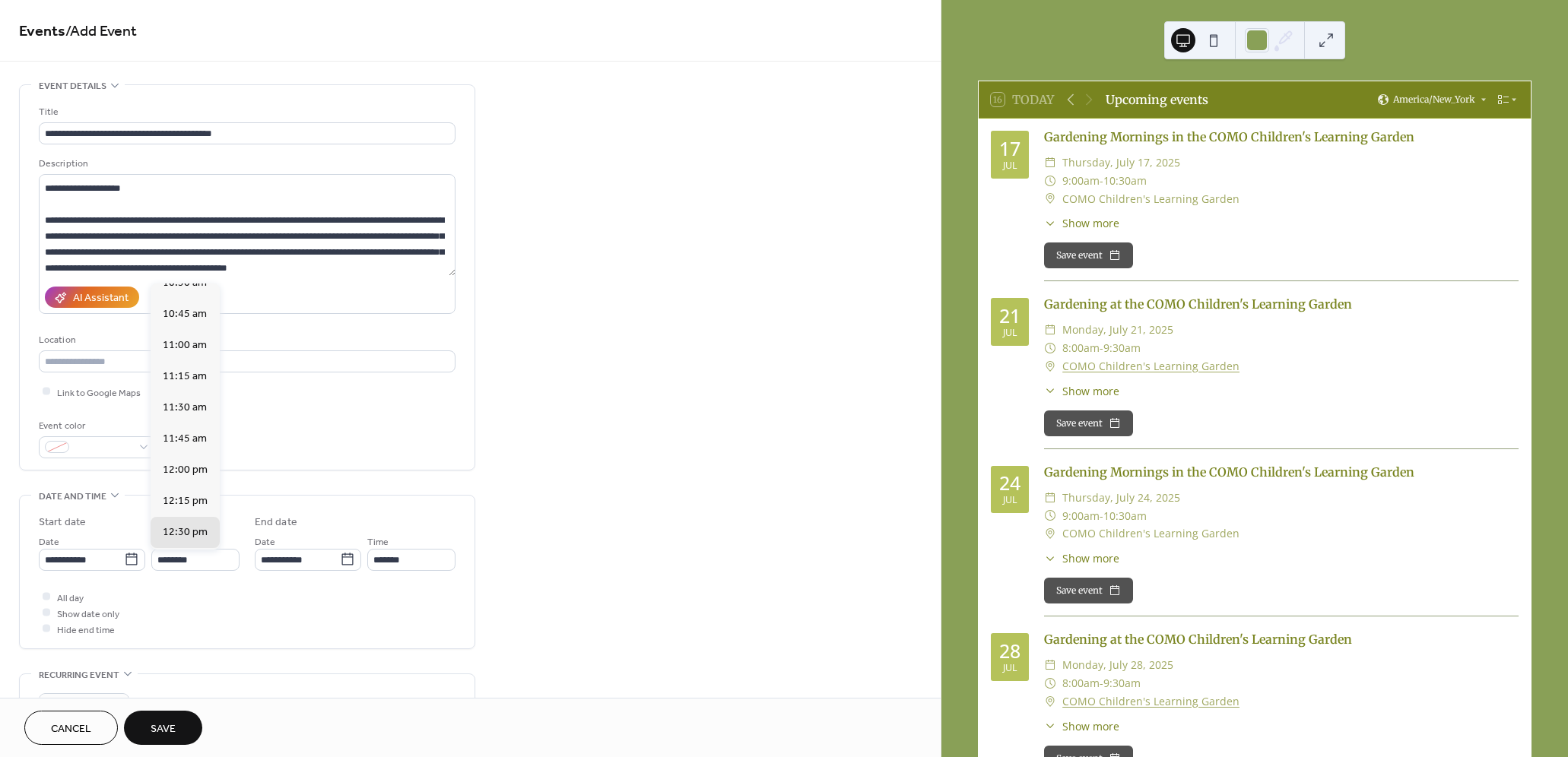 scroll, scrollTop: 1310, scrollLeft: 0, axis: vertical 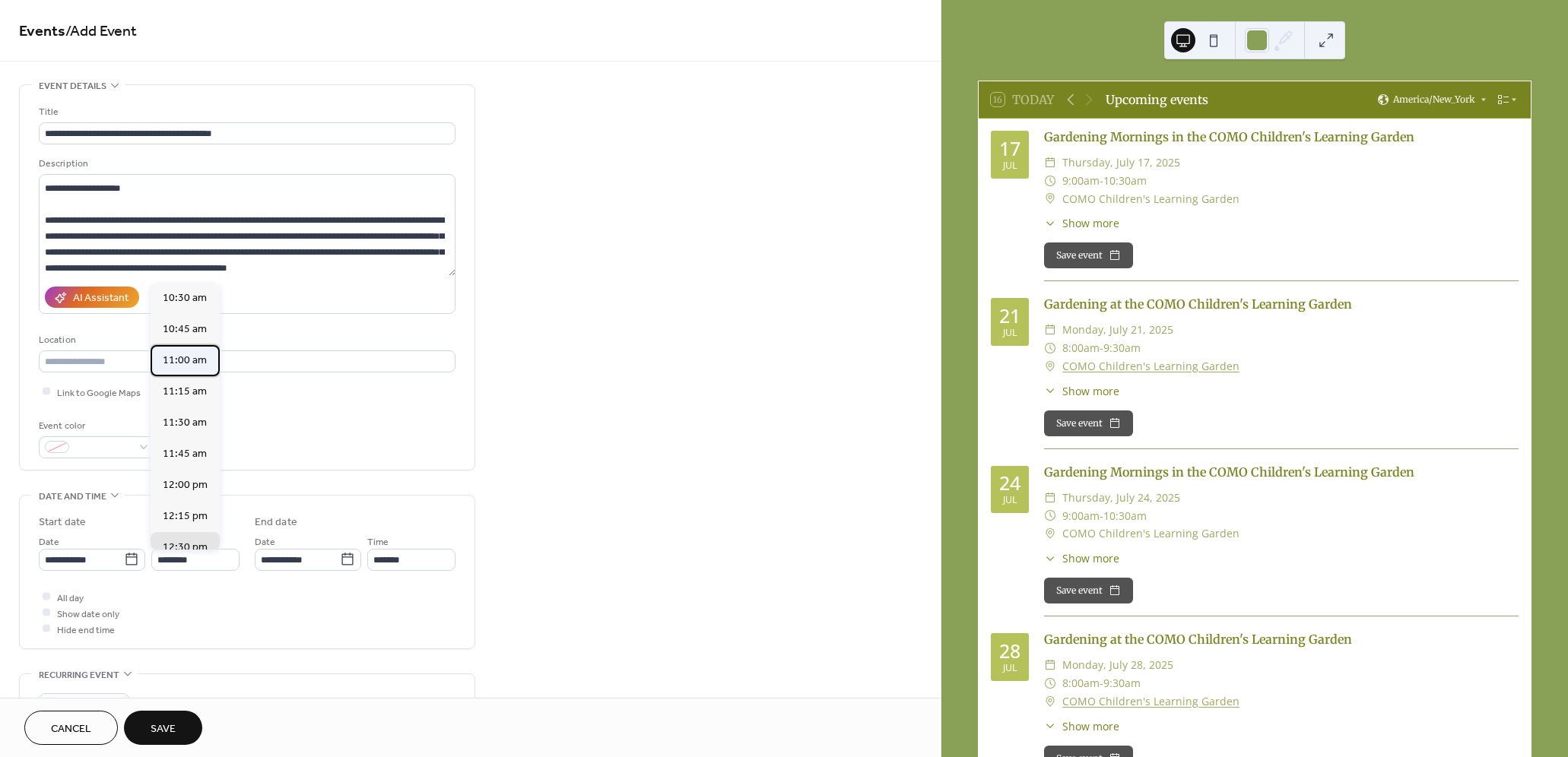click on "11:00 am" at bounding box center (185, 359) 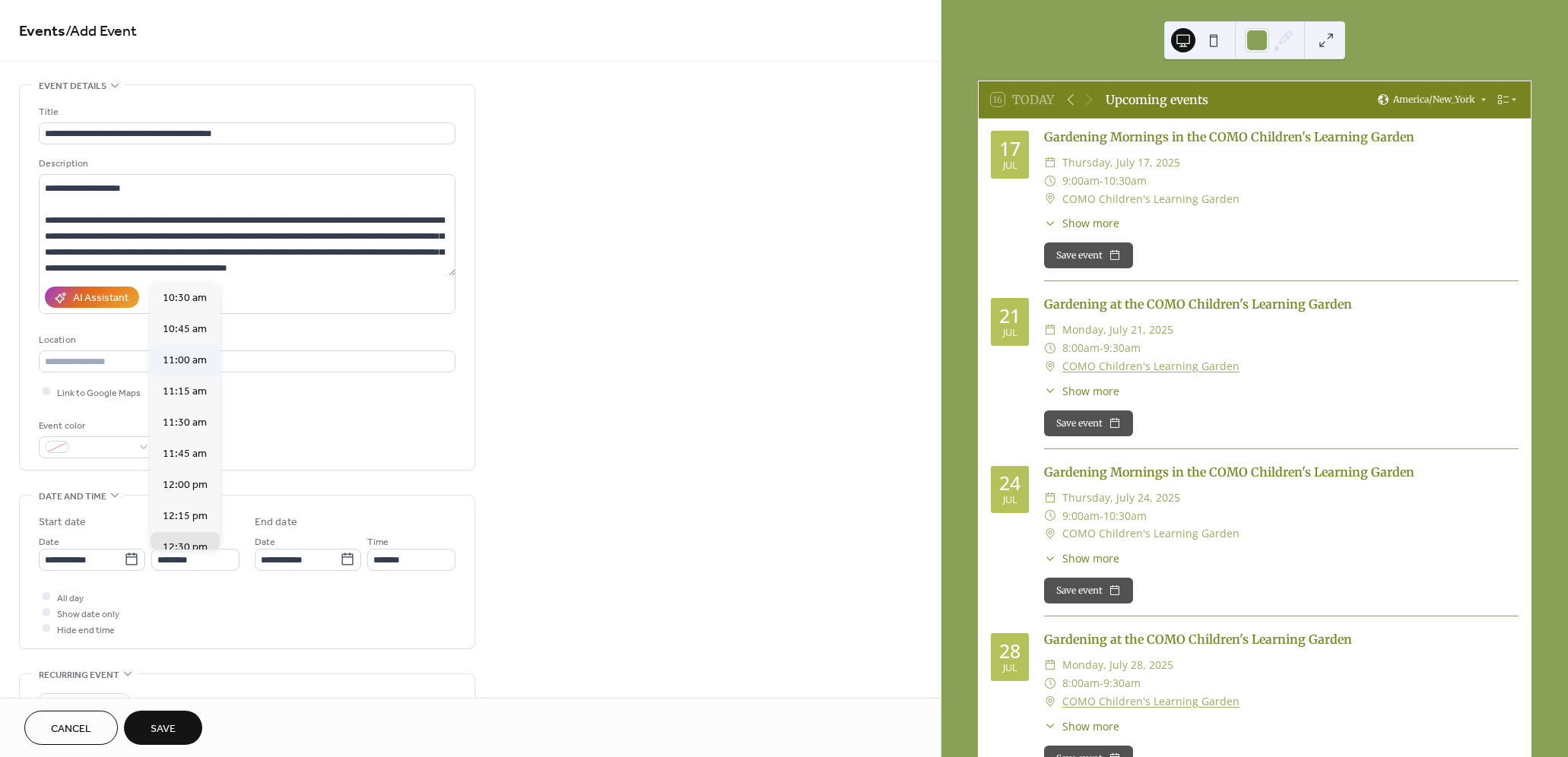 type on "********" 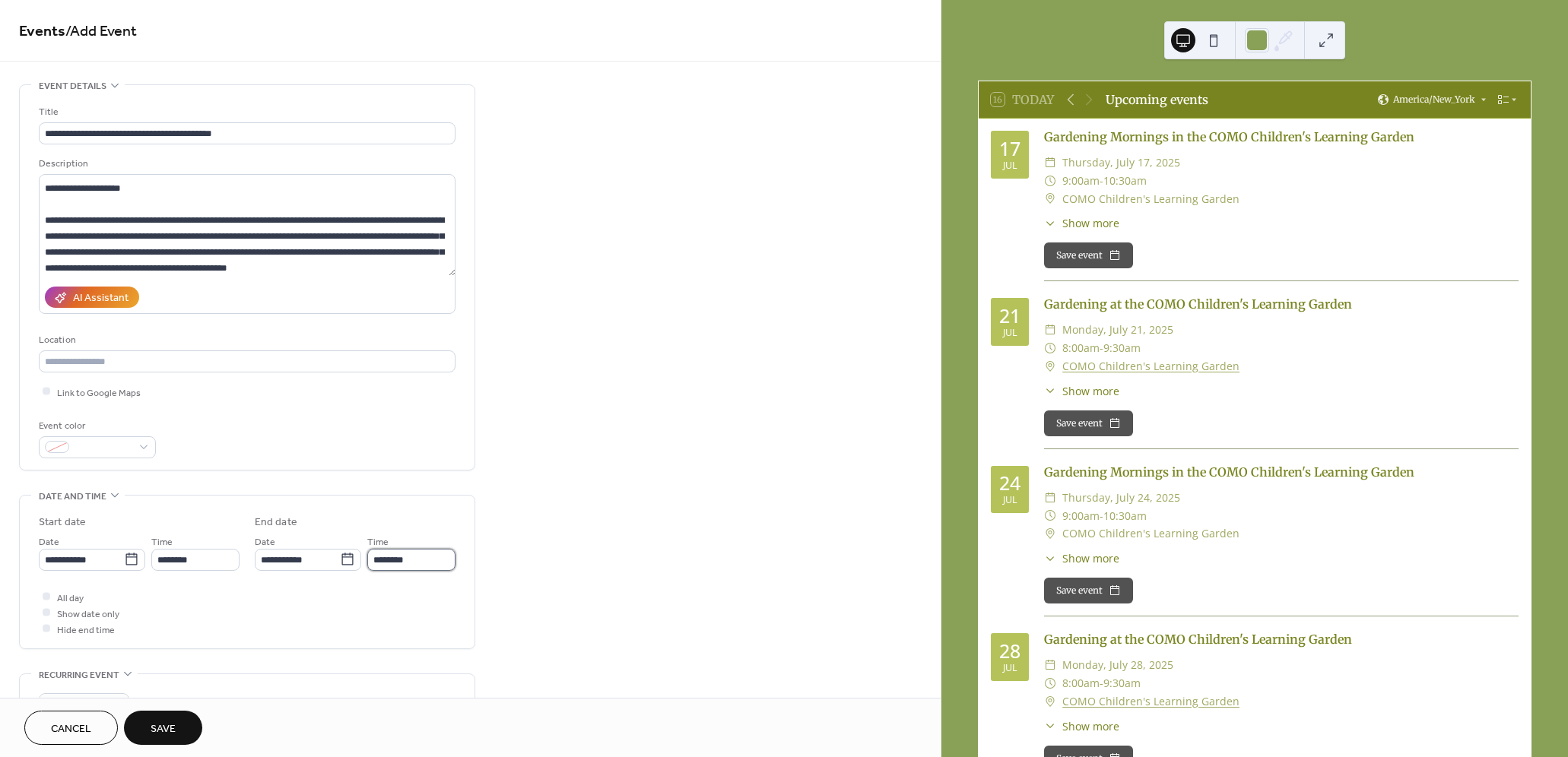 click on "********" at bounding box center (411, 559) 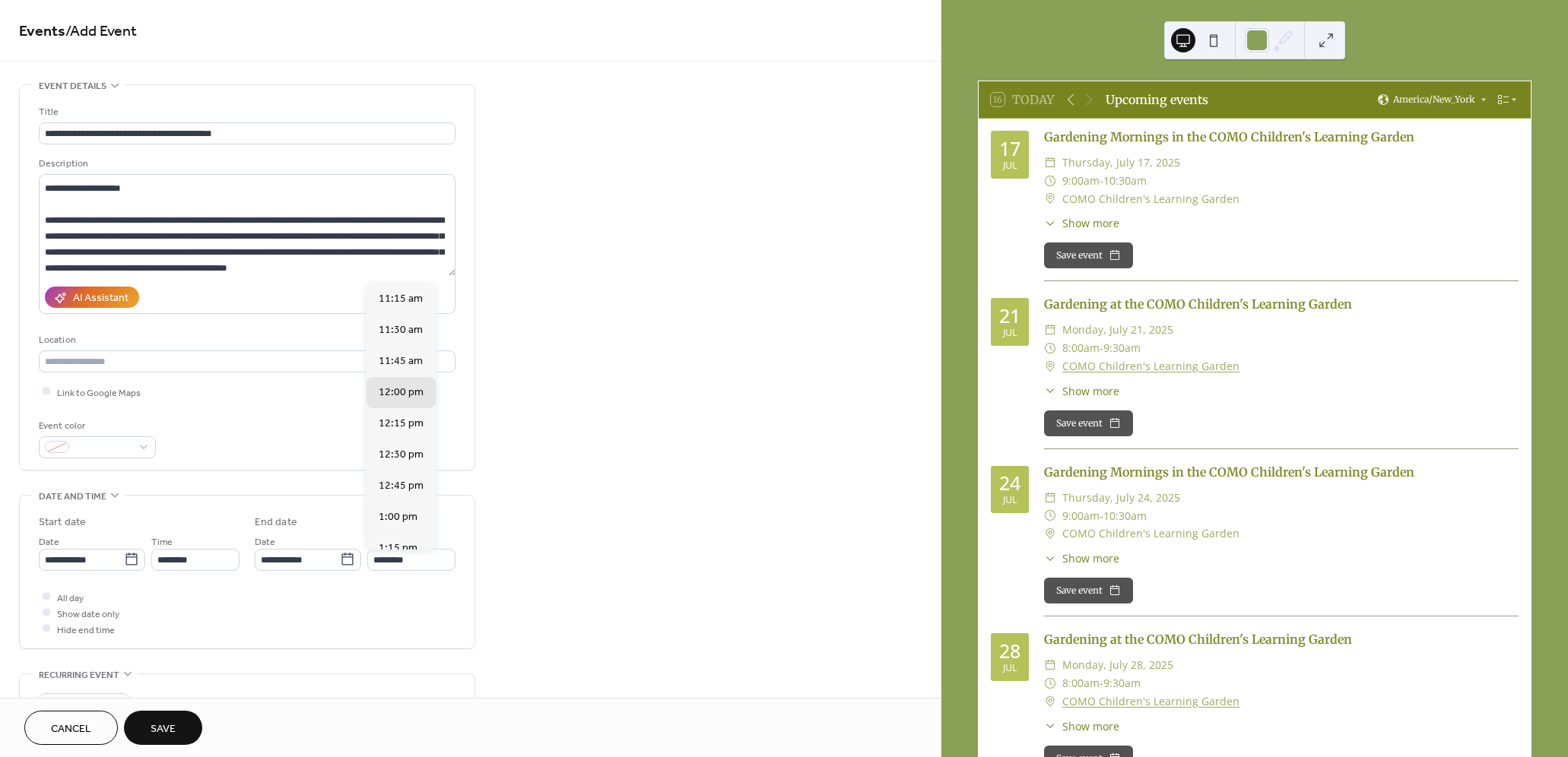 scroll, scrollTop: 233, scrollLeft: 0, axis: vertical 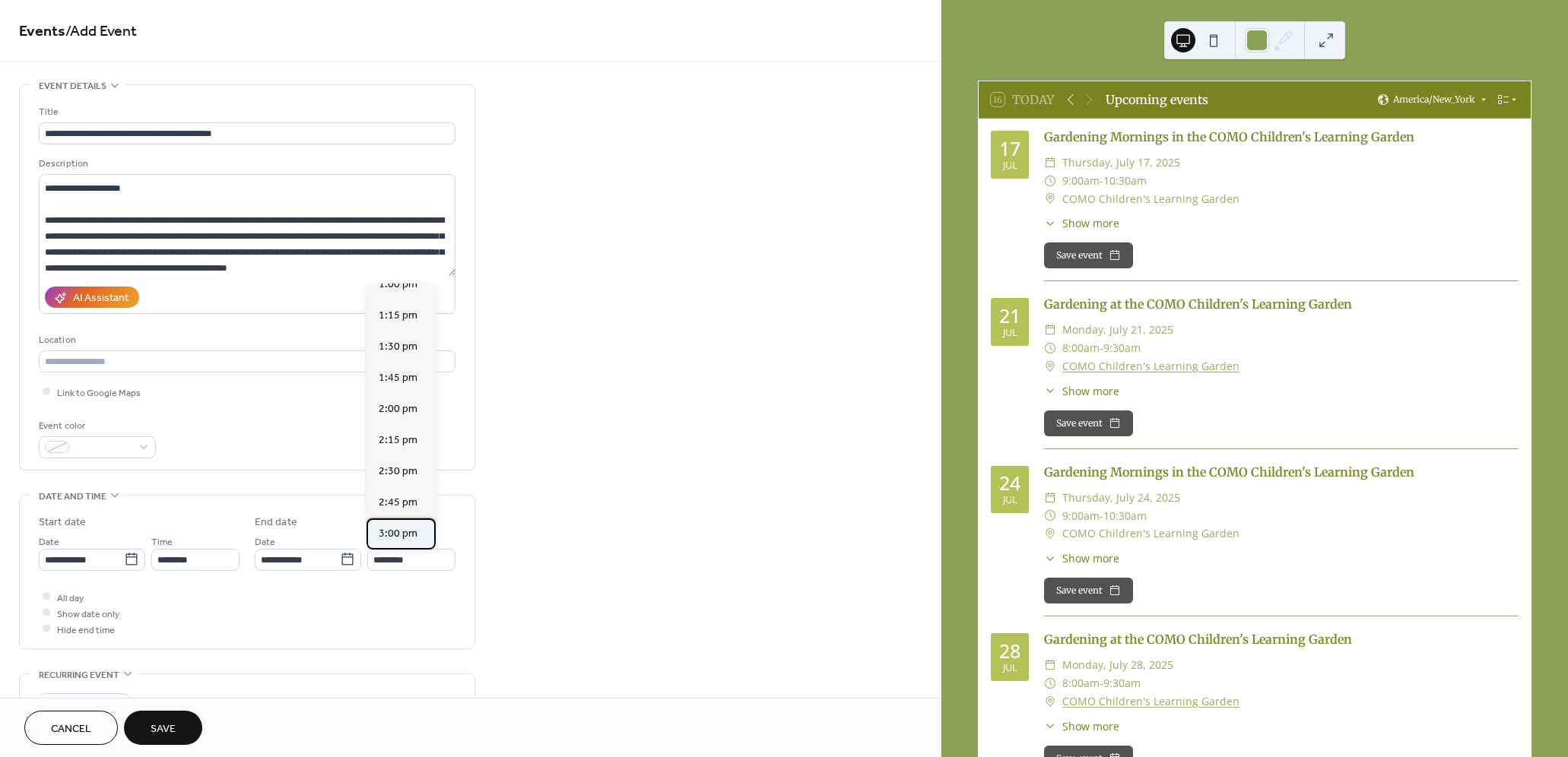 click on "3:00 pm" at bounding box center (398, 533) 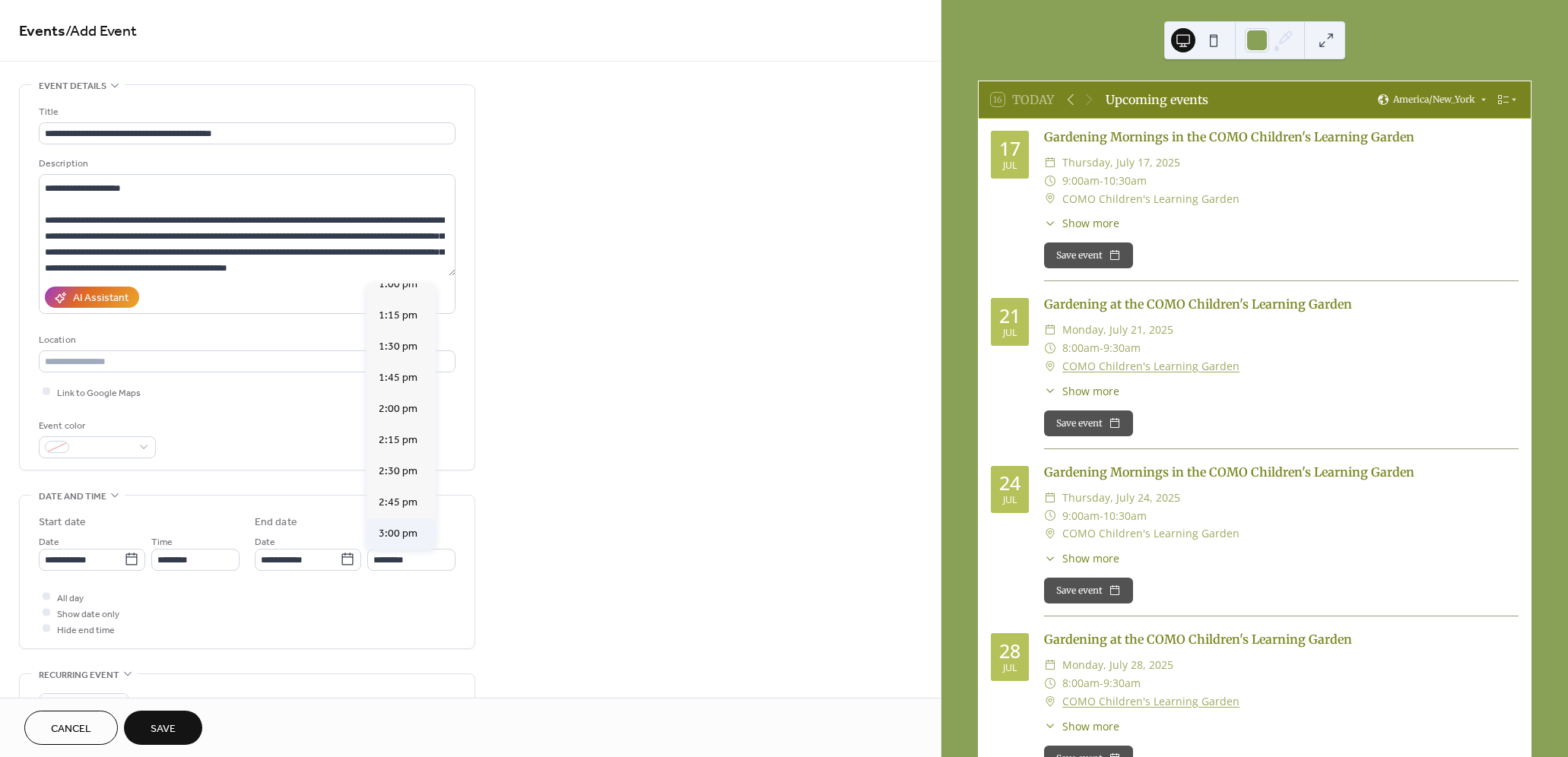 type on "*******" 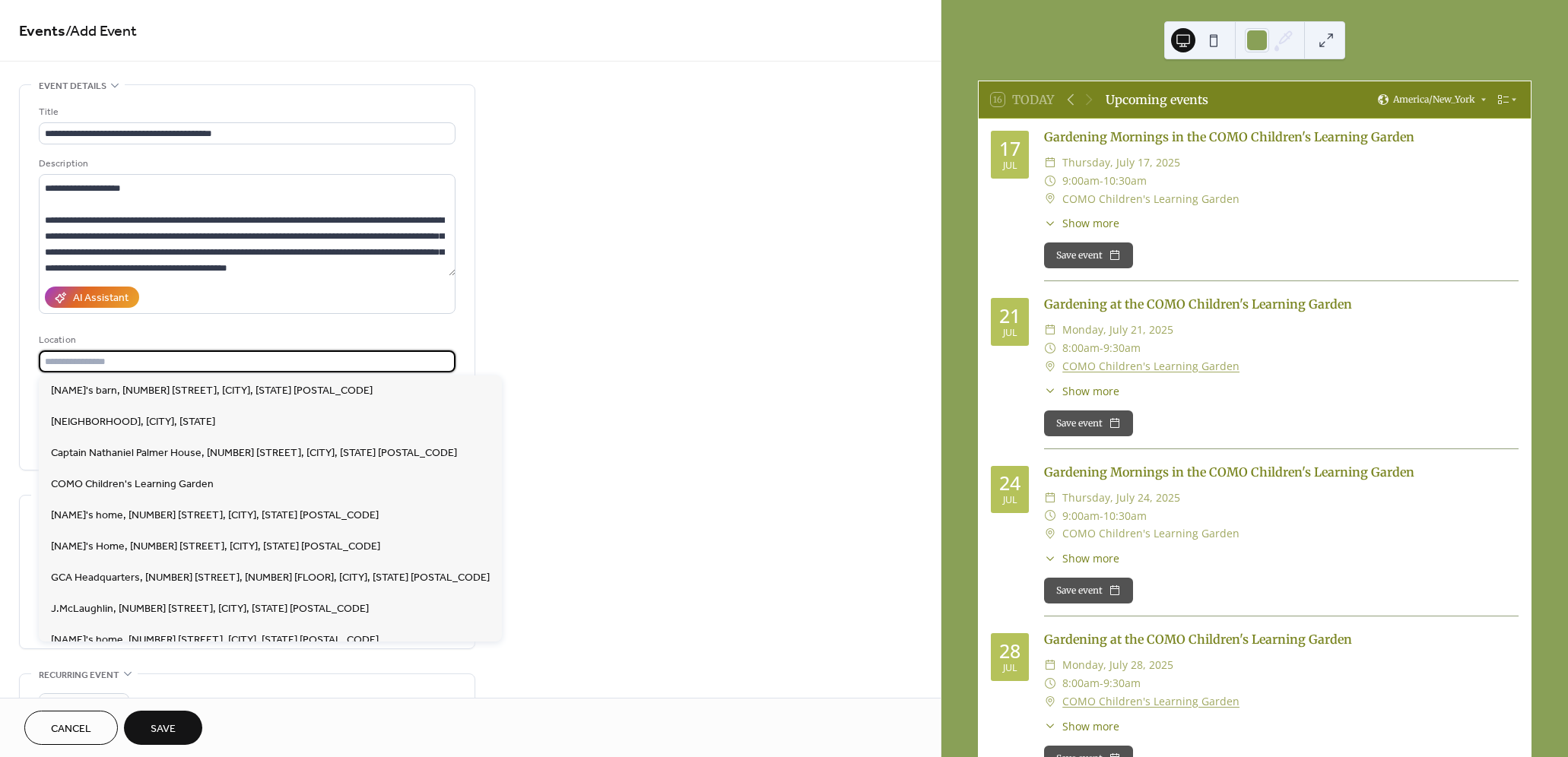 click at bounding box center (247, 361) 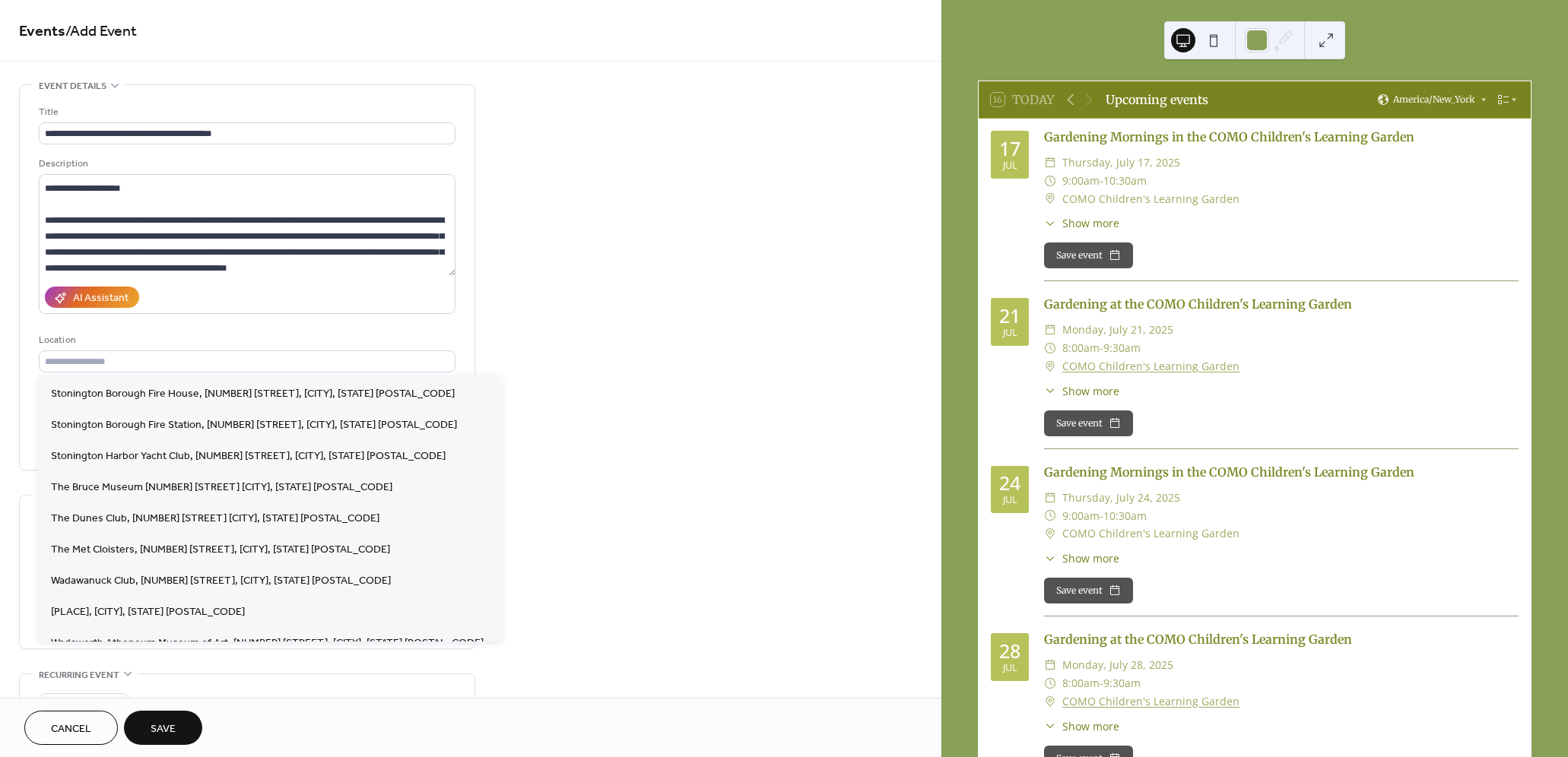 scroll, scrollTop: 566, scrollLeft: 0, axis: vertical 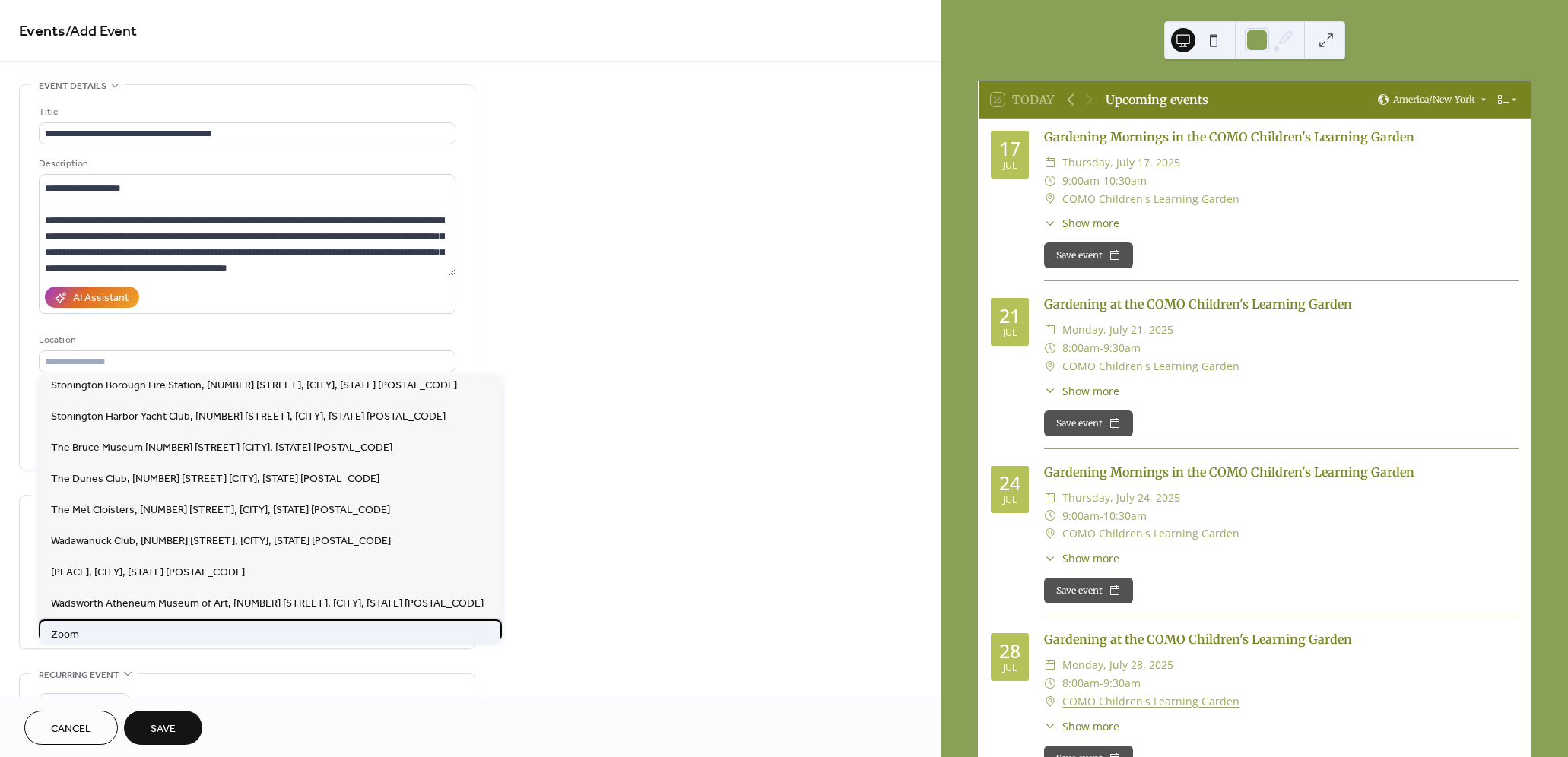click on "Zoom" at bounding box center [270, 635] 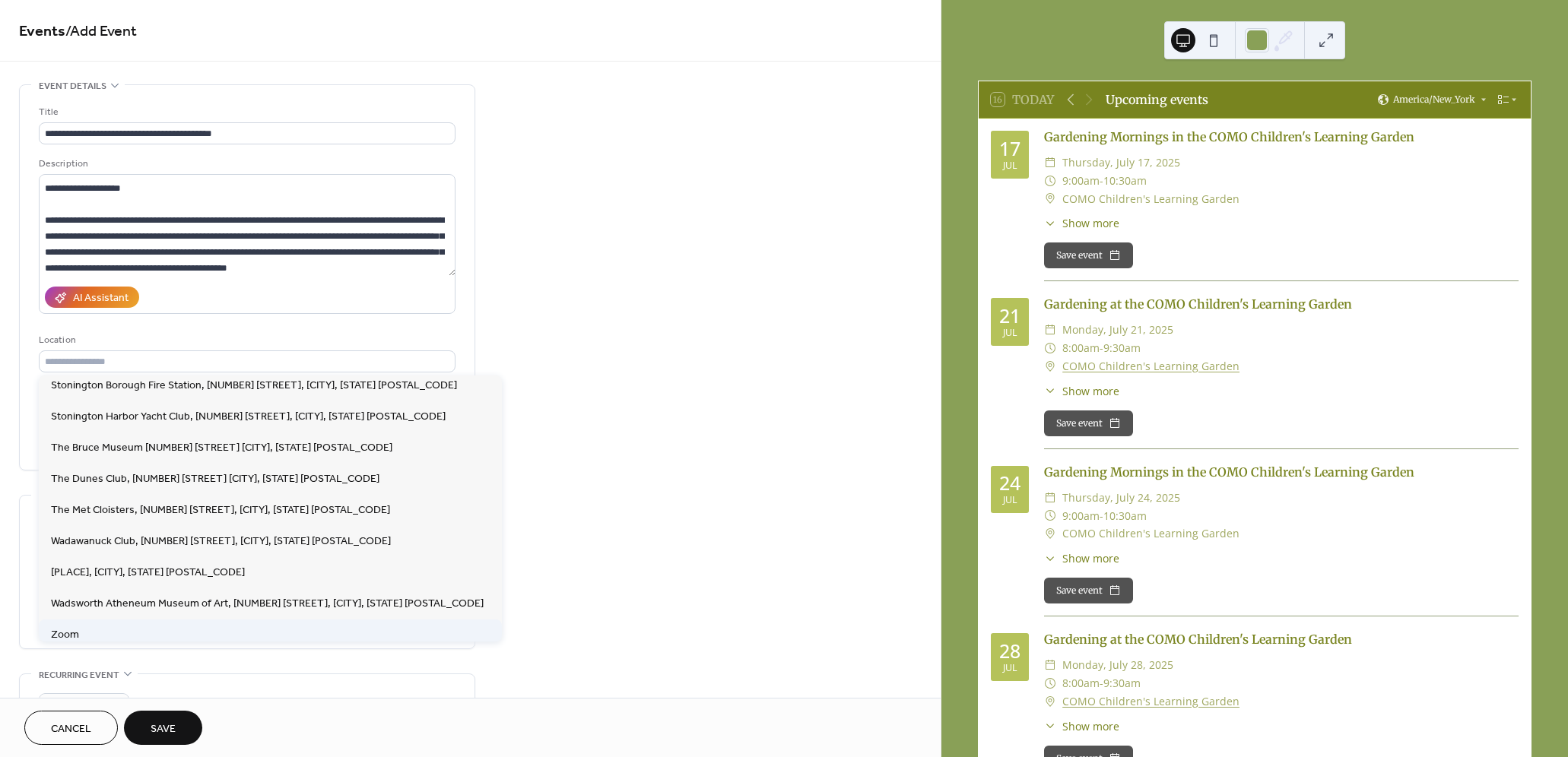 type on "****" 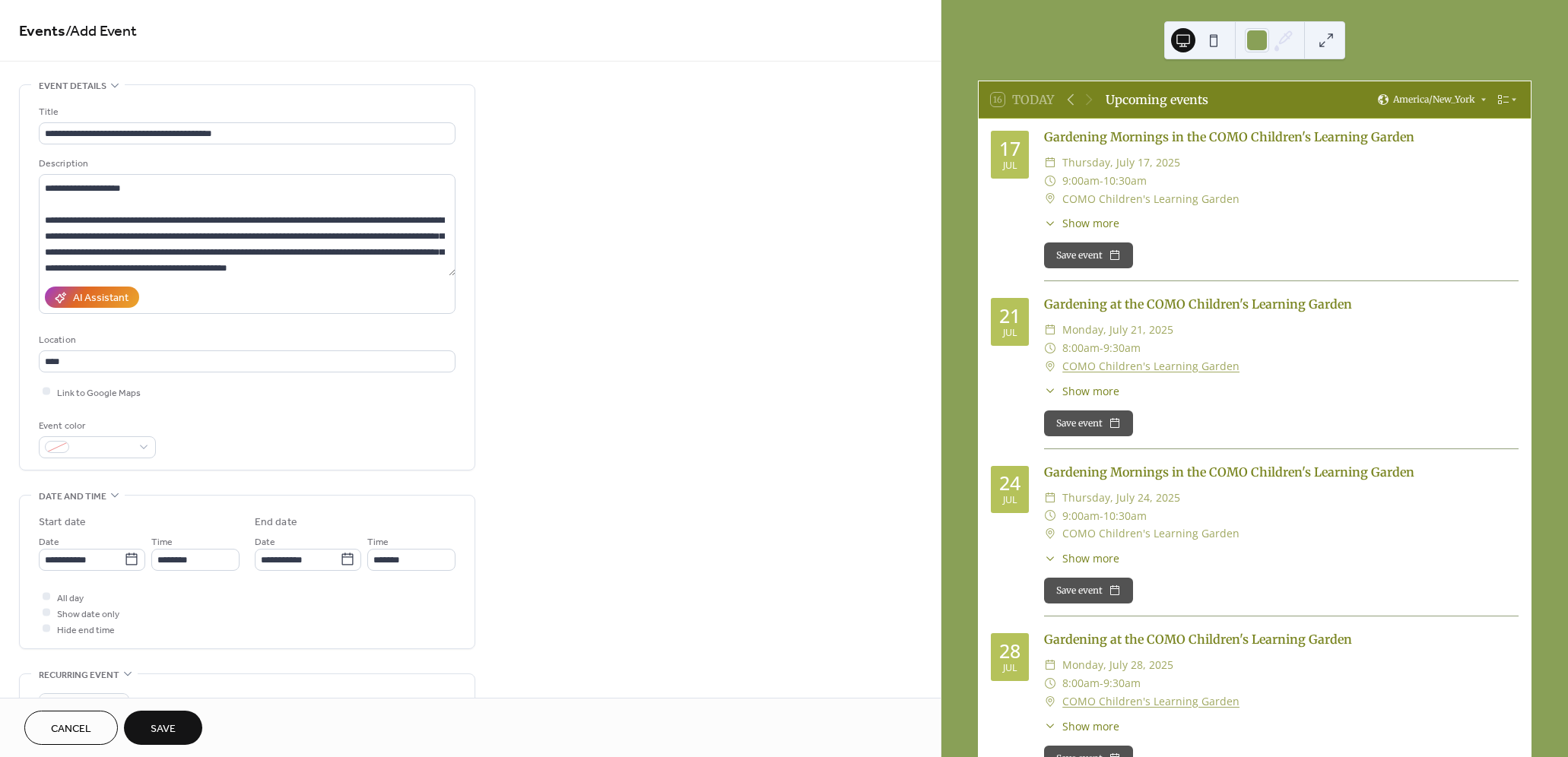 drag, startPoint x: 940, startPoint y: 298, endPoint x: 944, endPoint y: 374, distance: 76.10519 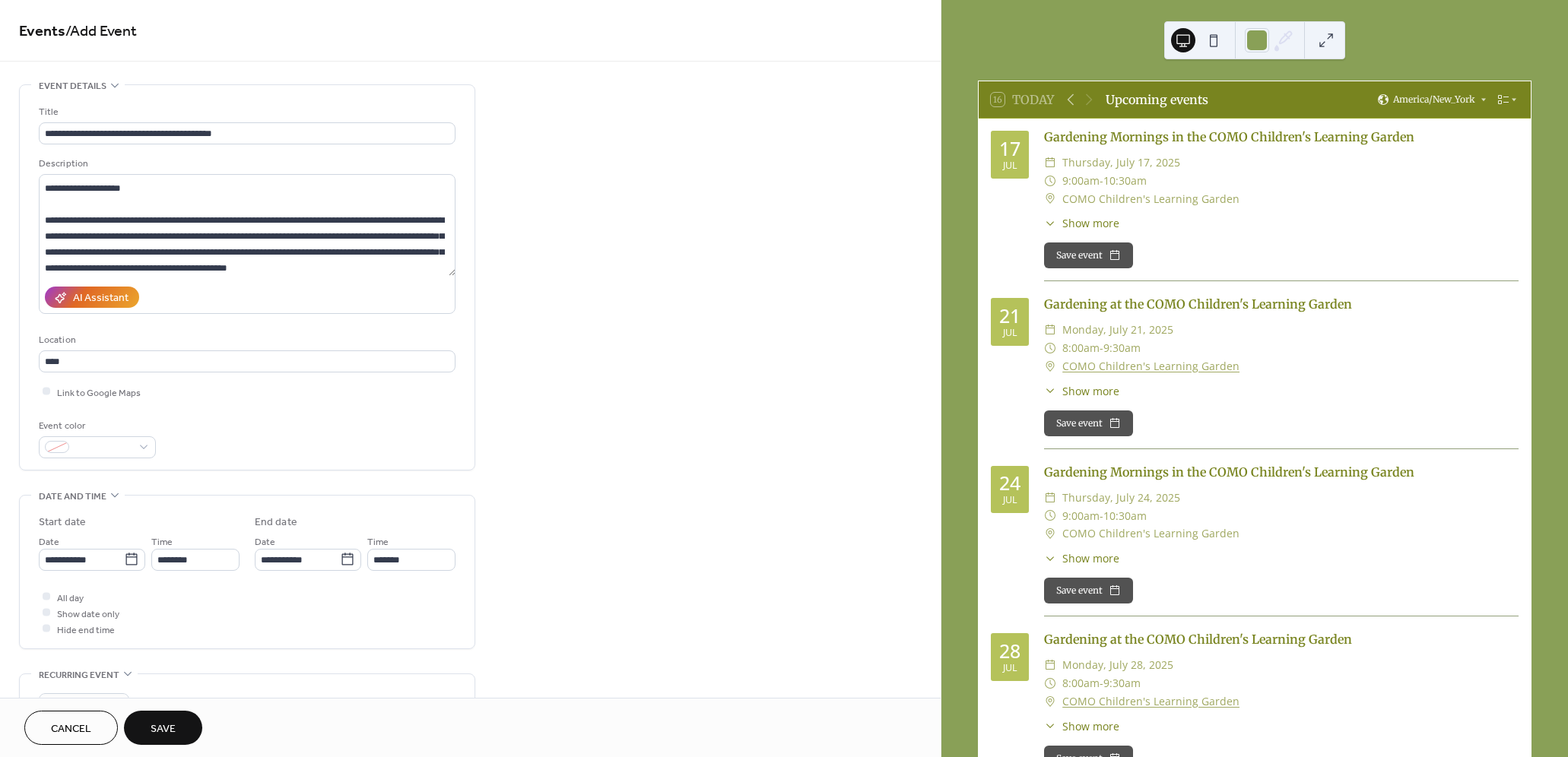 click on "**********" at bounding box center [784, 378] 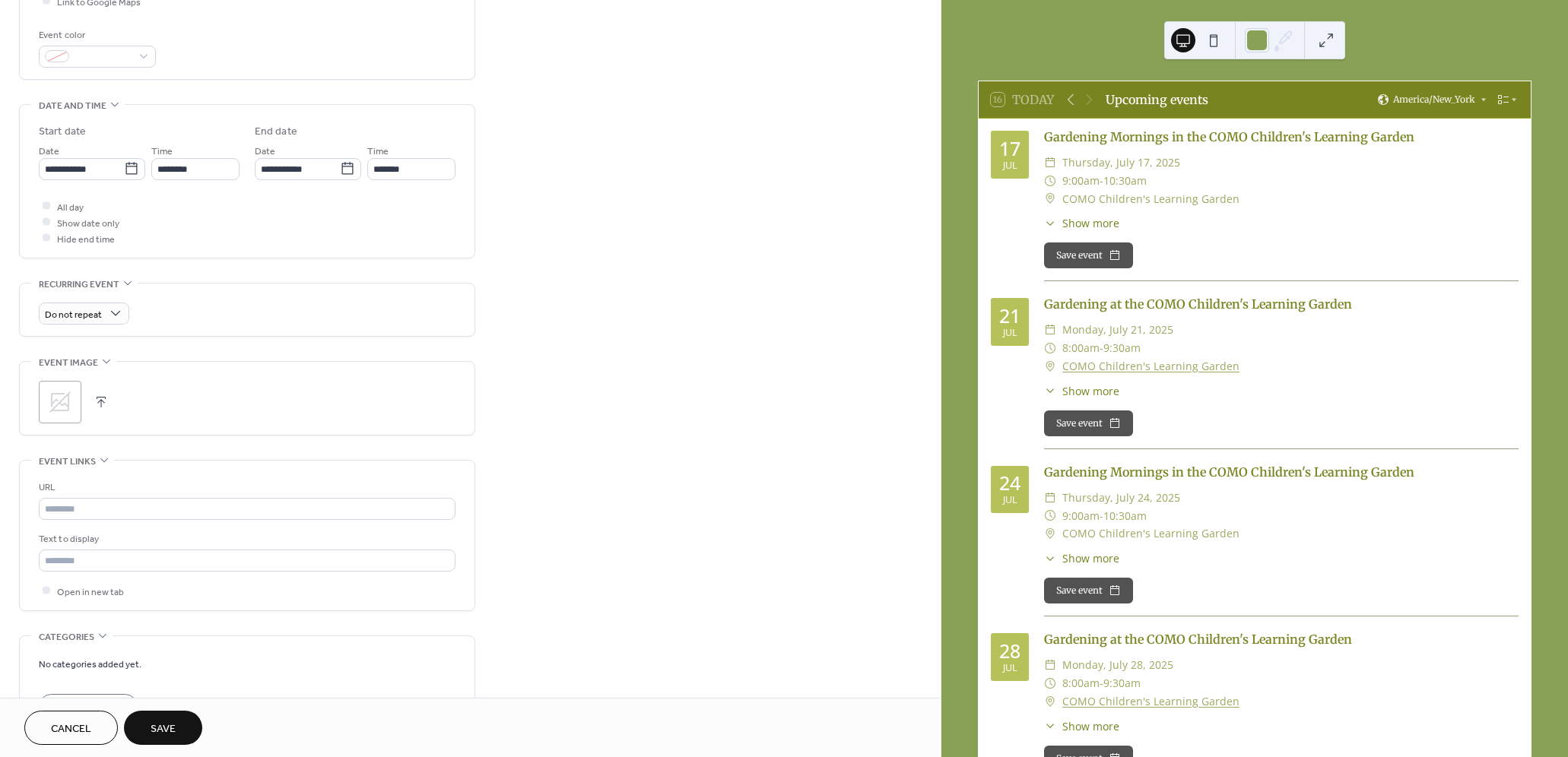 scroll, scrollTop: 394, scrollLeft: 0, axis: vertical 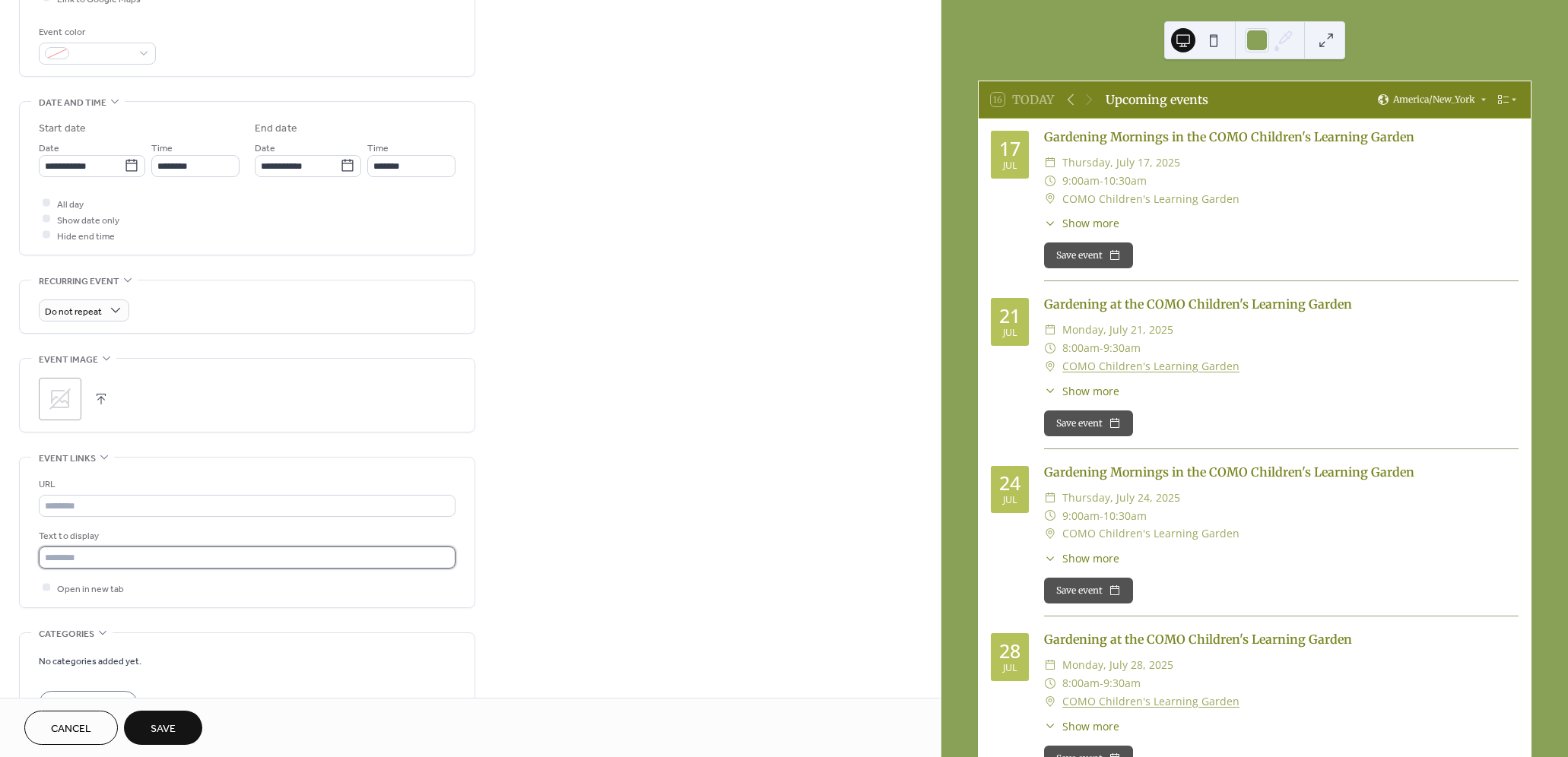 click at bounding box center [247, 557] 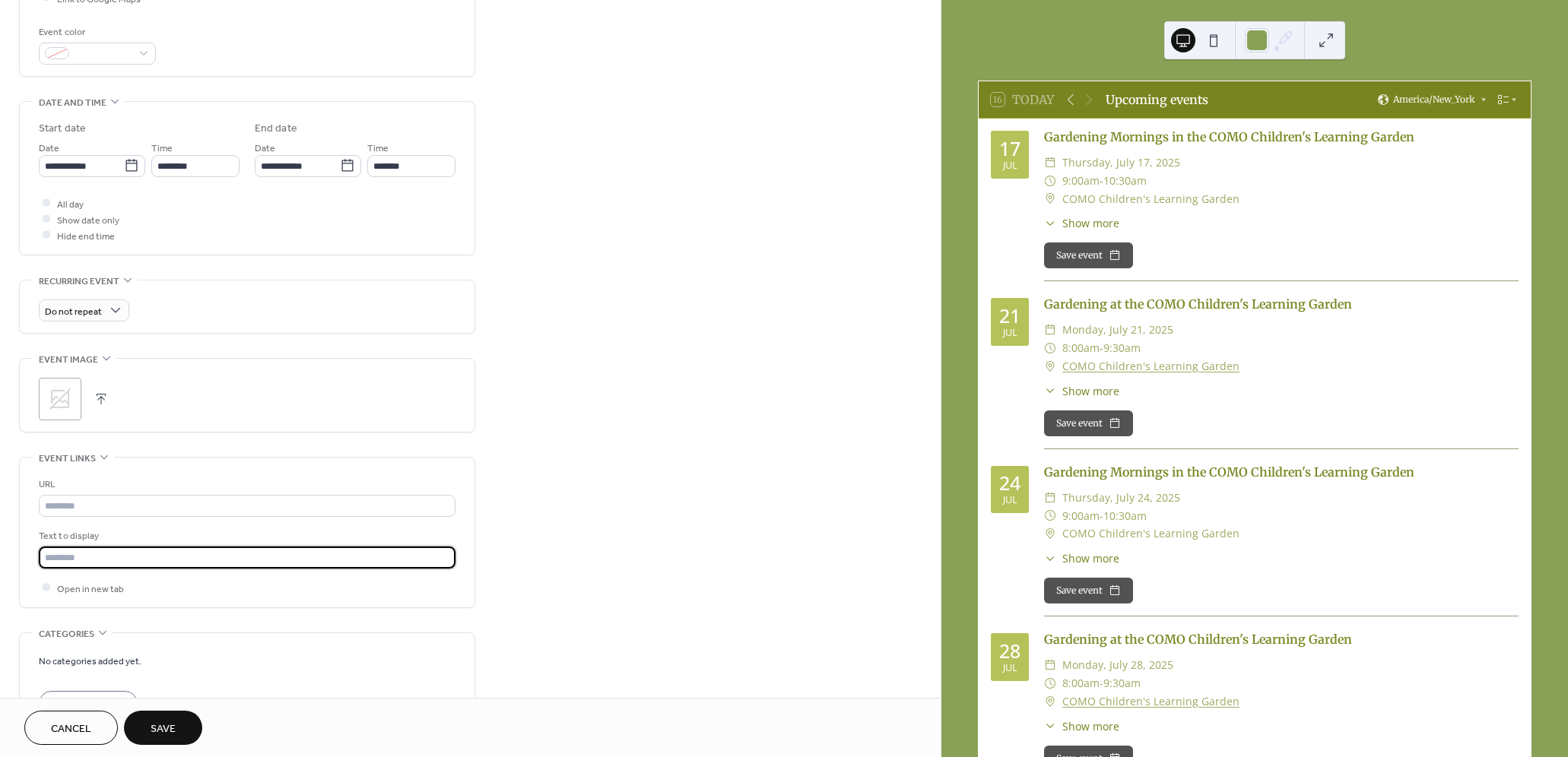 paste on "**********" 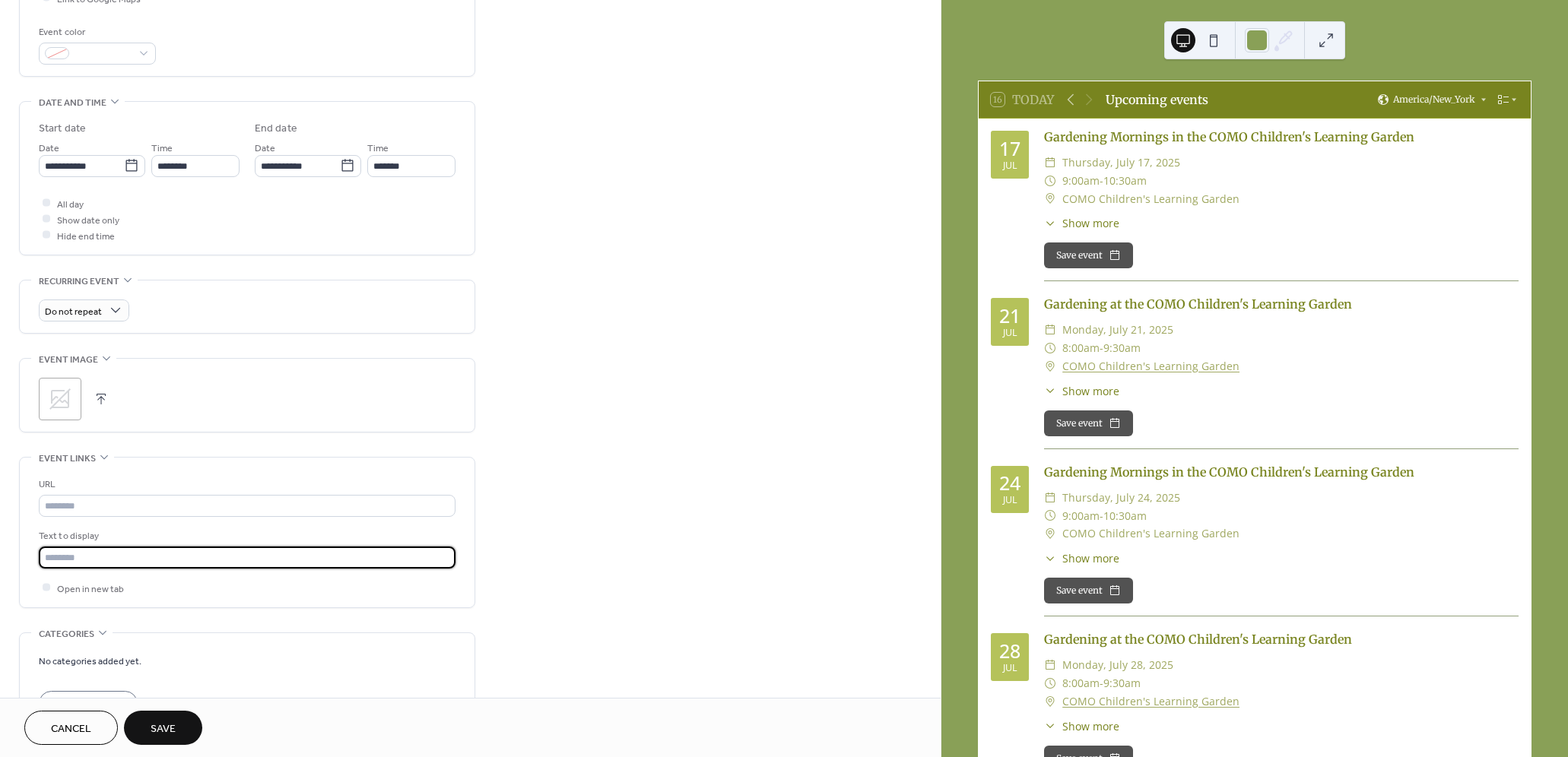 type on "**********" 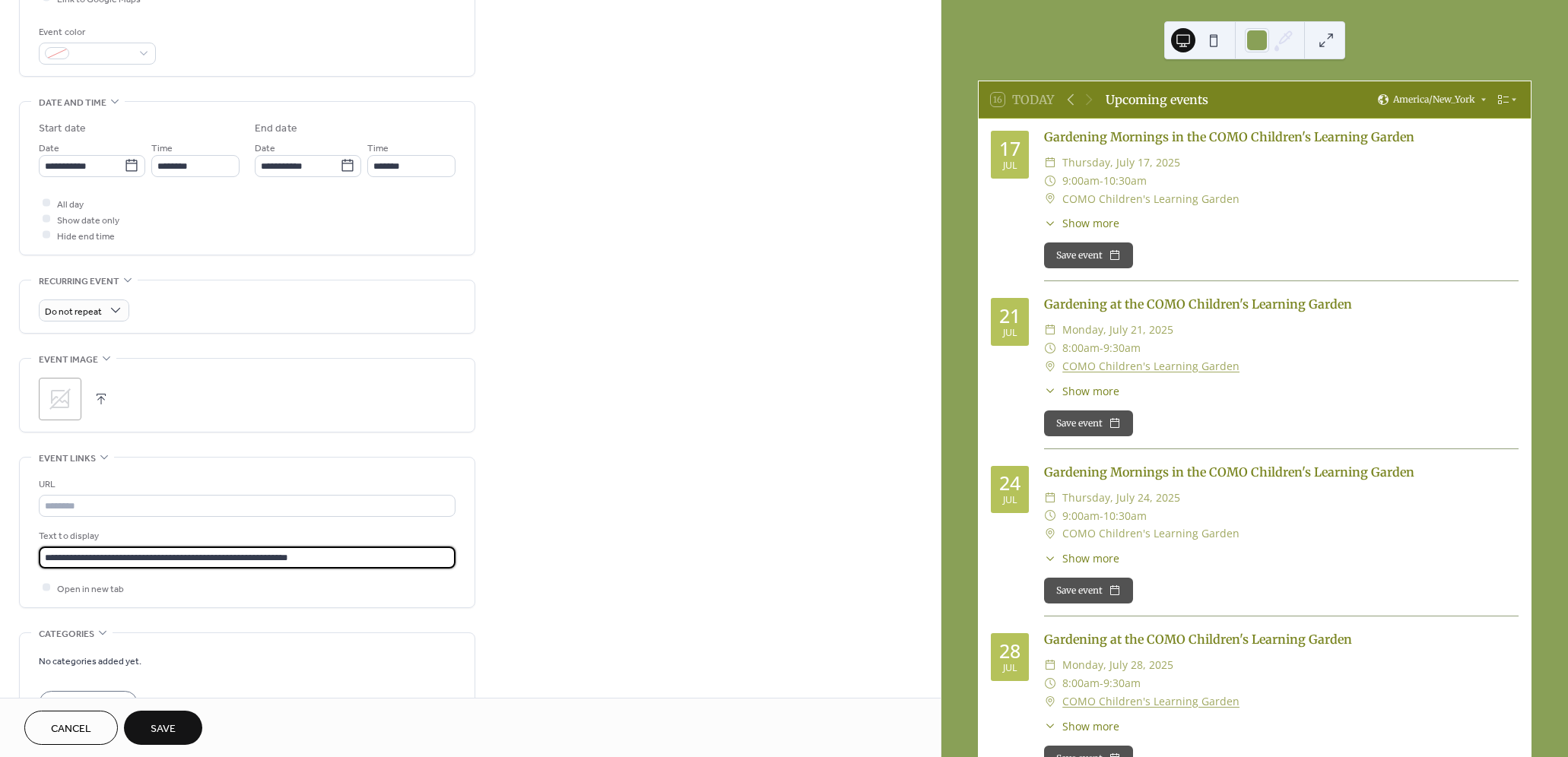 drag, startPoint x: 382, startPoint y: 556, endPoint x: -21, endPoint y: 540, distance: 403.3175 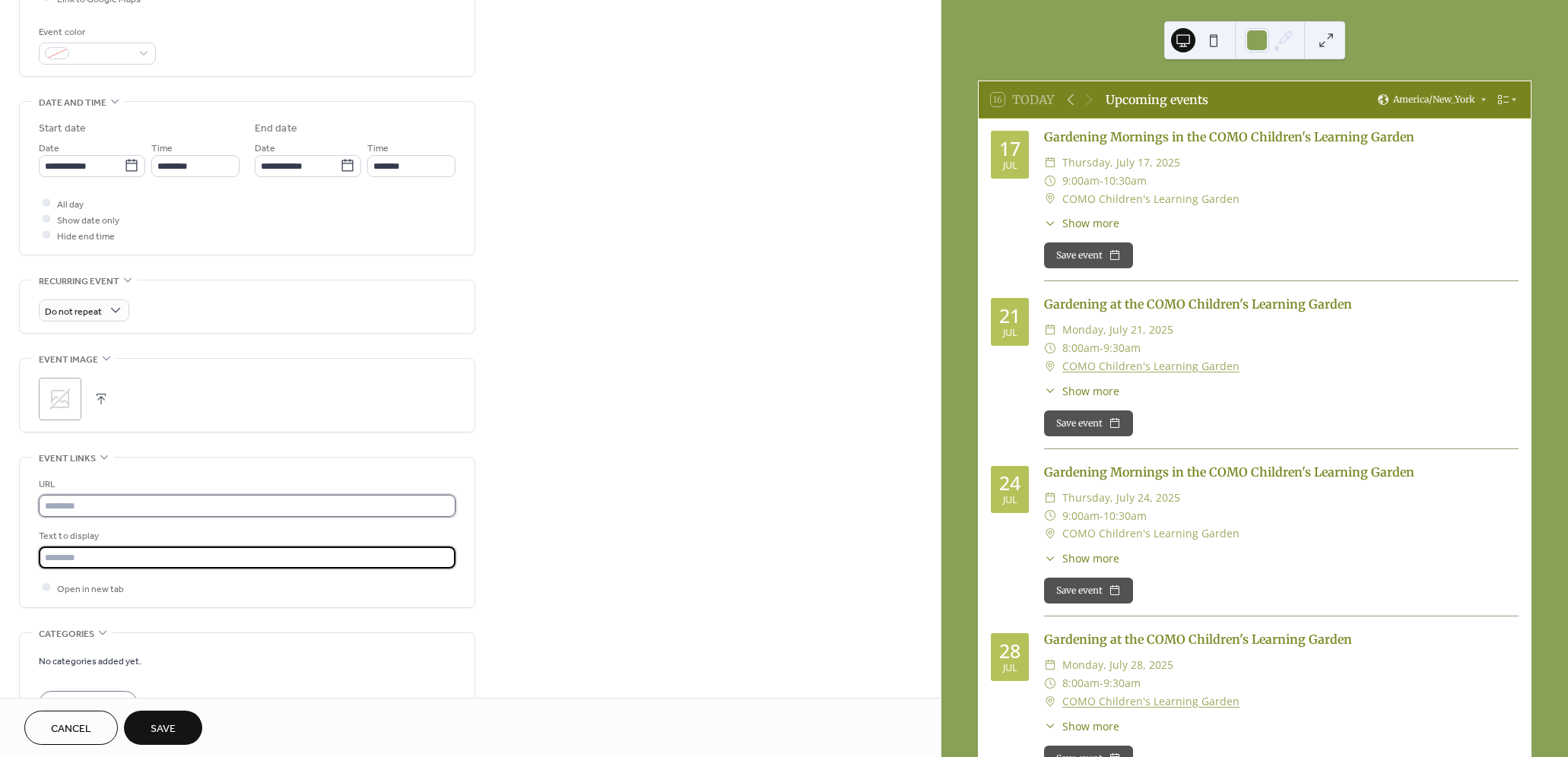 click at bounding box center [247, 505] 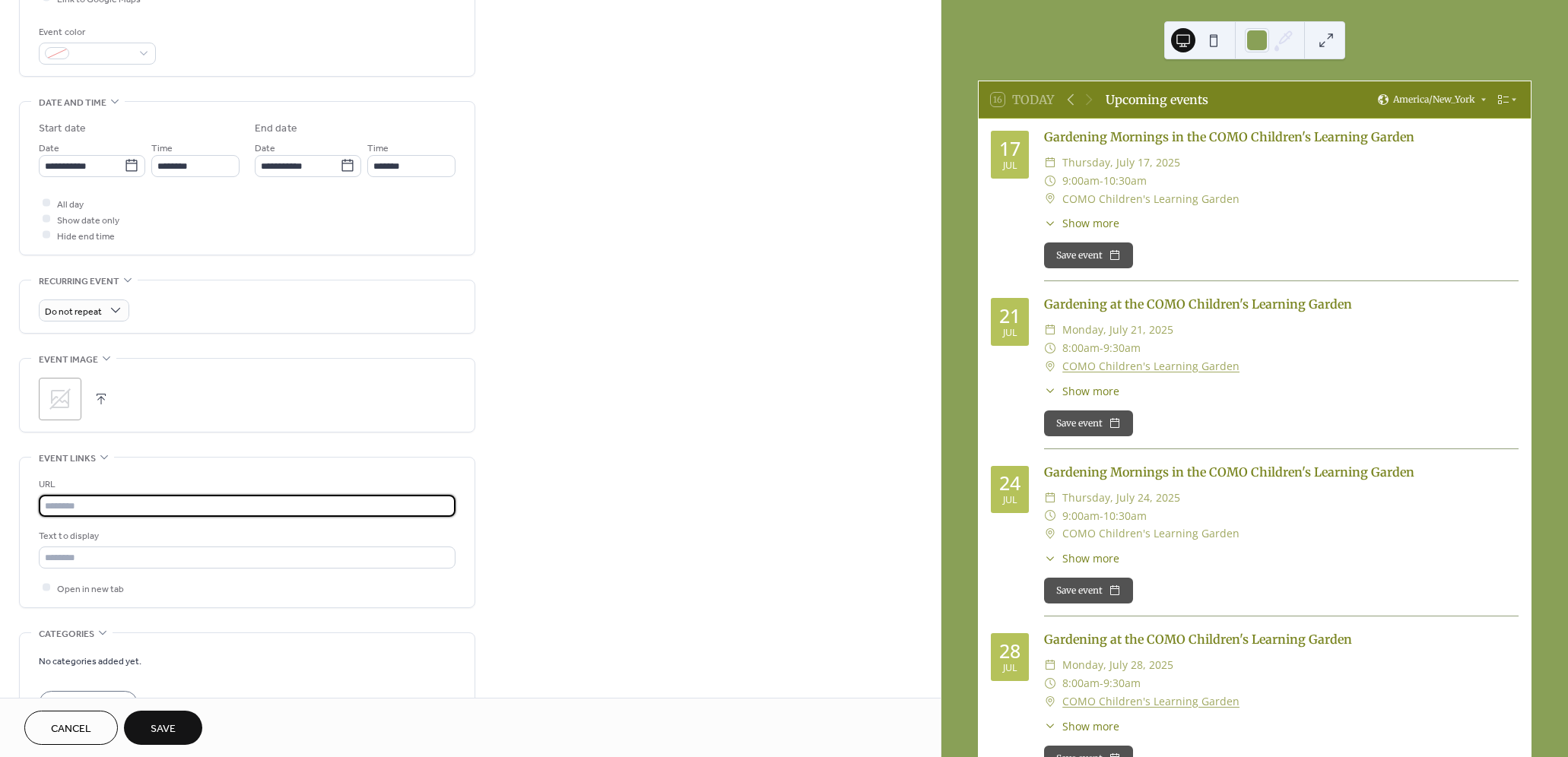 paste on "**********" 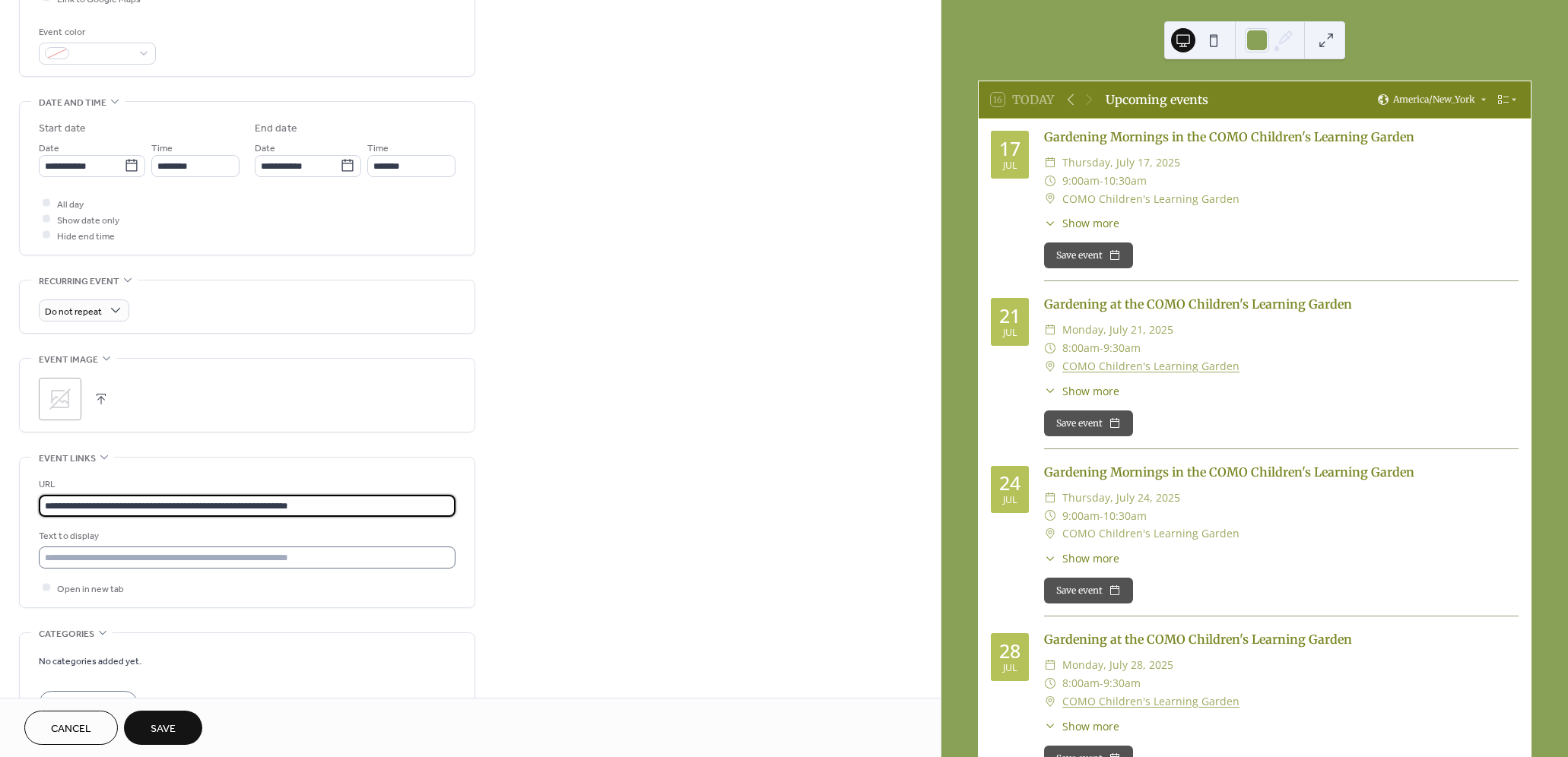 type on "**********" 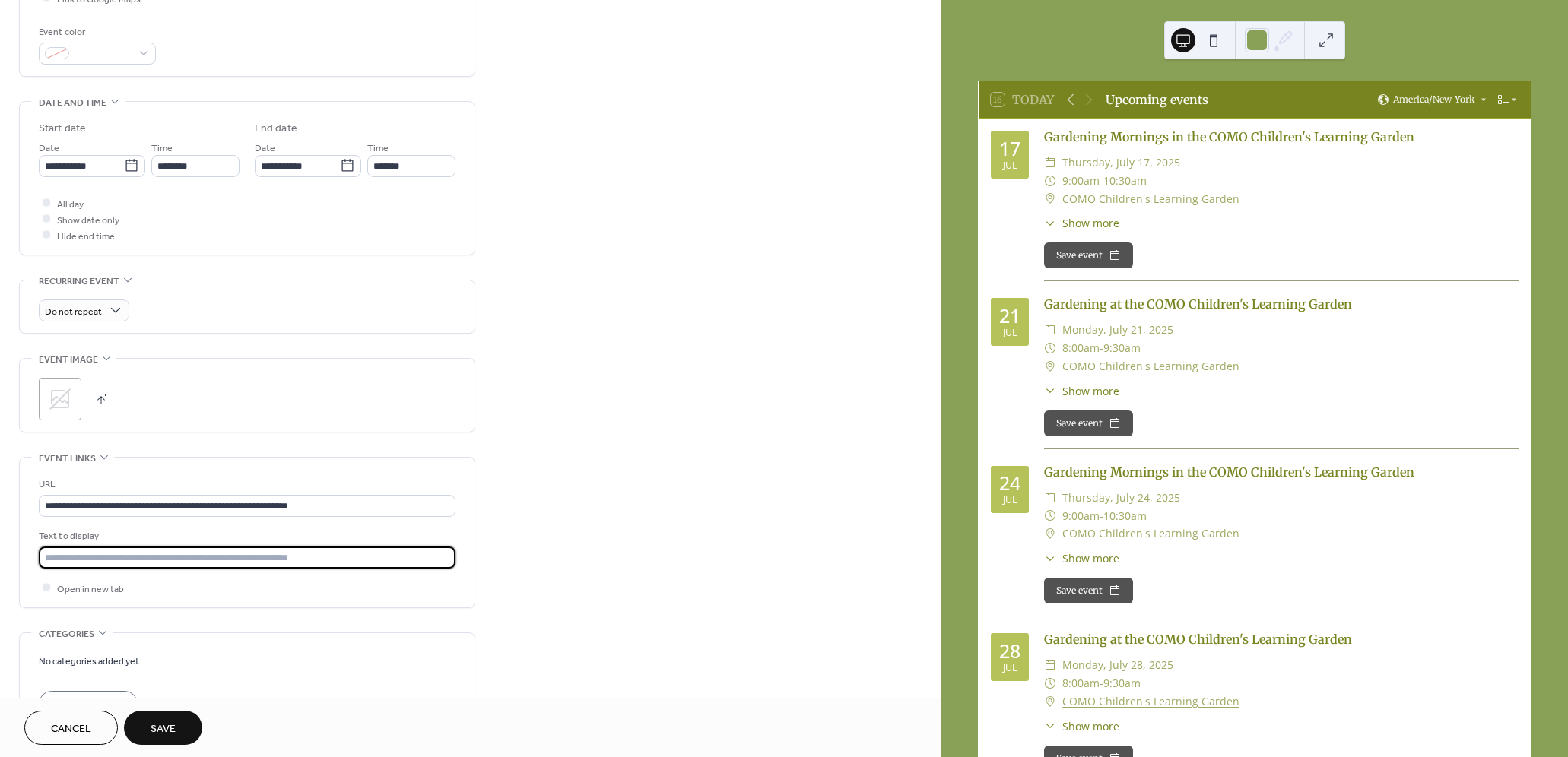 click at bounding box center [247, 557] 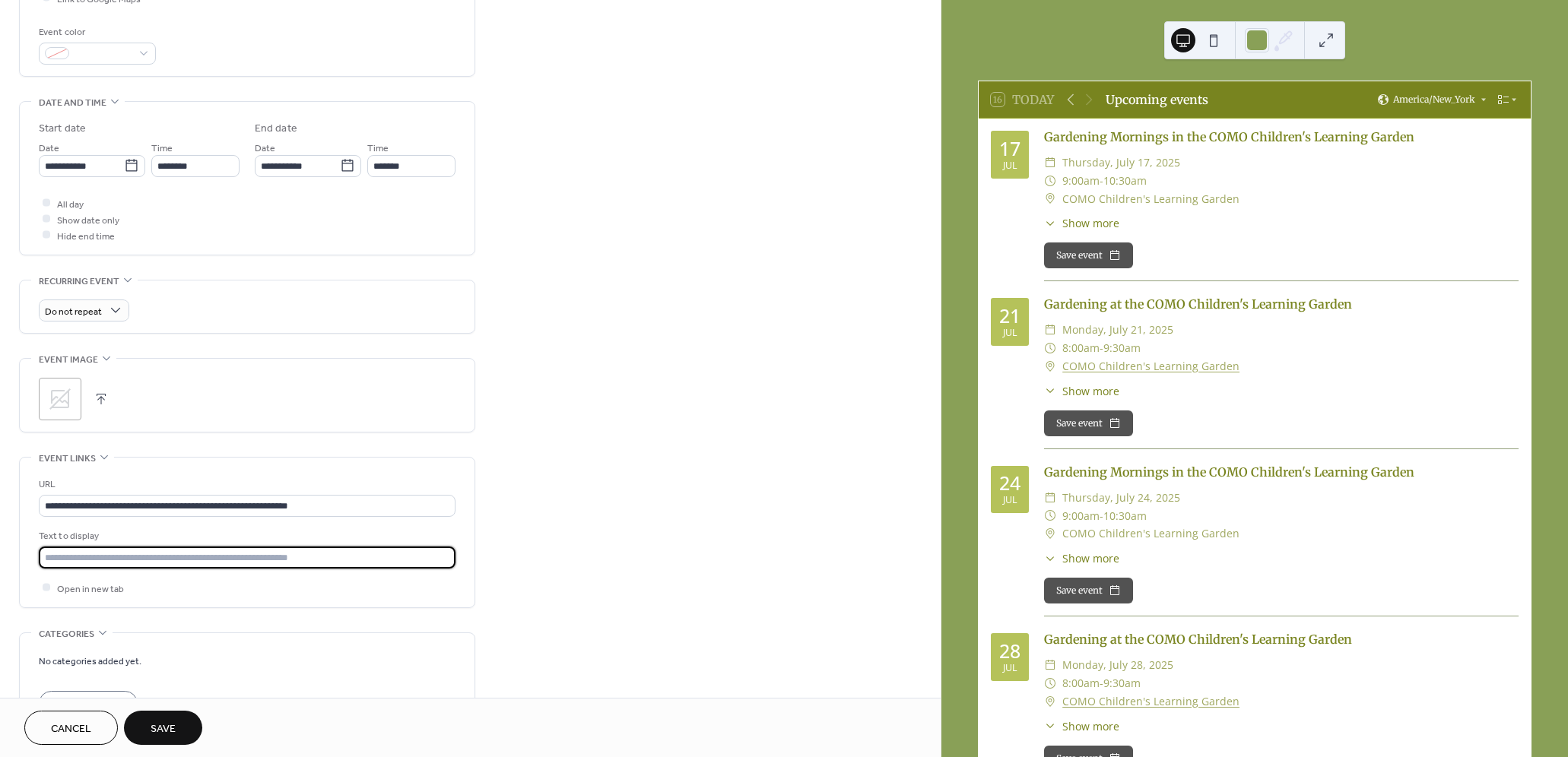 type on "**********" 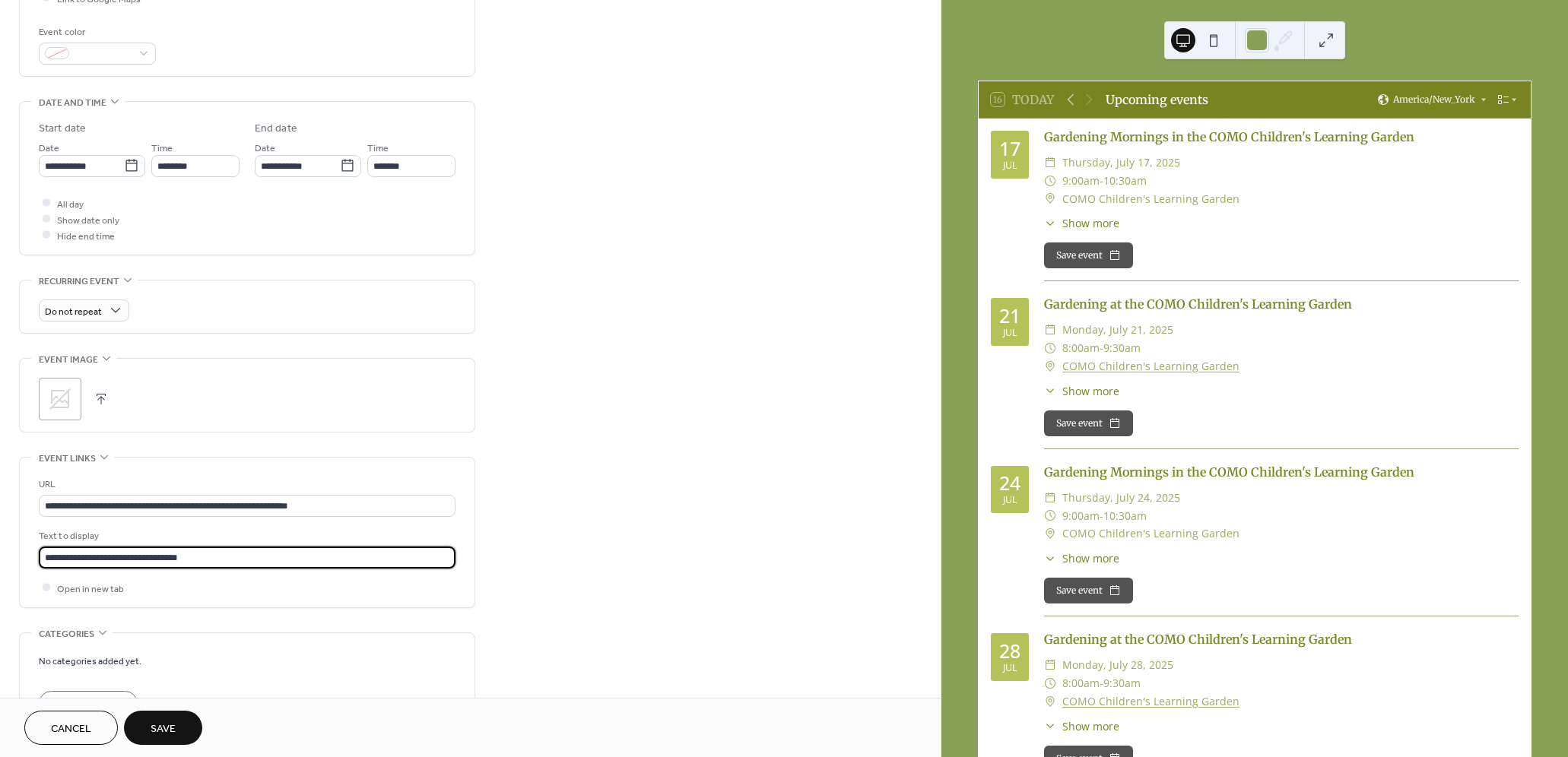 click at bounding box center (101, 399) 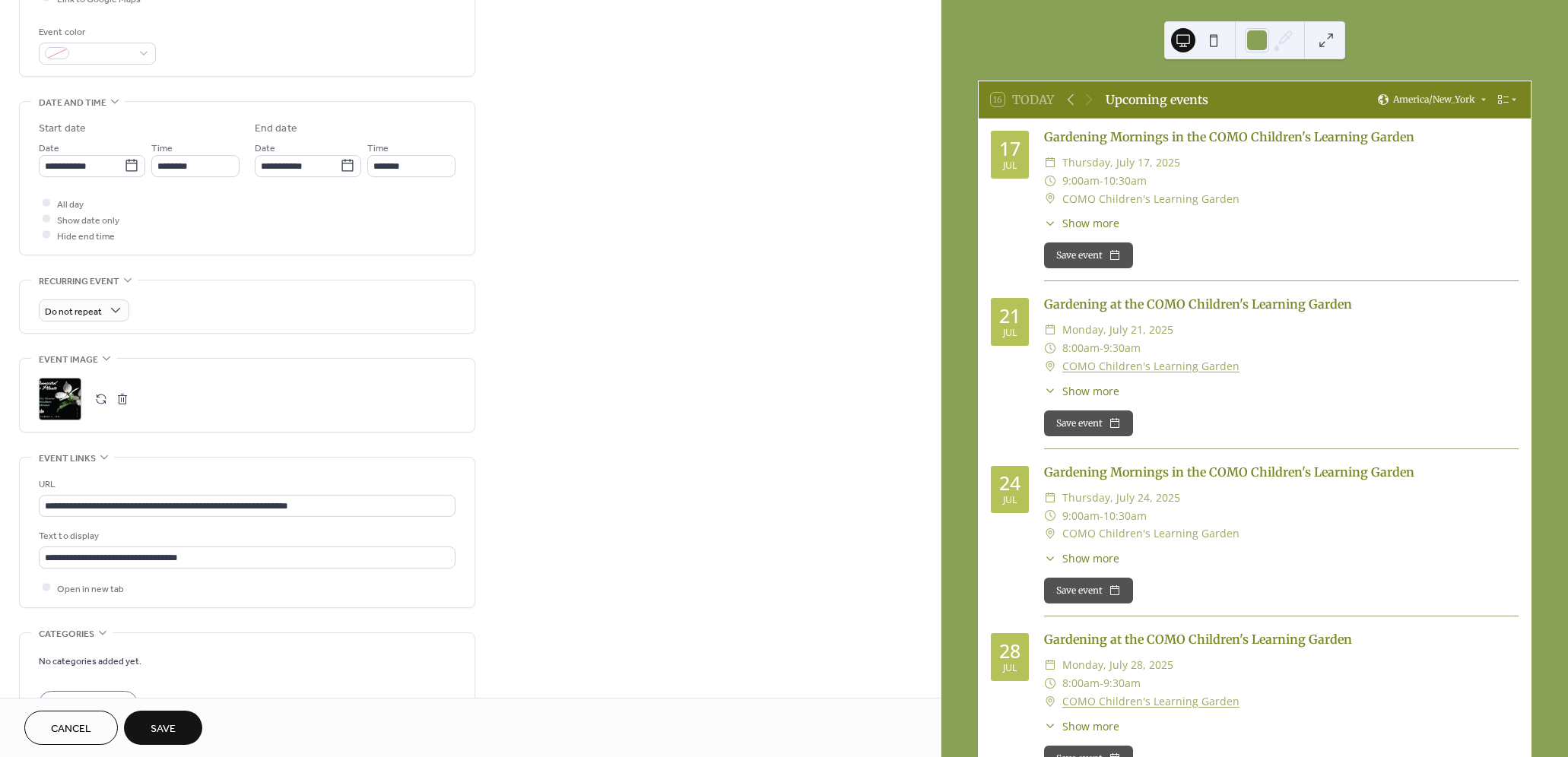 click on "Save" at bounding box center [163, 729] 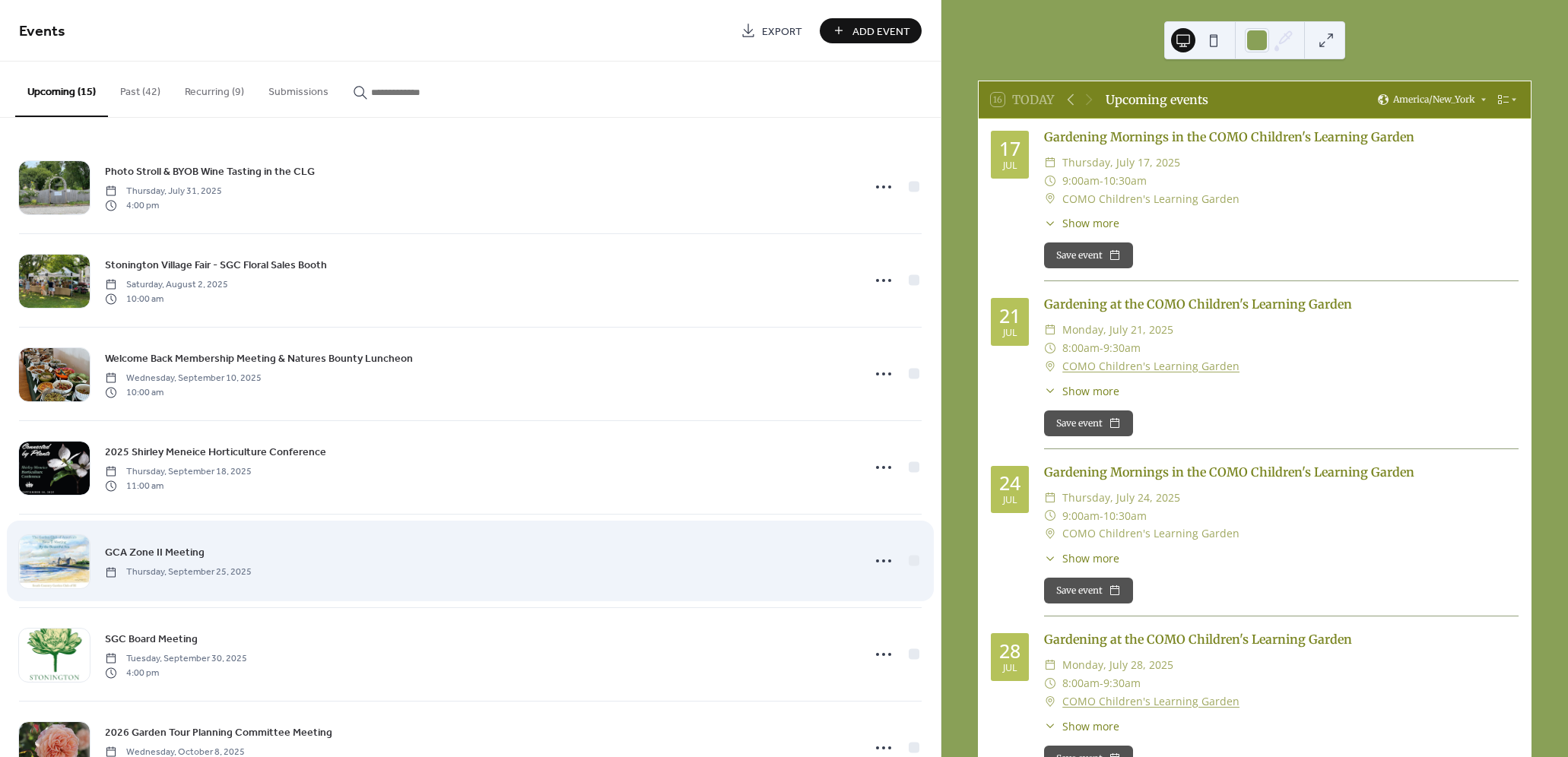 click on "GCA Zone II Meeting Thursday, September 25, 2025" at bounding box center (479, 560) 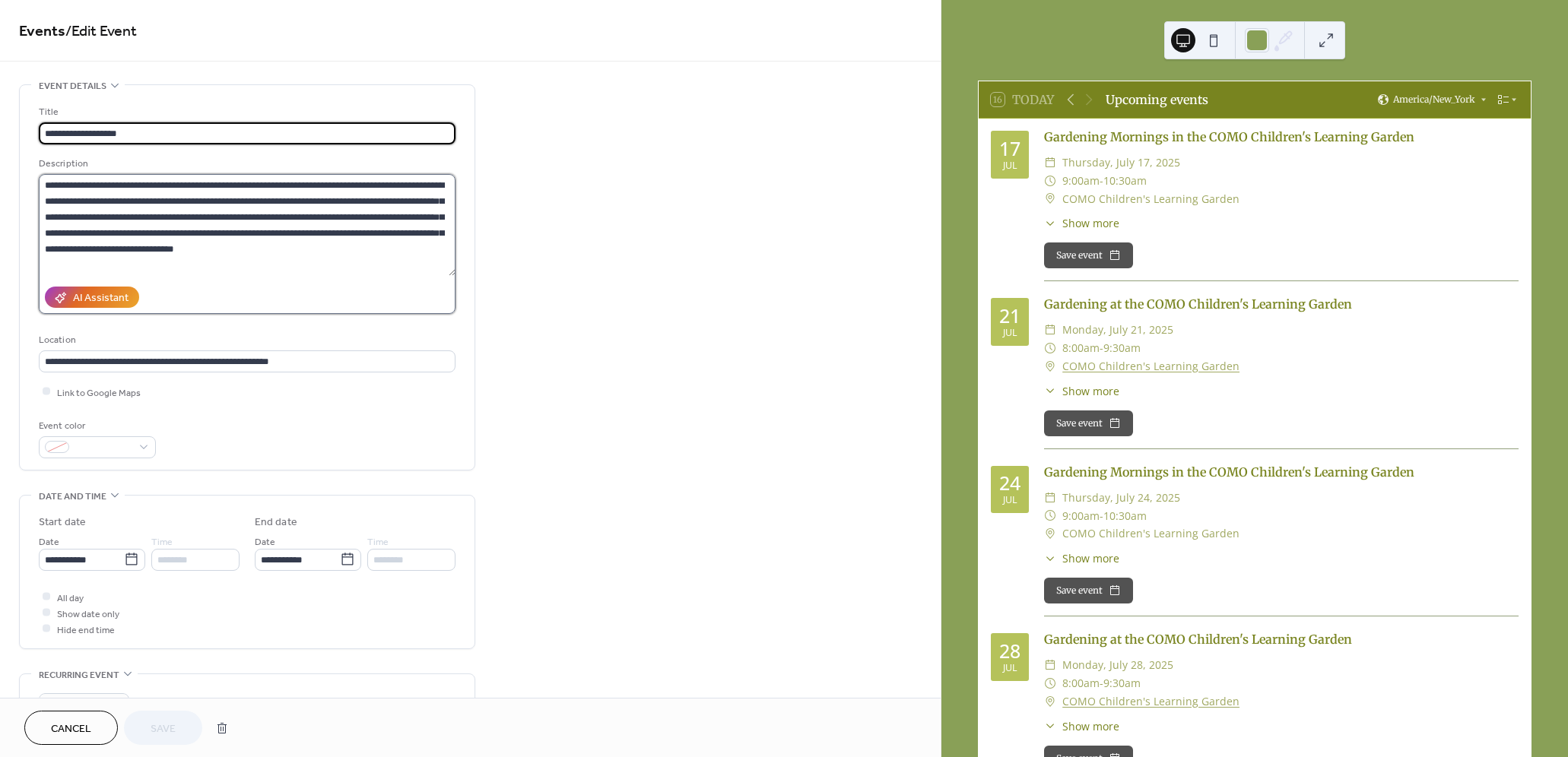 click at bounding box center [247, 225] 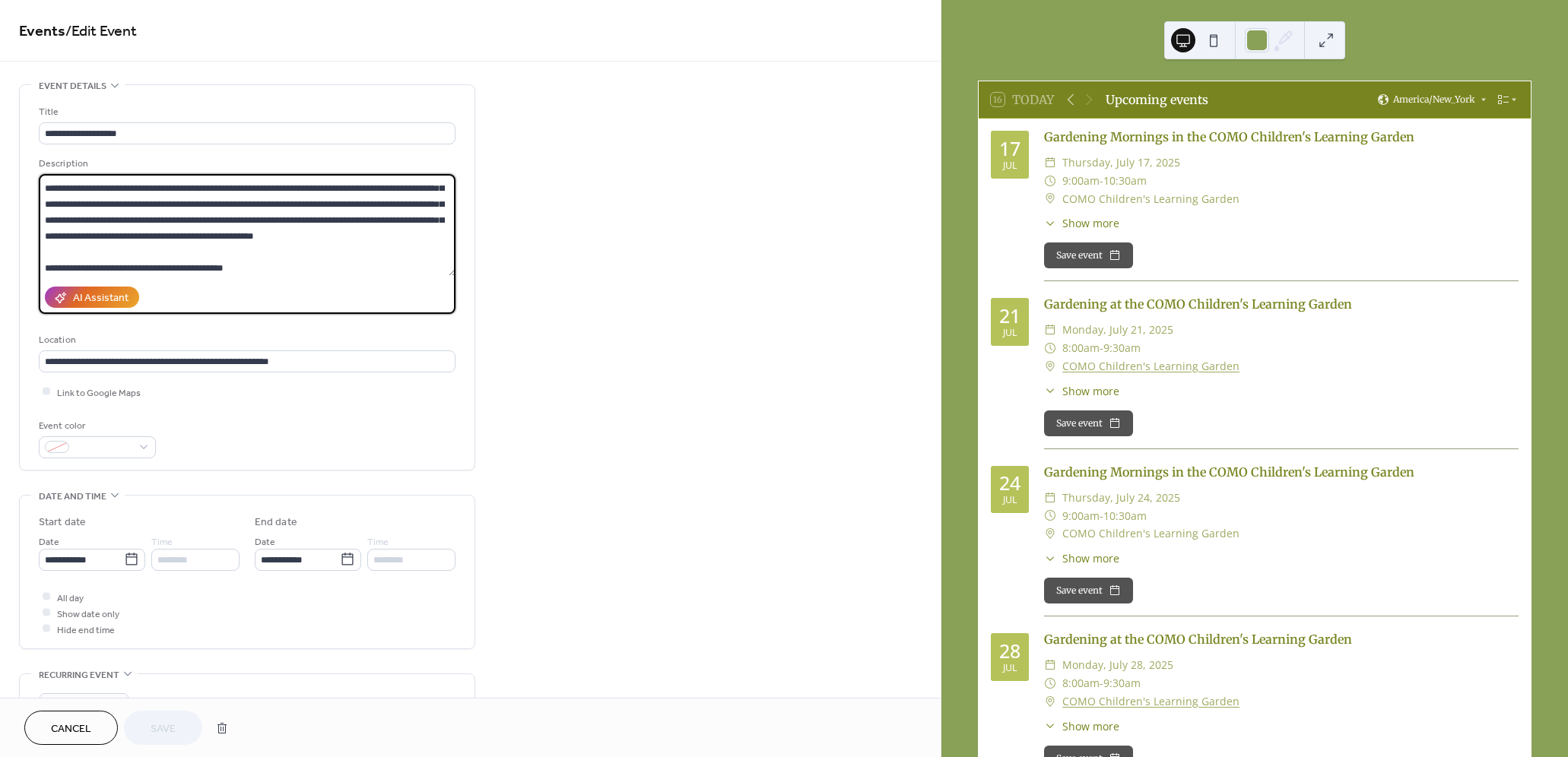 scroll, scrollTop: 141, scrollLeft: 0, axis: vertical 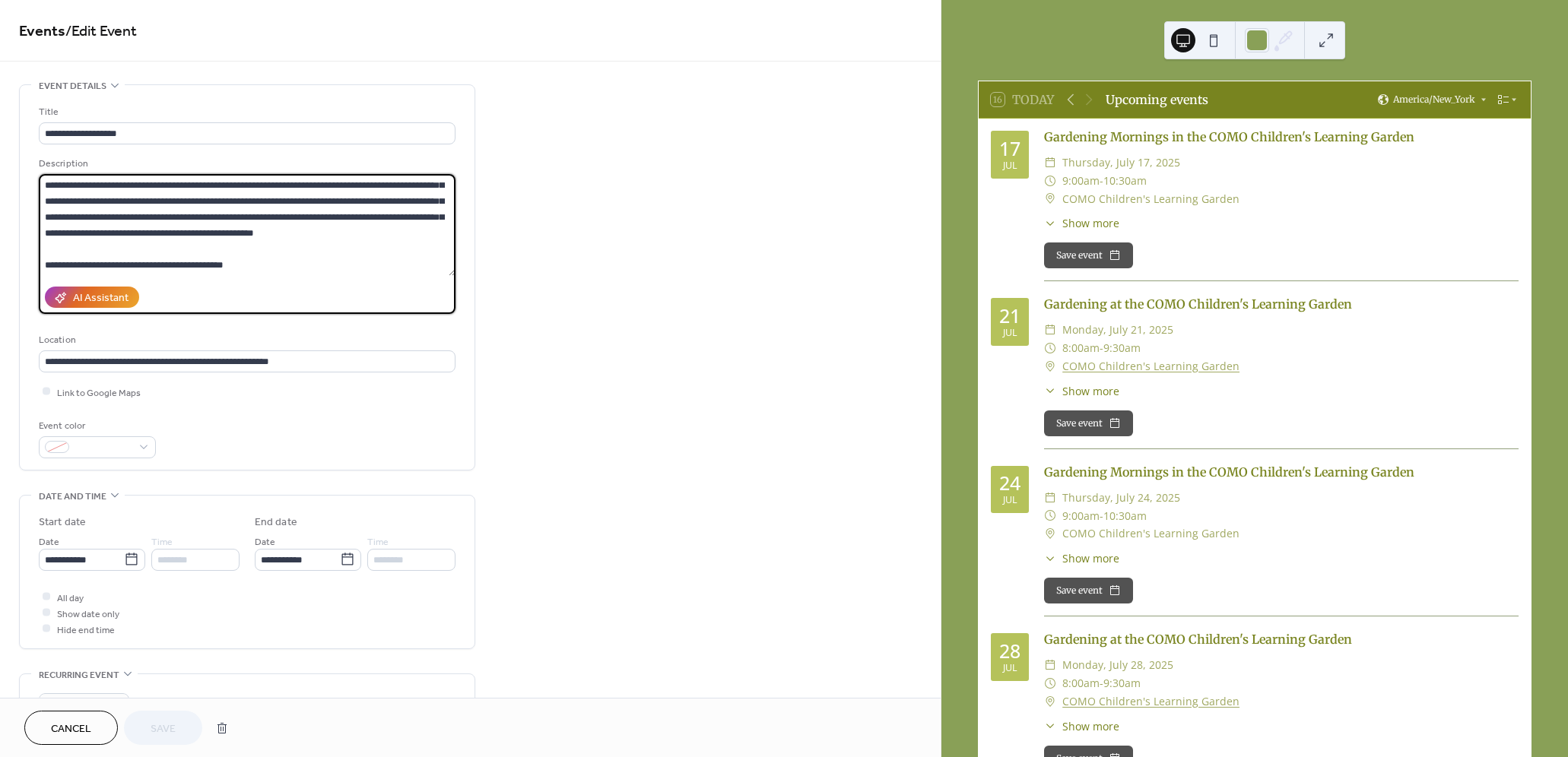 drag, startPoint x: 46, startPoint y: 264, endPoint x: 260, endPoint y: 260, distance: 214.0374 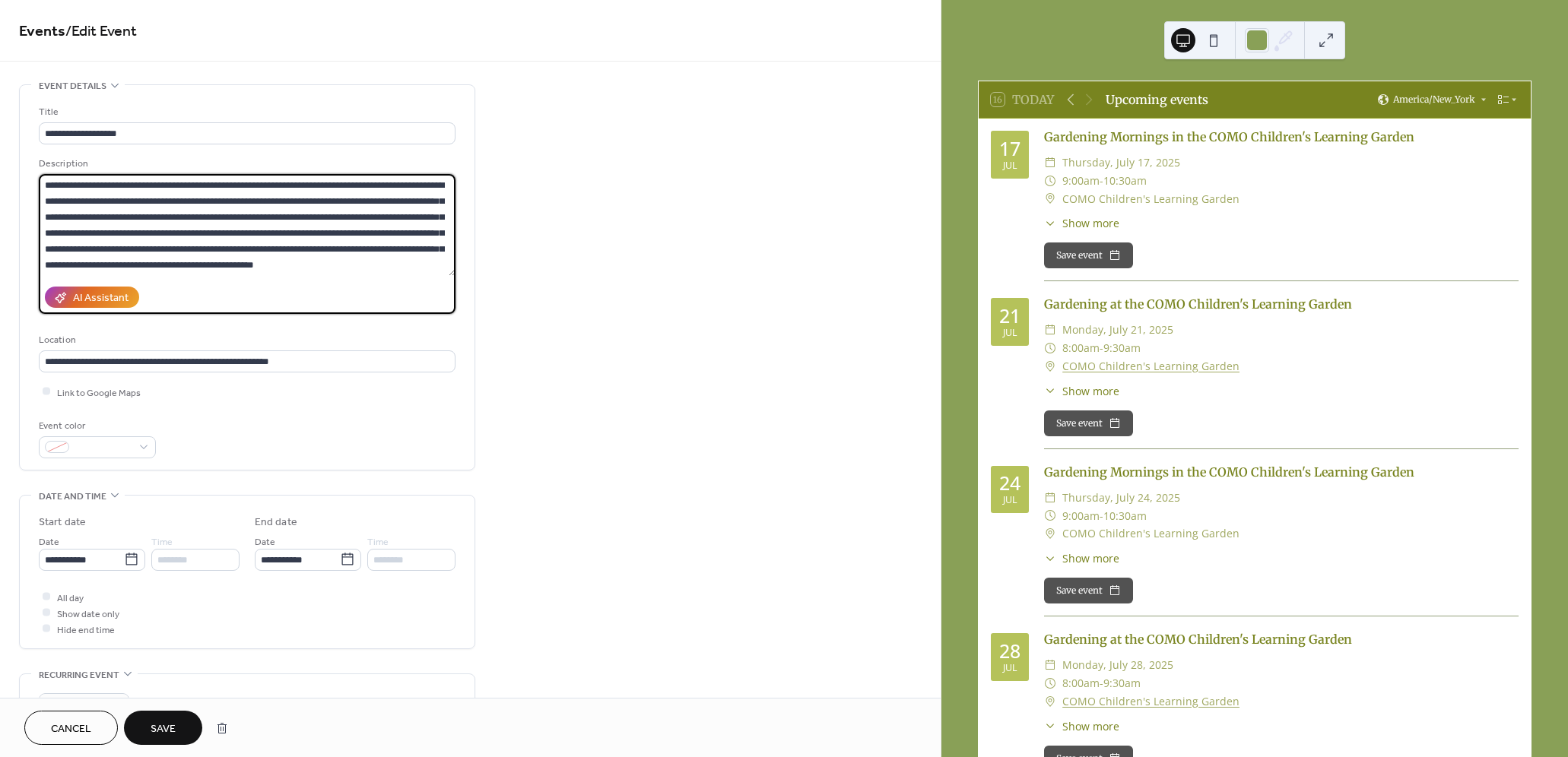 scroll, scrollTop: 111, scrollLeft: 0, axis: vertical 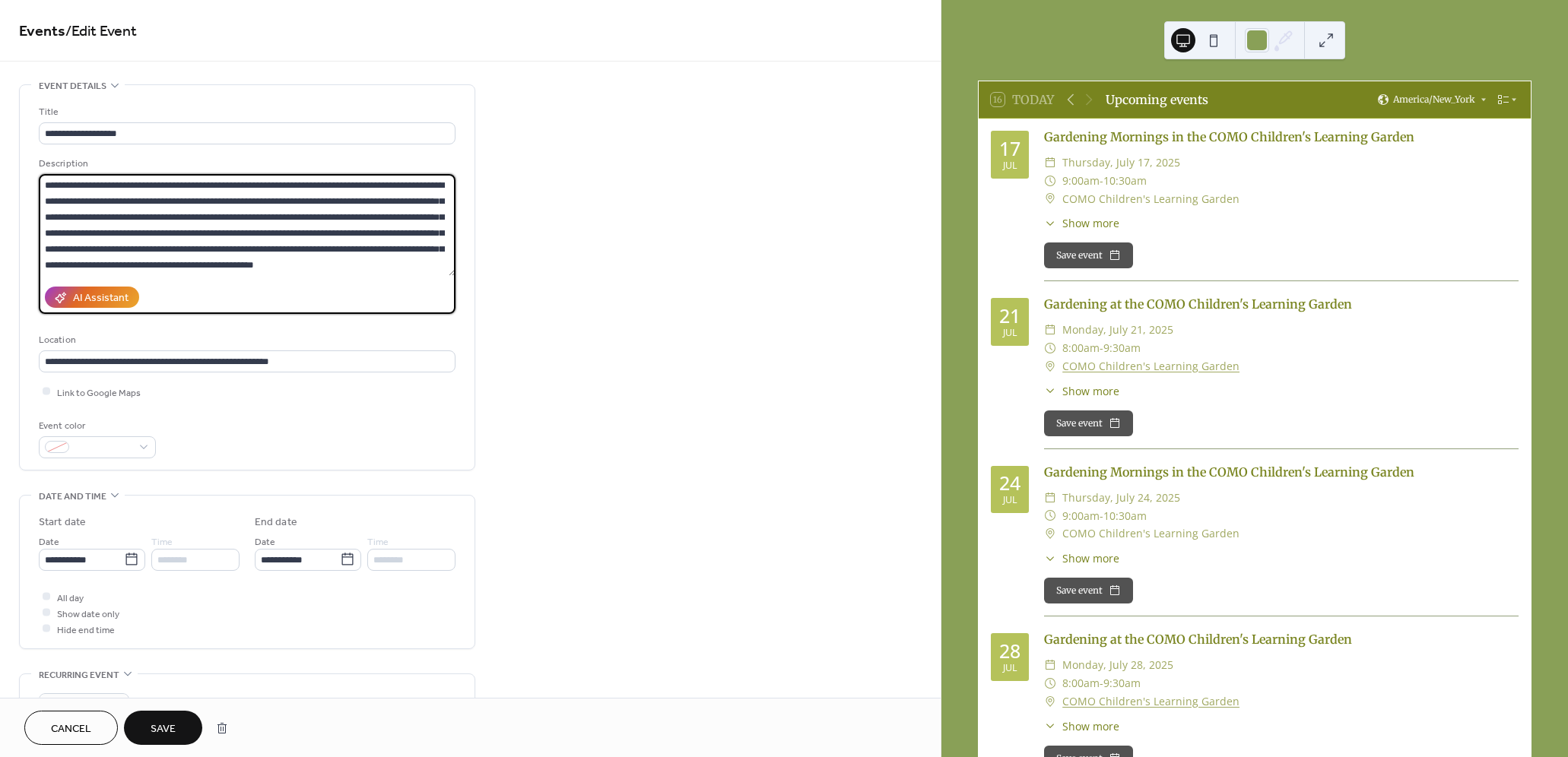 type on "**********" 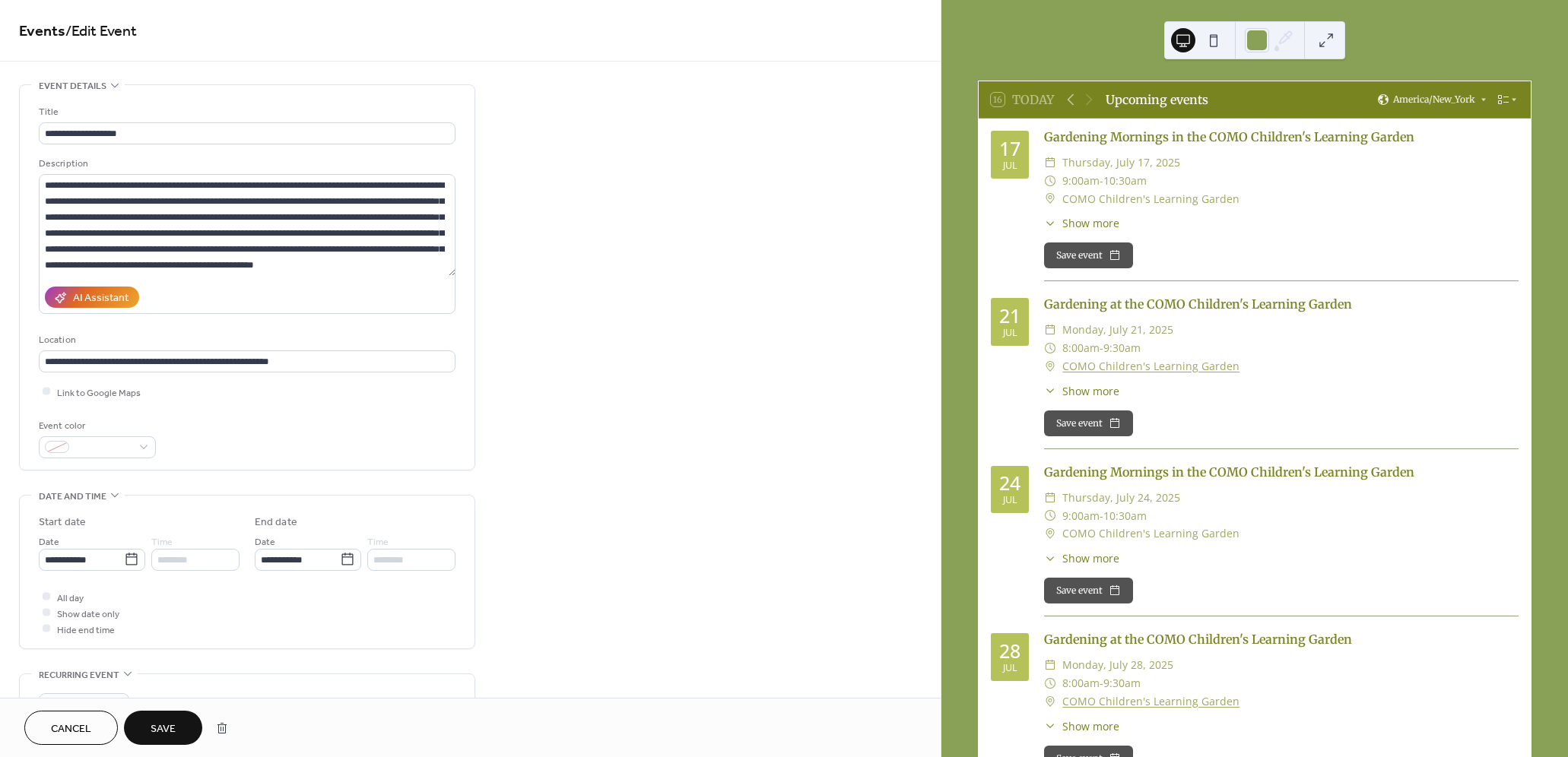 click on "Save" at bounding box center [163, 729] 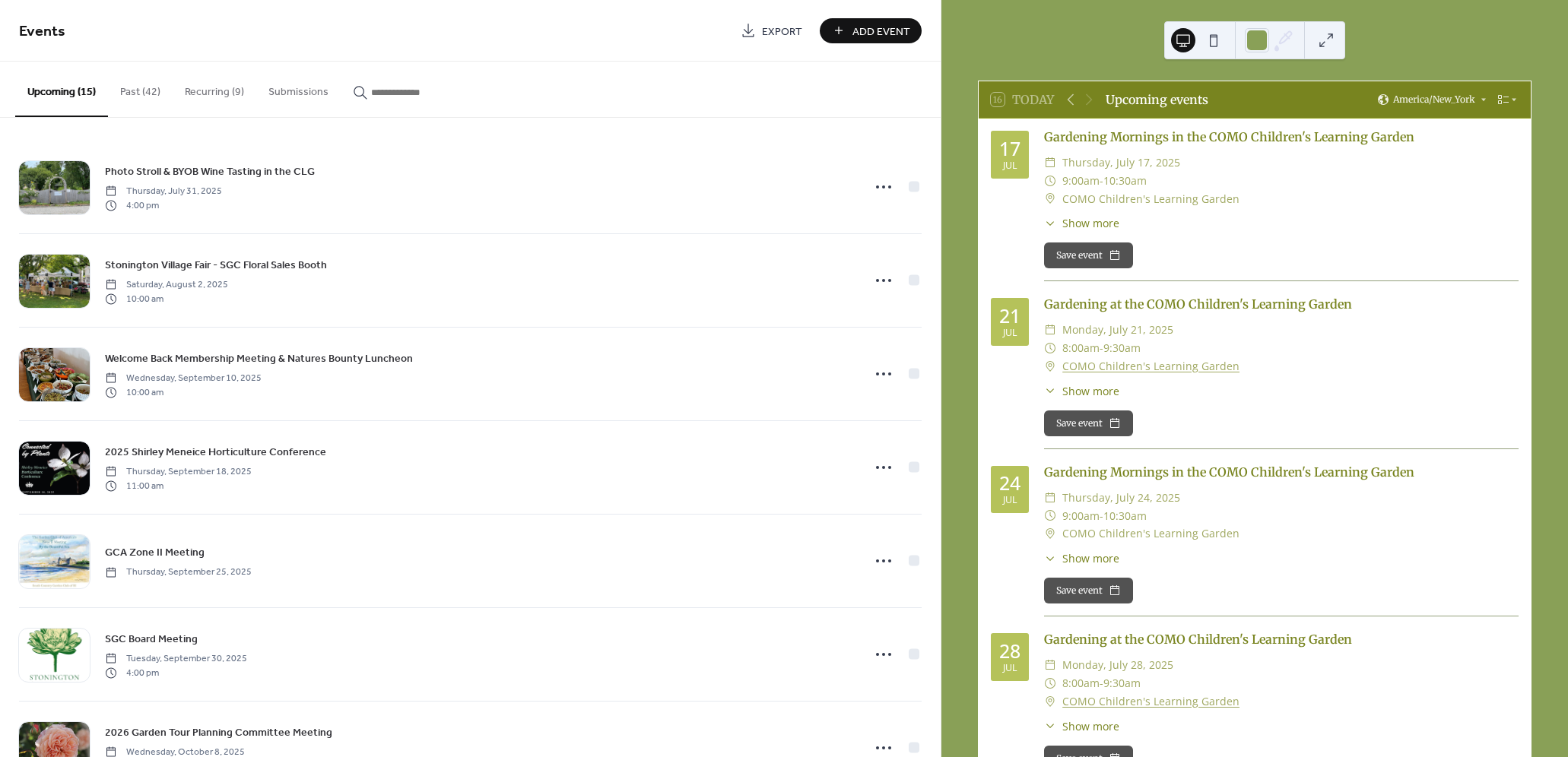 click on "Add Event" at bounding box center [881, 31] 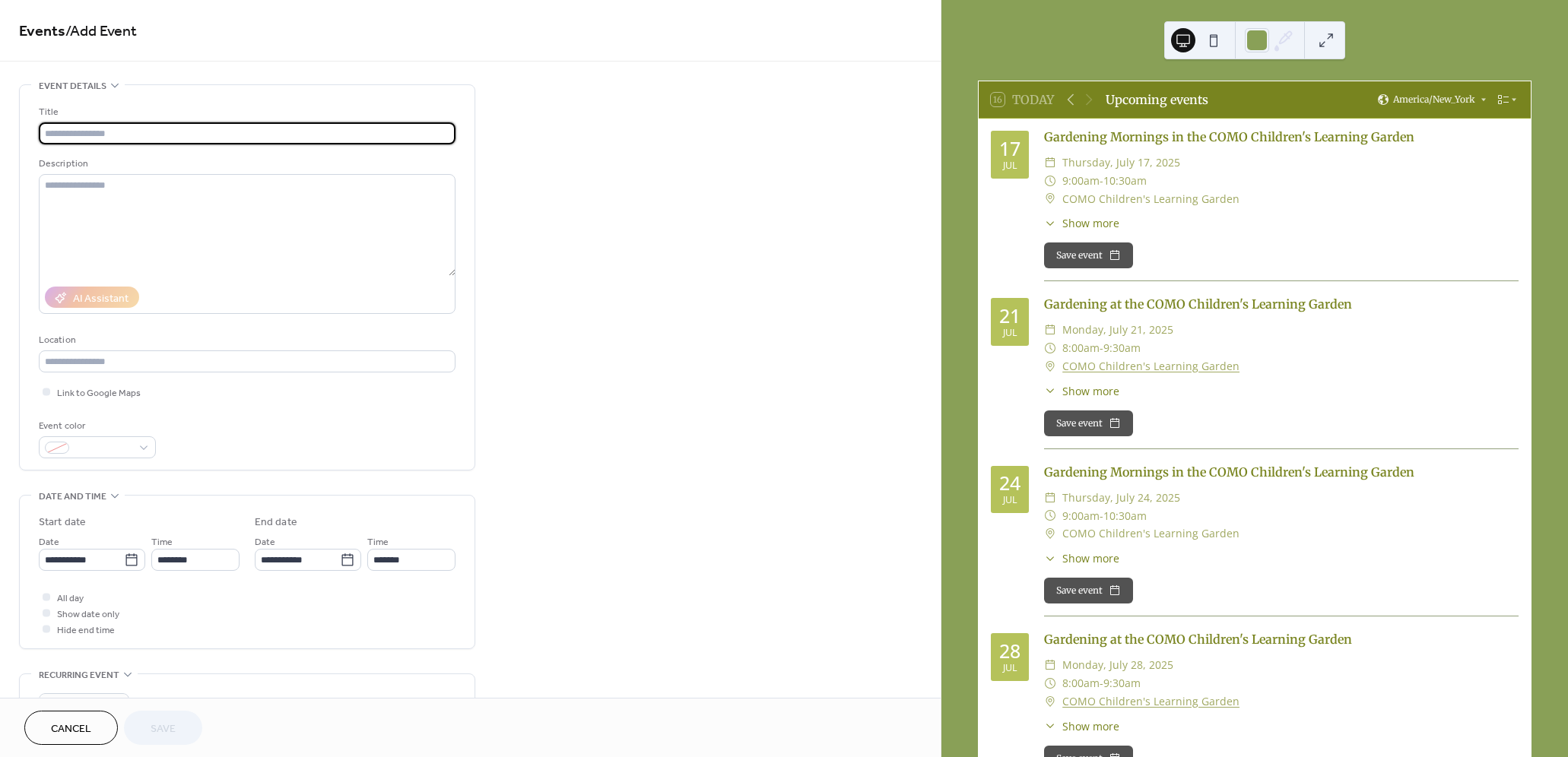 paste on "**********" 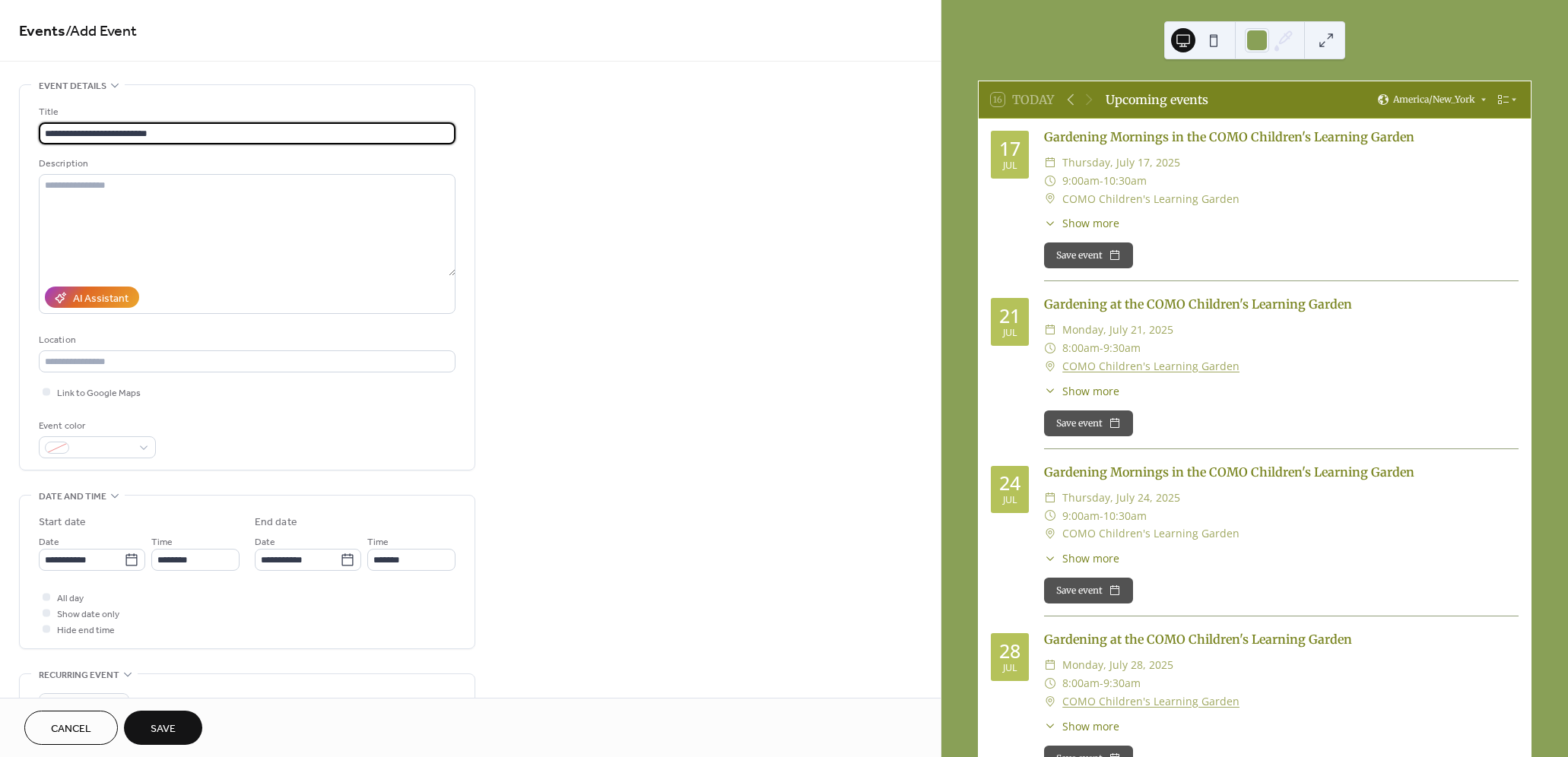 click on "**********" at bounding box center (247, 133) 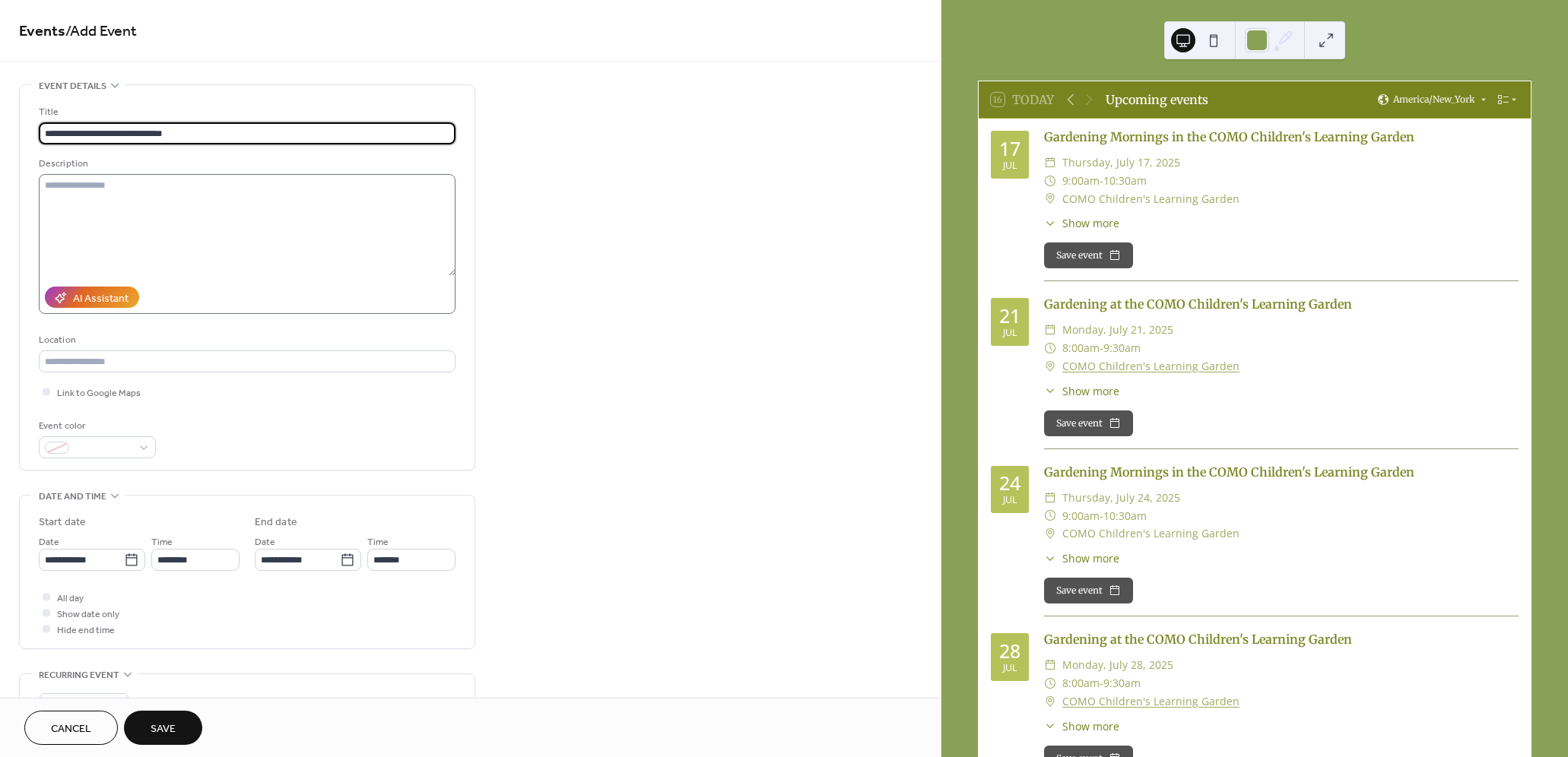 type on "**********" 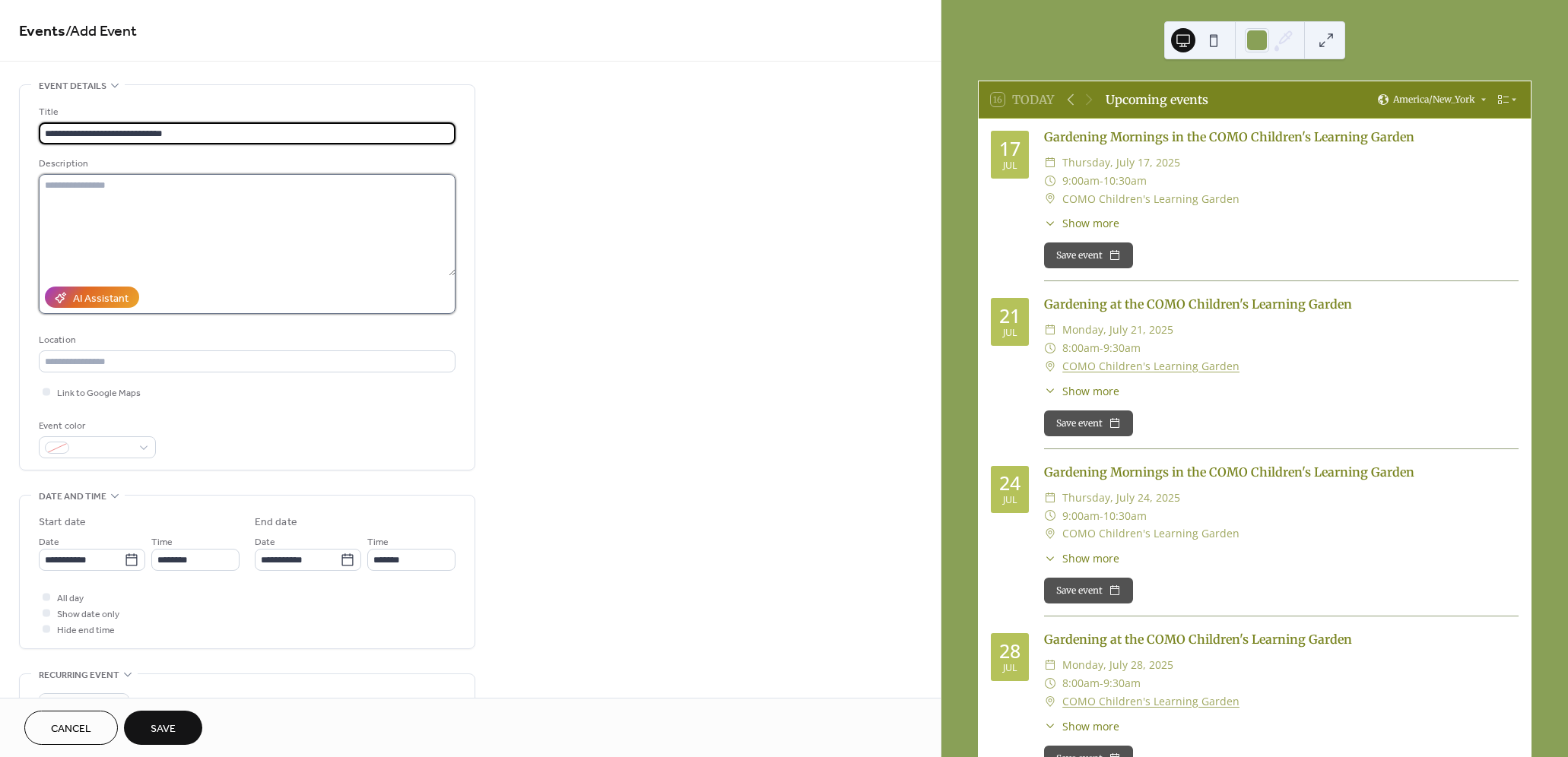 click at bounding box center (247, 225) 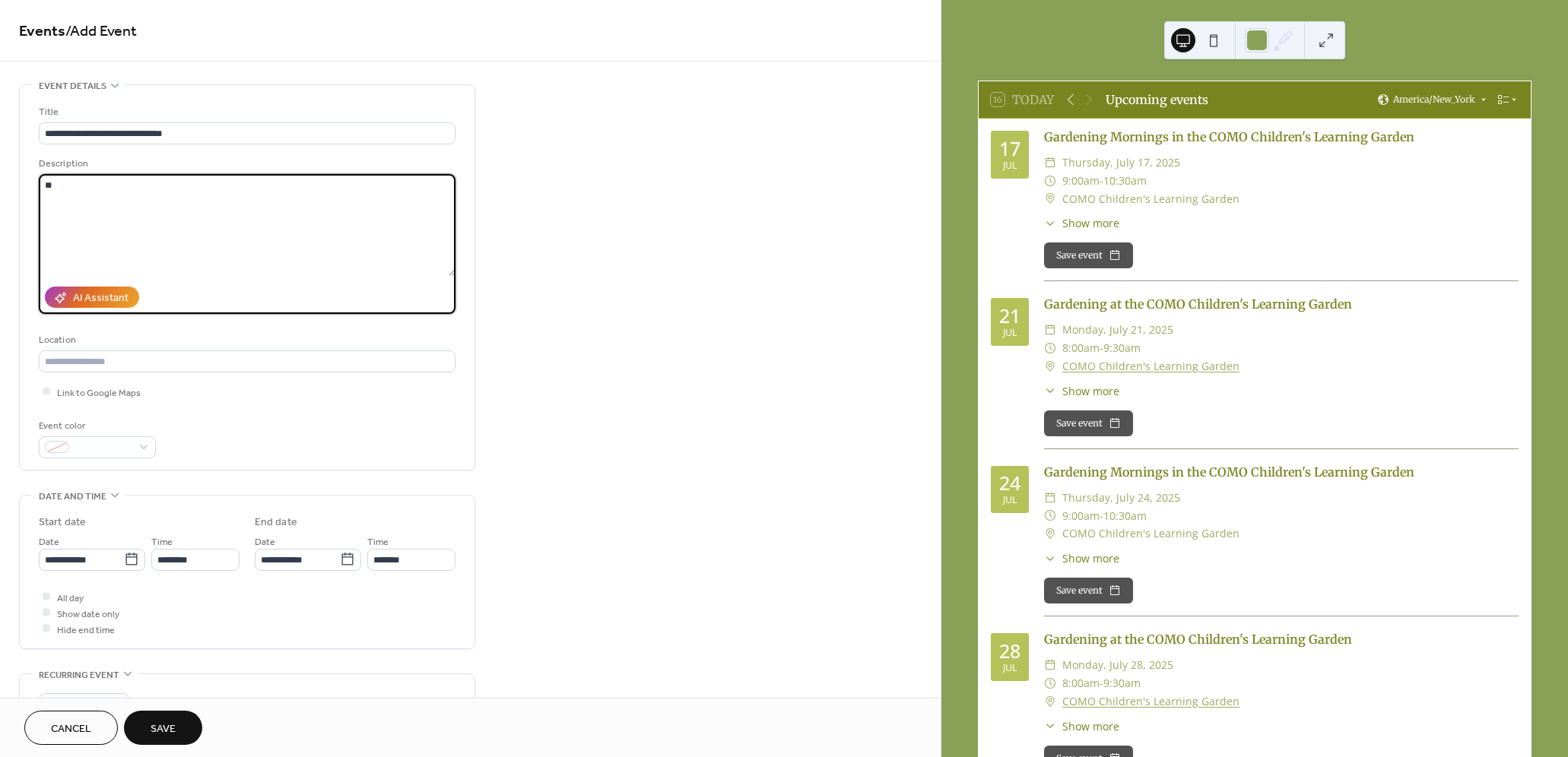 type on "*" 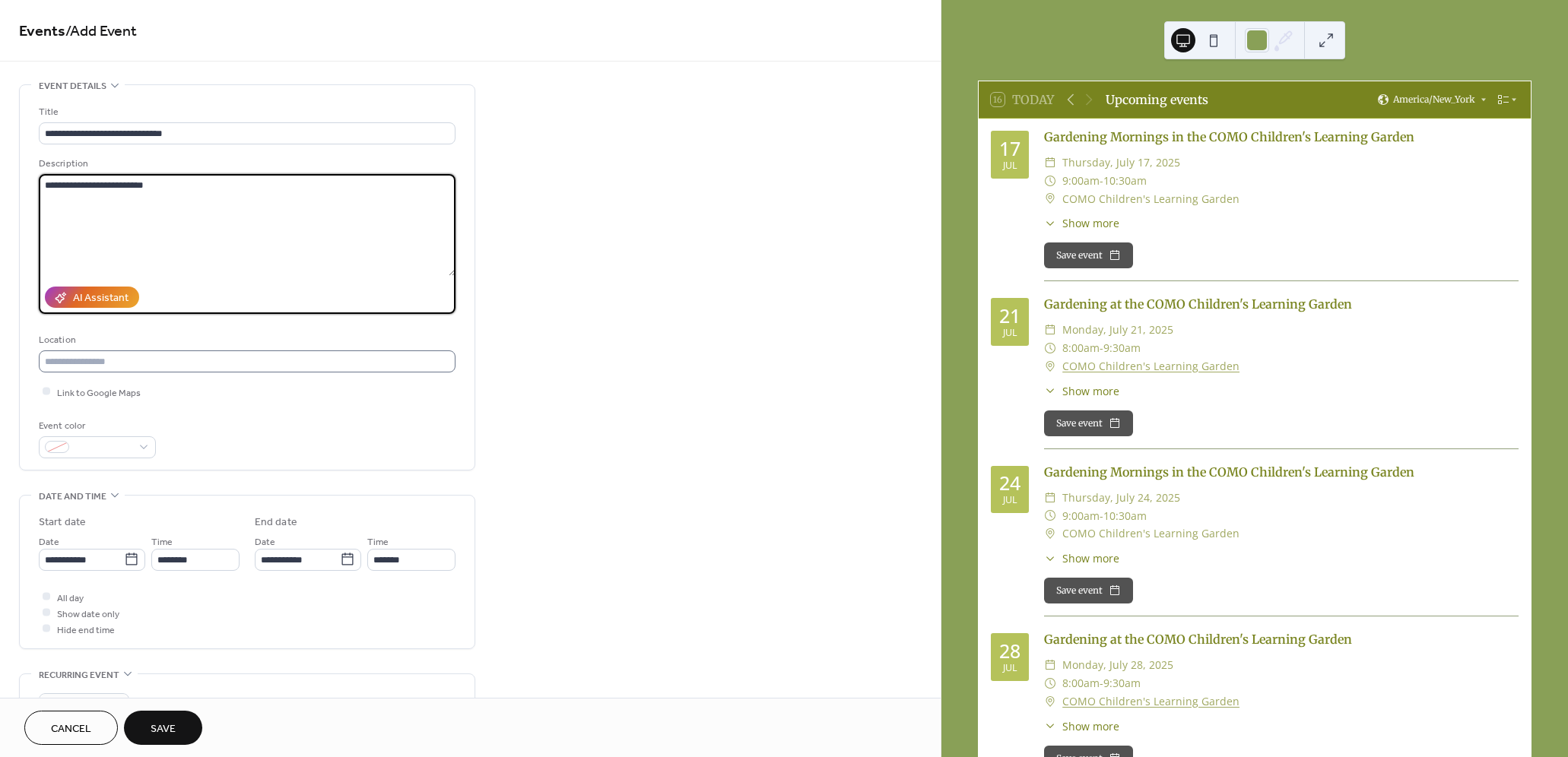 type on "**********" 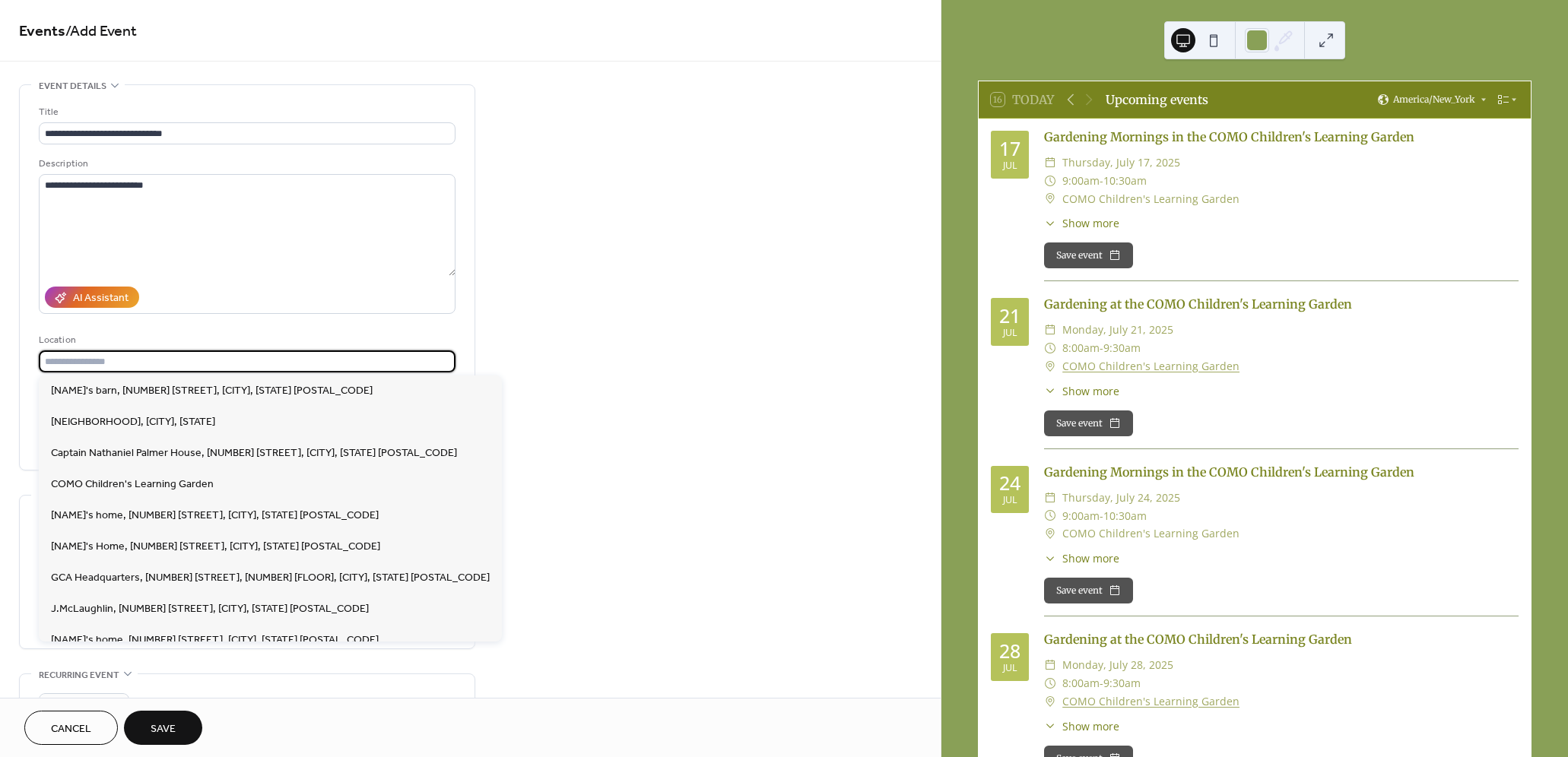 click at bounding box center [247, 361] 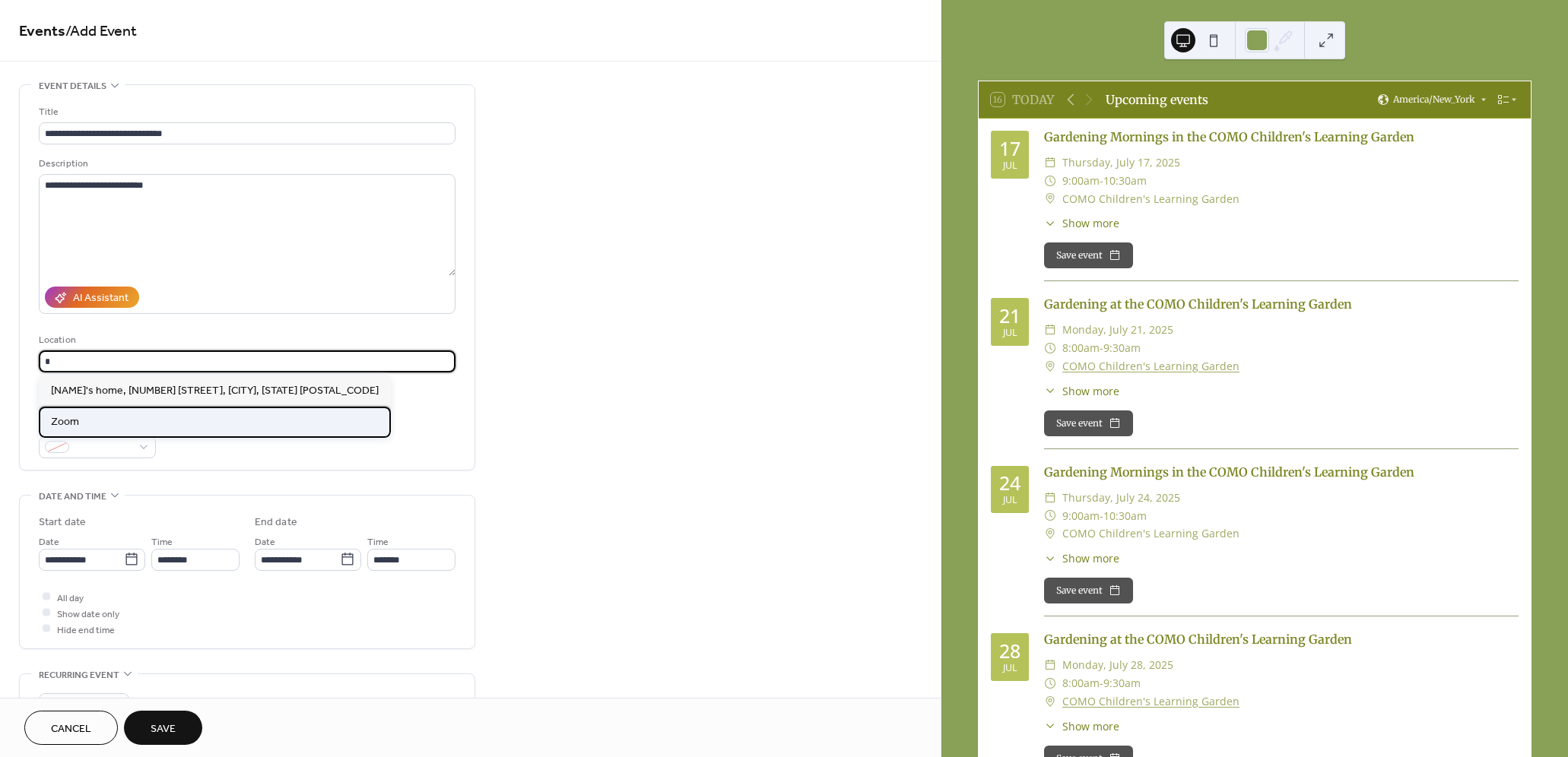 click on "Zoom" at bounding box center (65, 422) 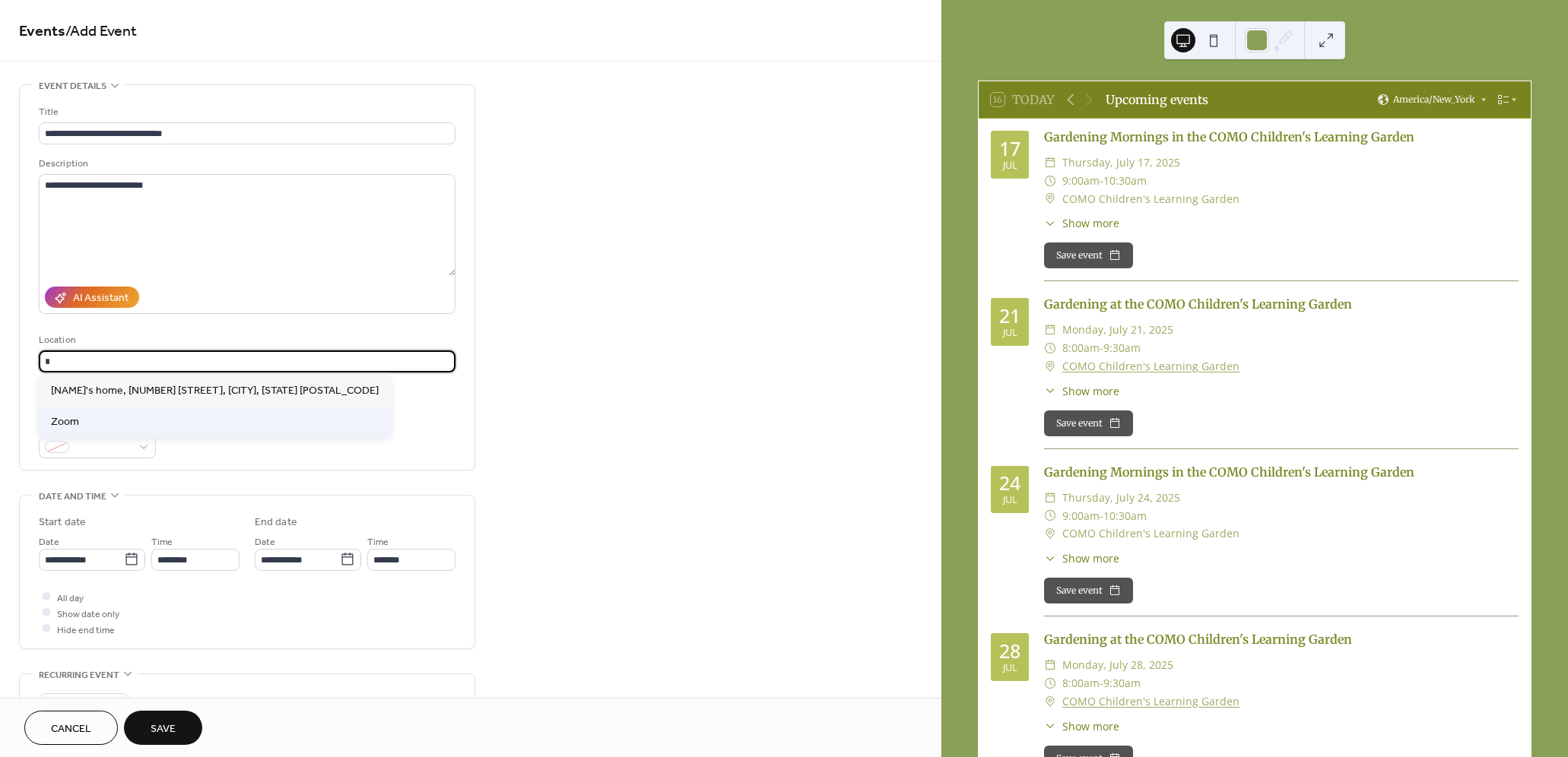 type on "****" 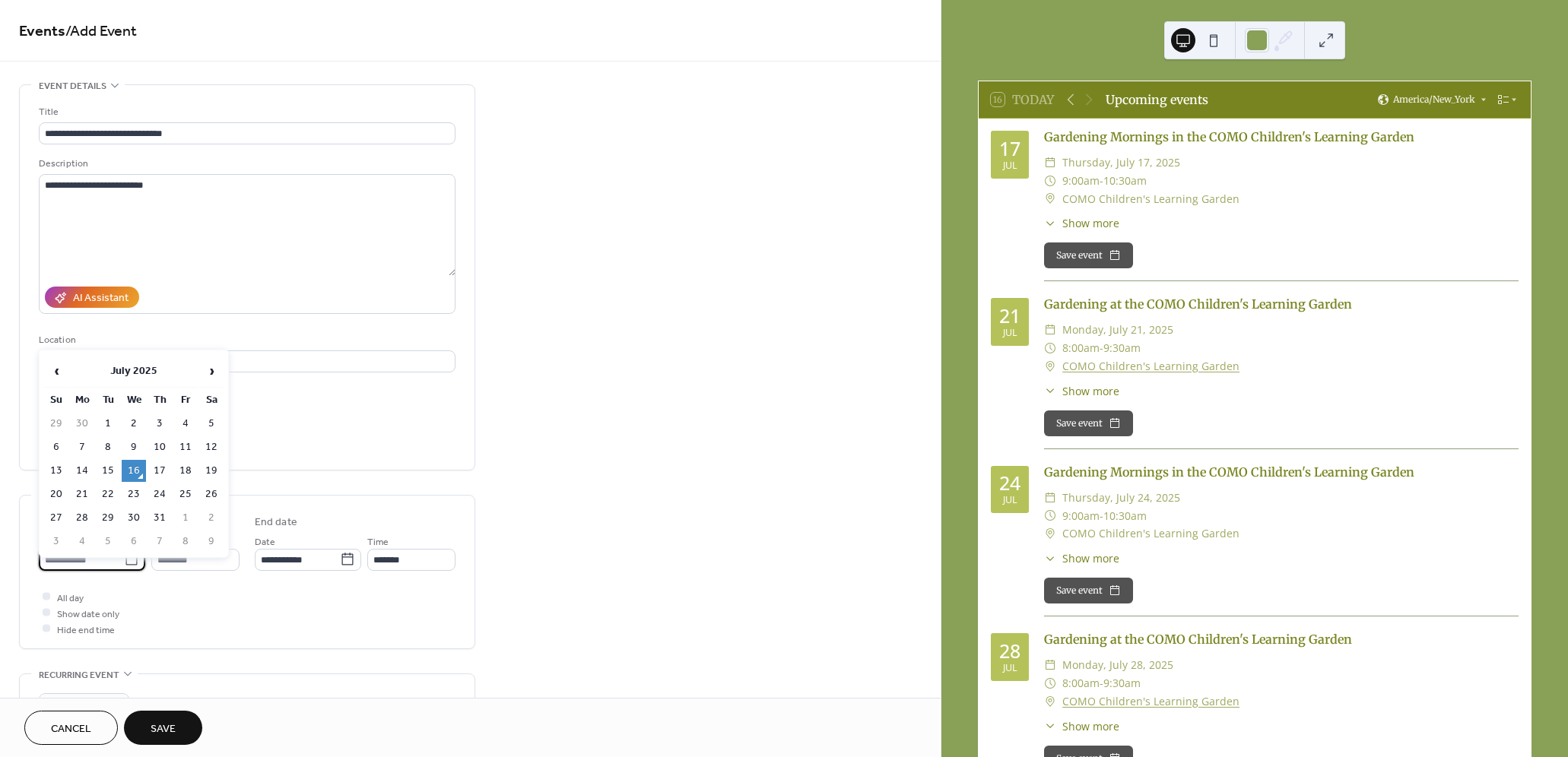 click on "**********" at bounding box center [81, 559] 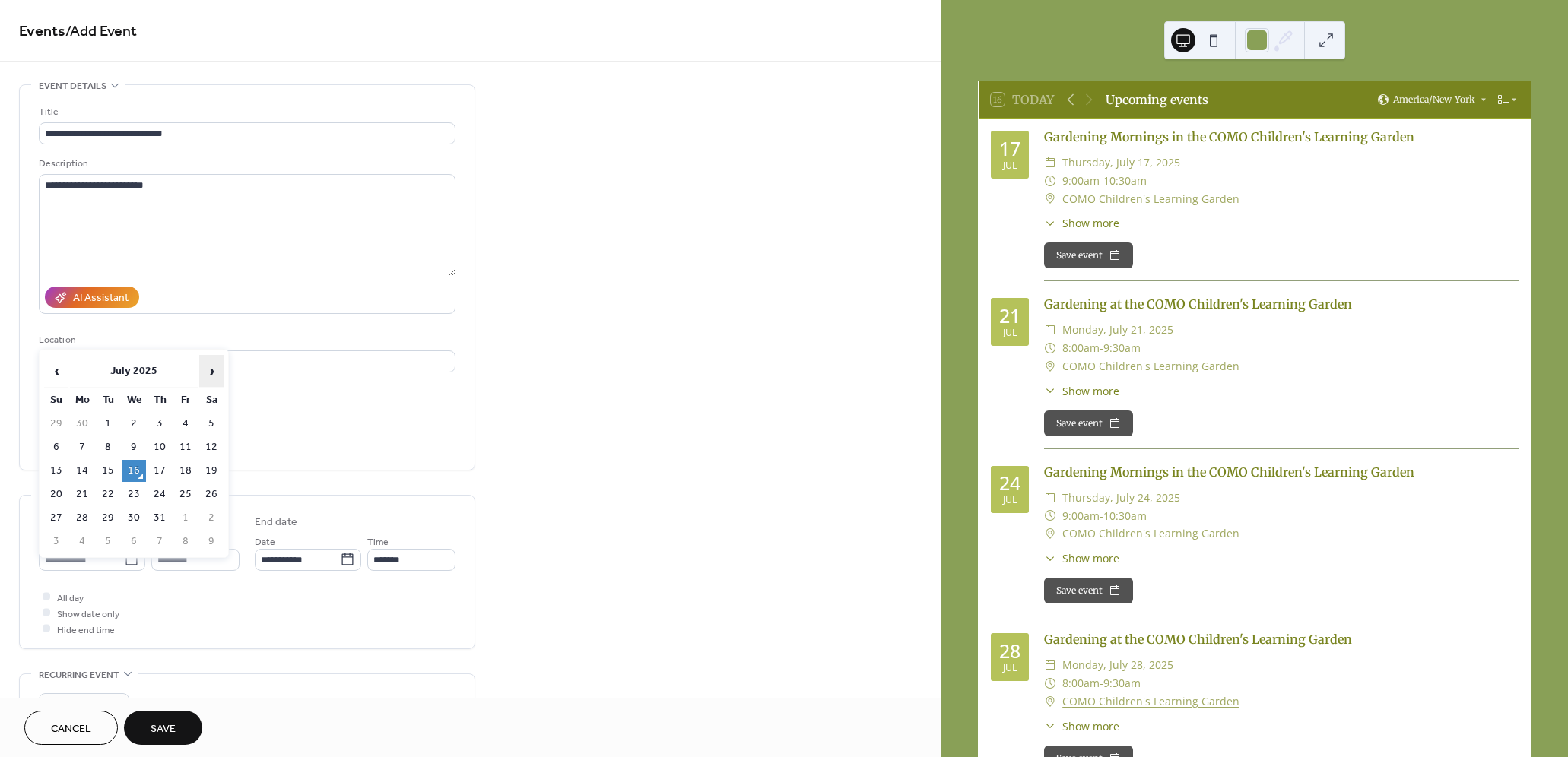 click on "›" at bounding box center (211, 371) 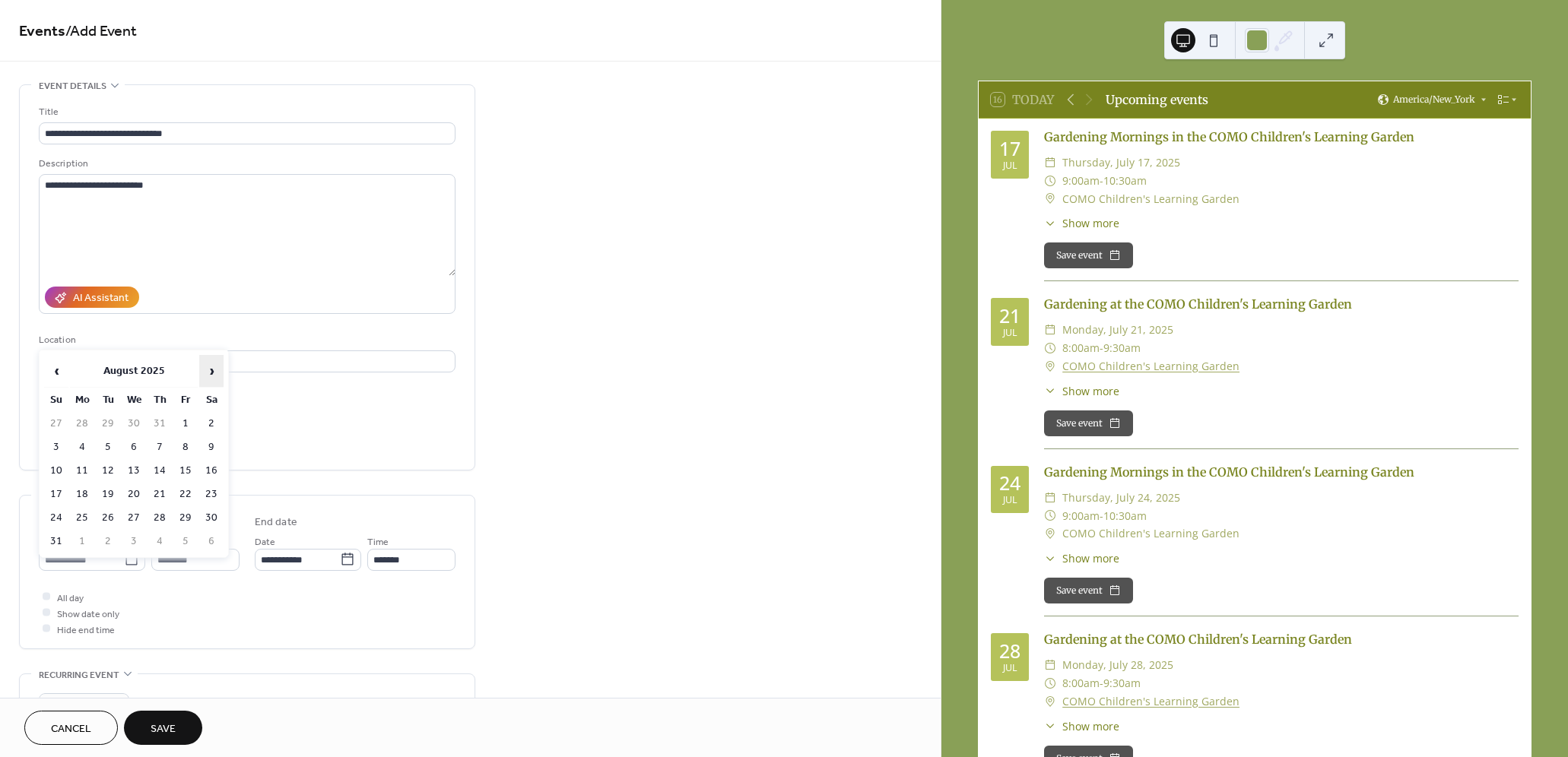 click on "›" at bounding box center (211, 371) 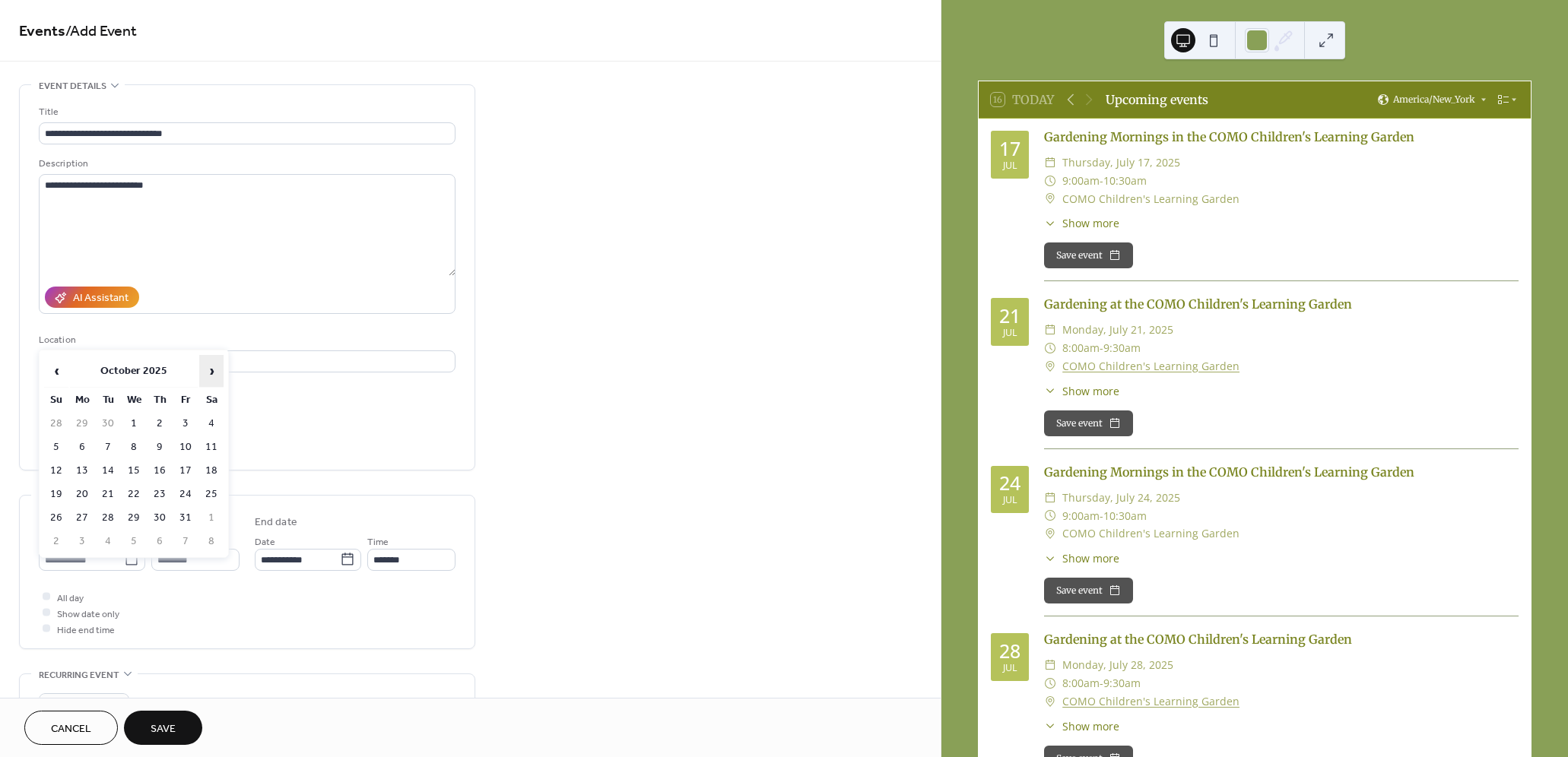 click on "›" at bounding box center [211, 371] 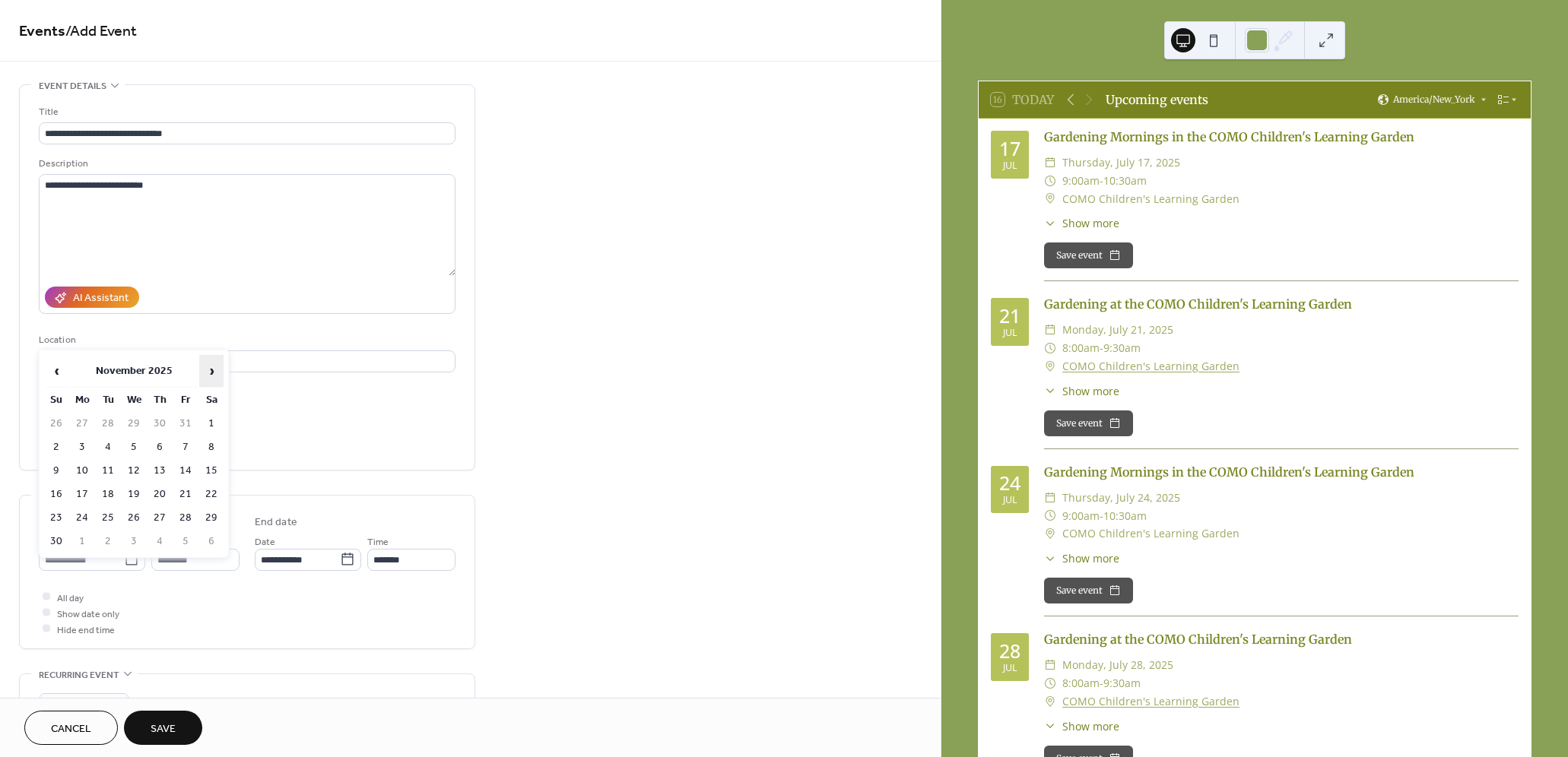 click on "›" at bounding box center [211, 371] 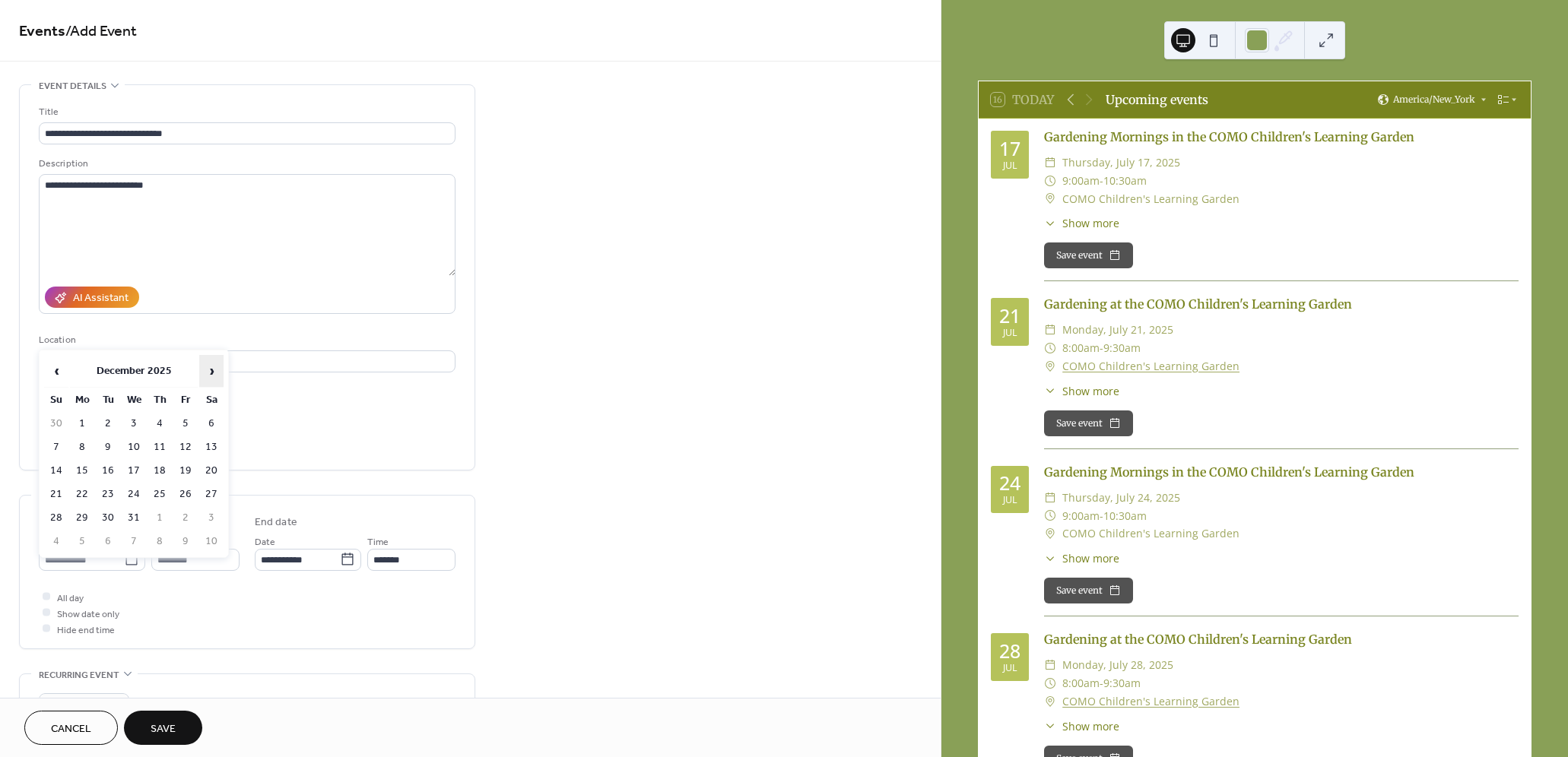 click on "›" at bounding box center [211, 371] 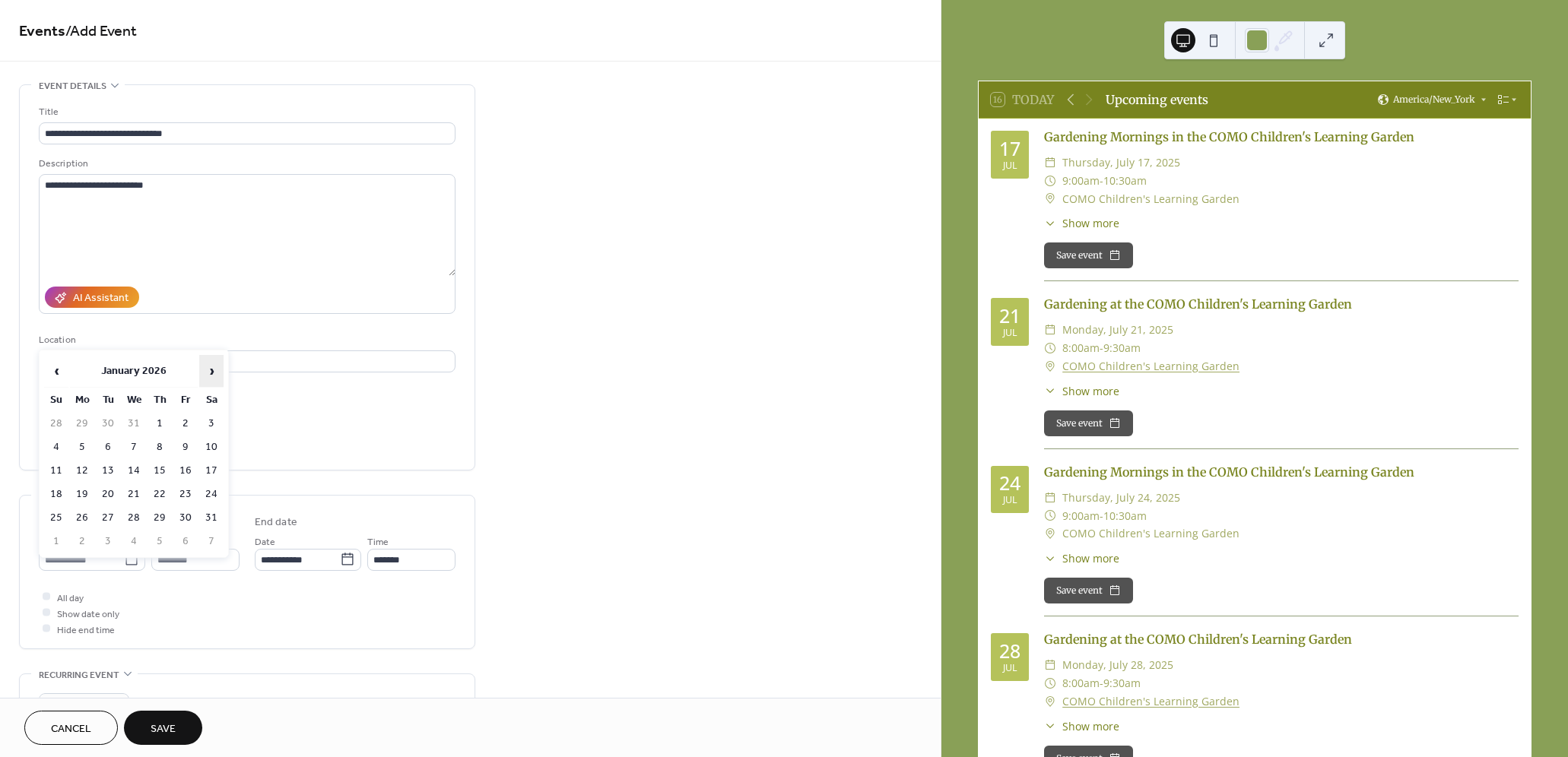 click on "›" at bounding box center [211, 371] 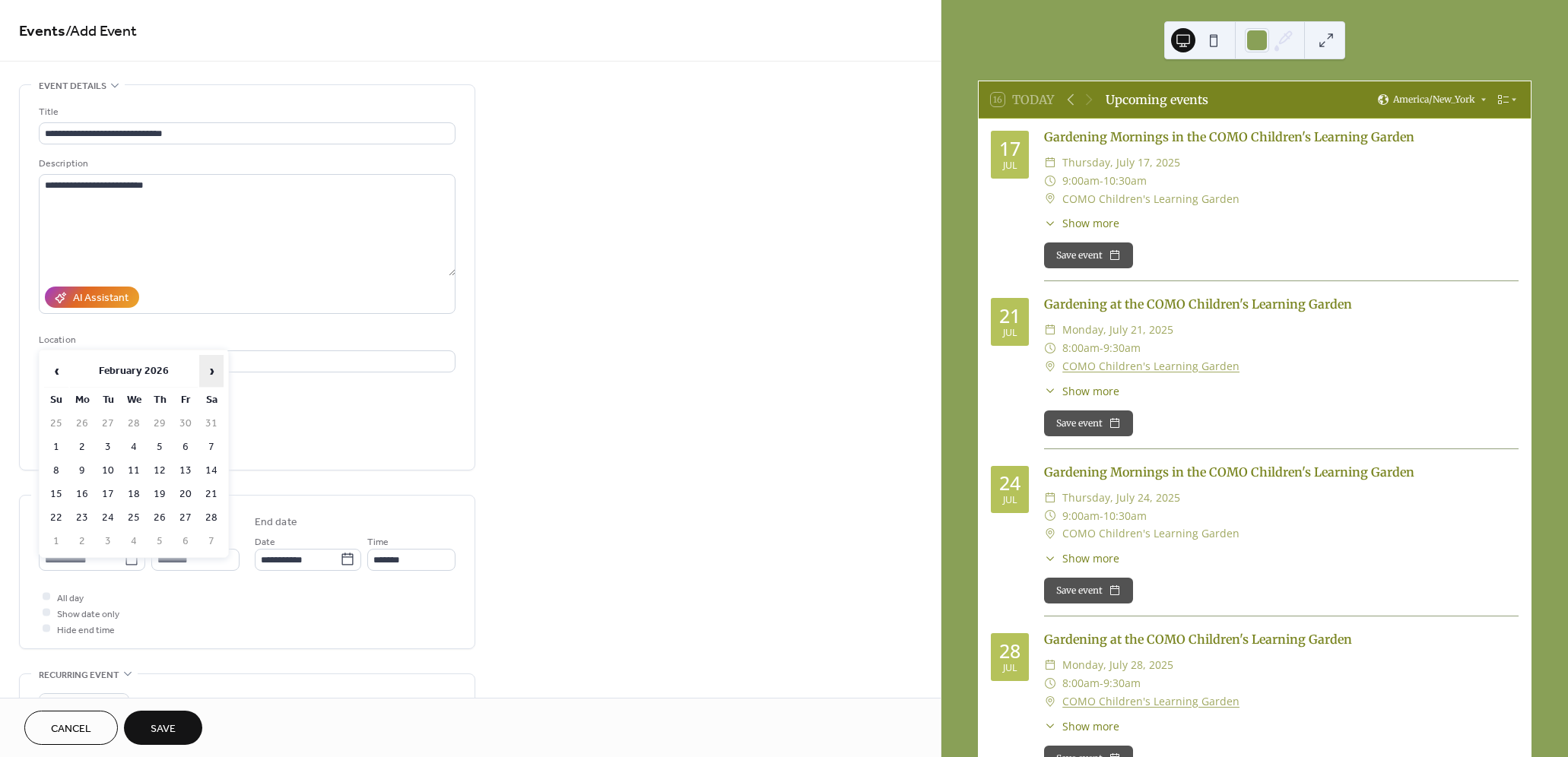 click on "›" at bounding box center [211, 371] 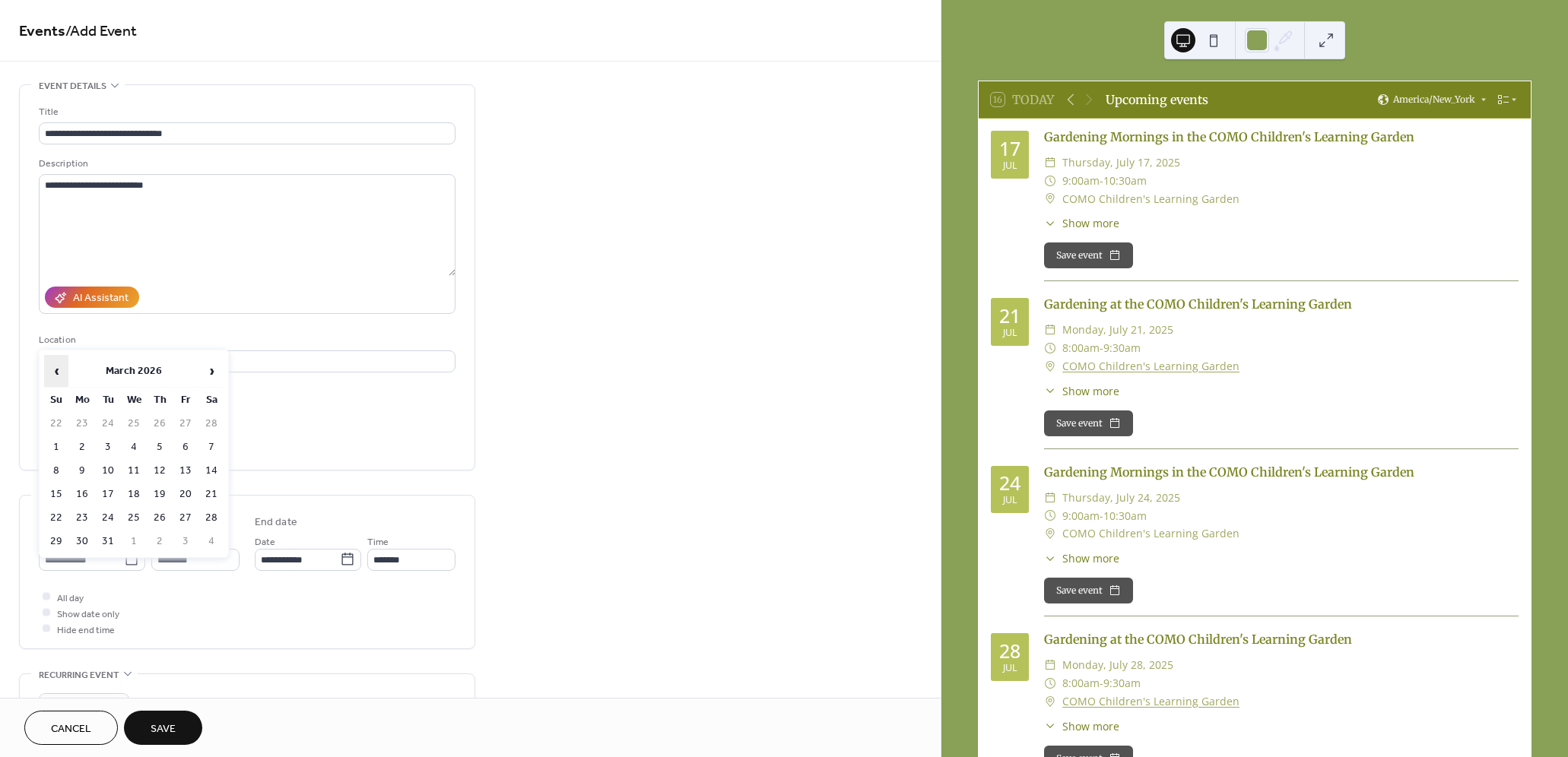 click on "‹" at bounding box center [56, 371] 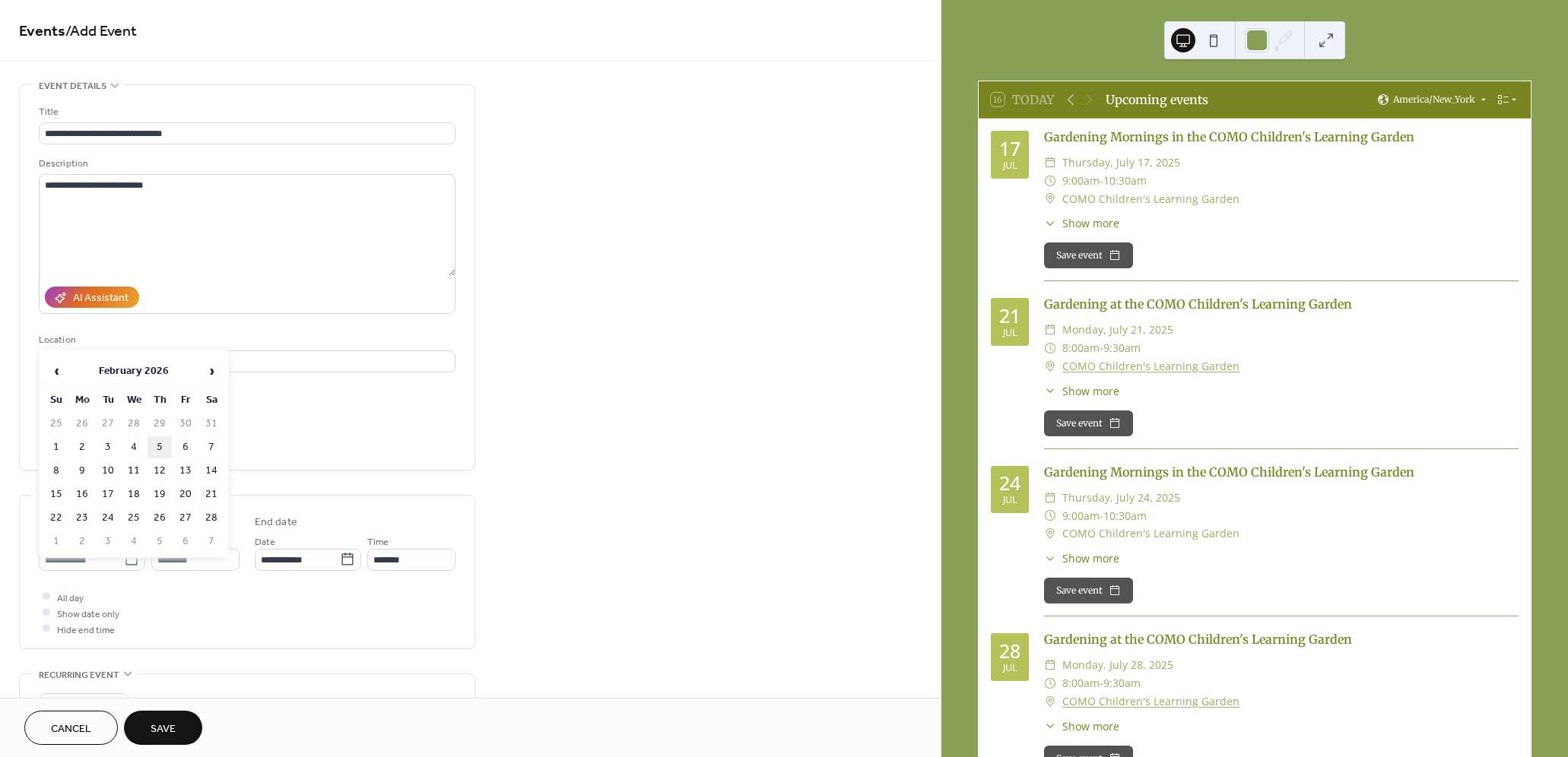 click on "5" at bounding box center (160, 447) 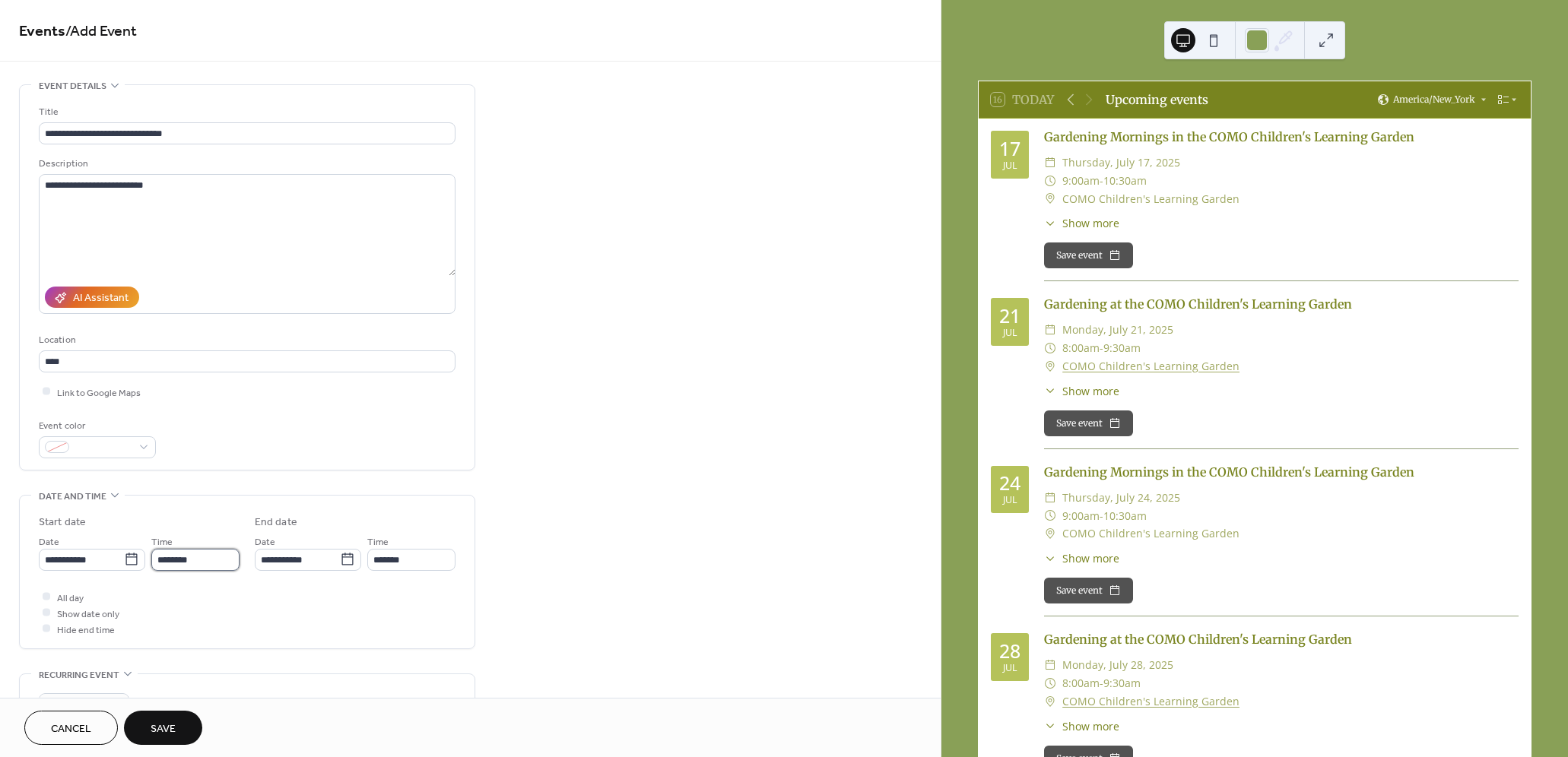 click on "********" at bounding box center [195, 559] 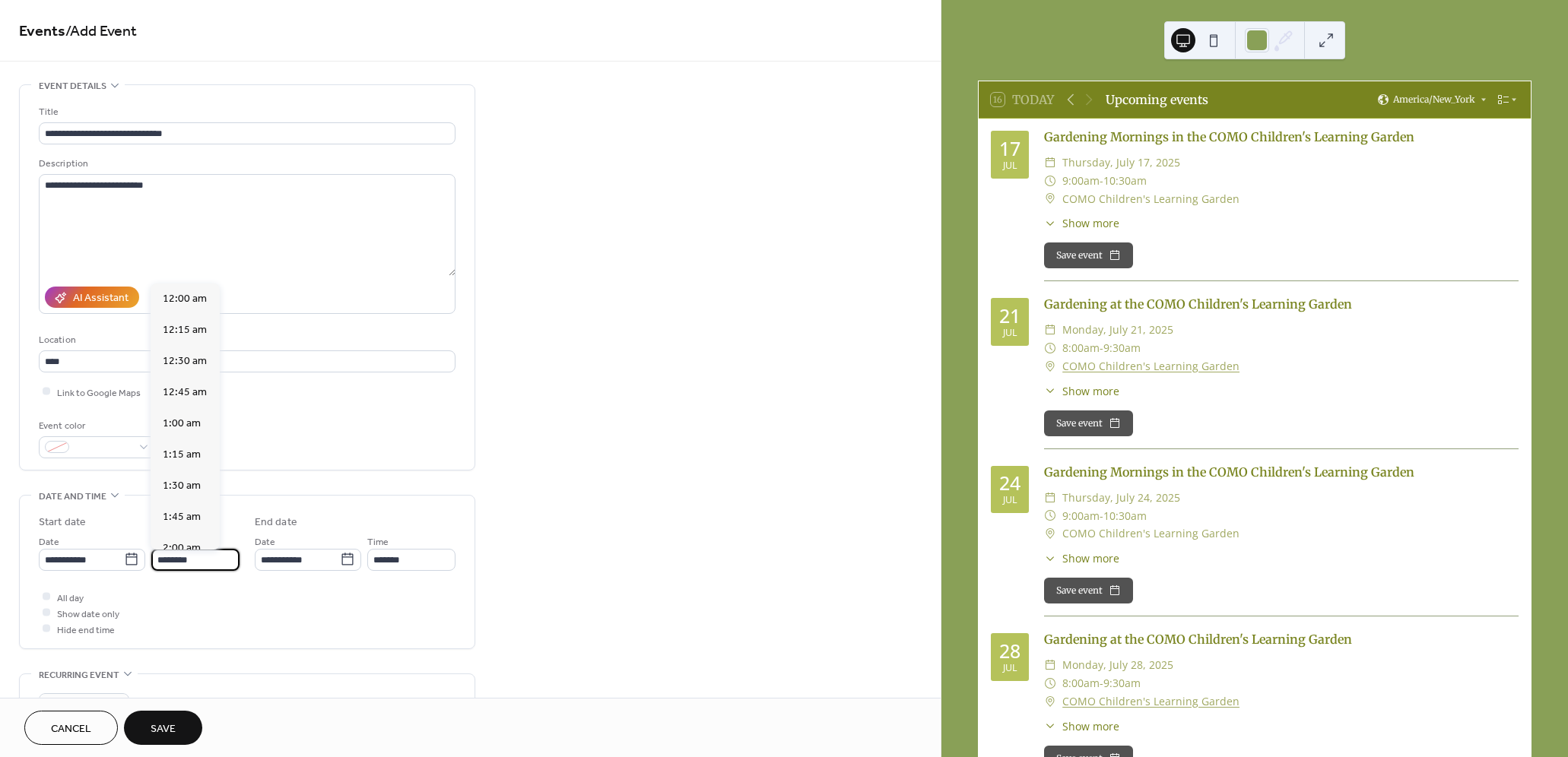 scroll, scrollTop: 1480, scrollLeft: 0, axis: vertical 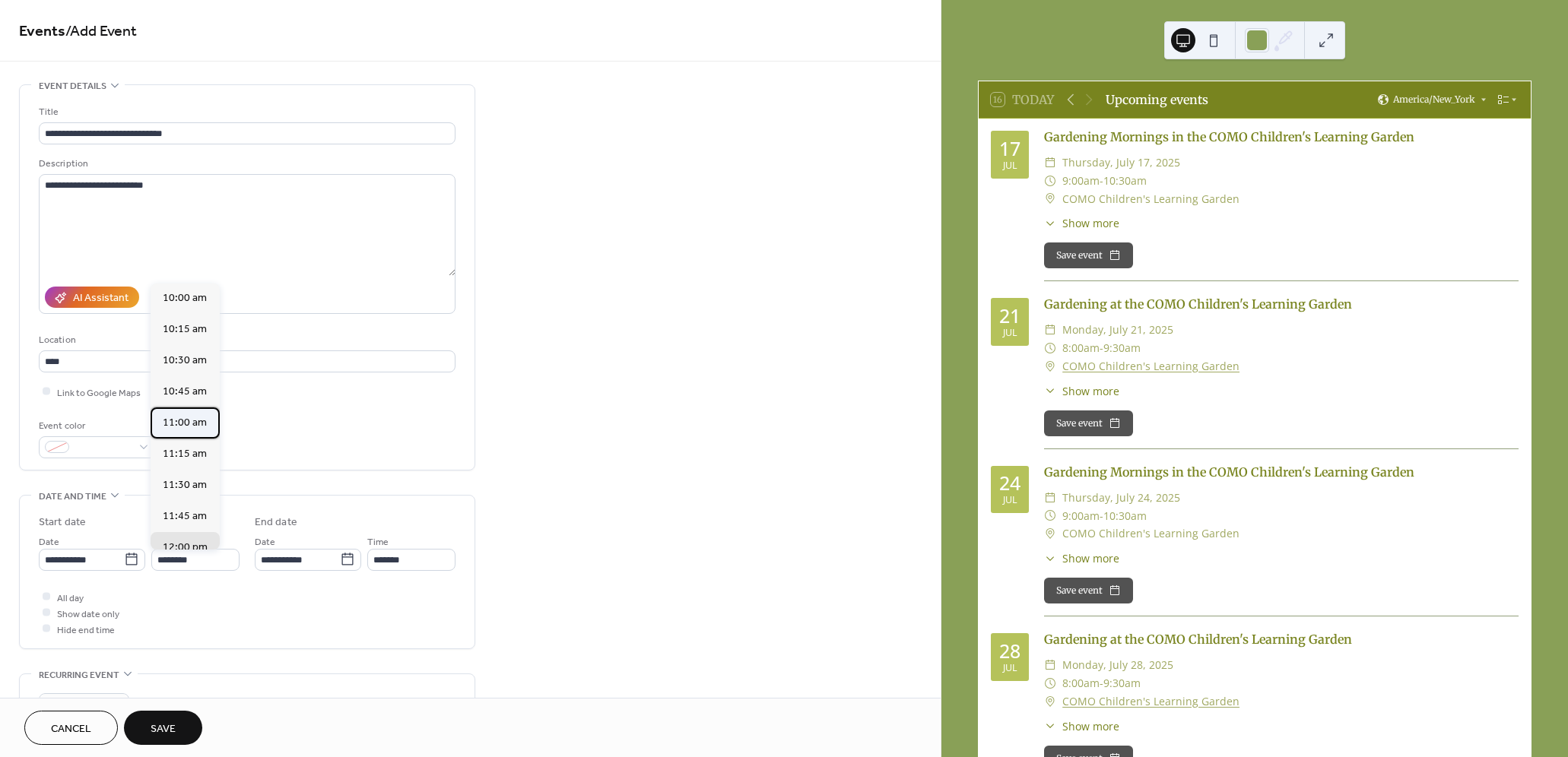 click on "11:00 am" at bounding box center [185, 422] 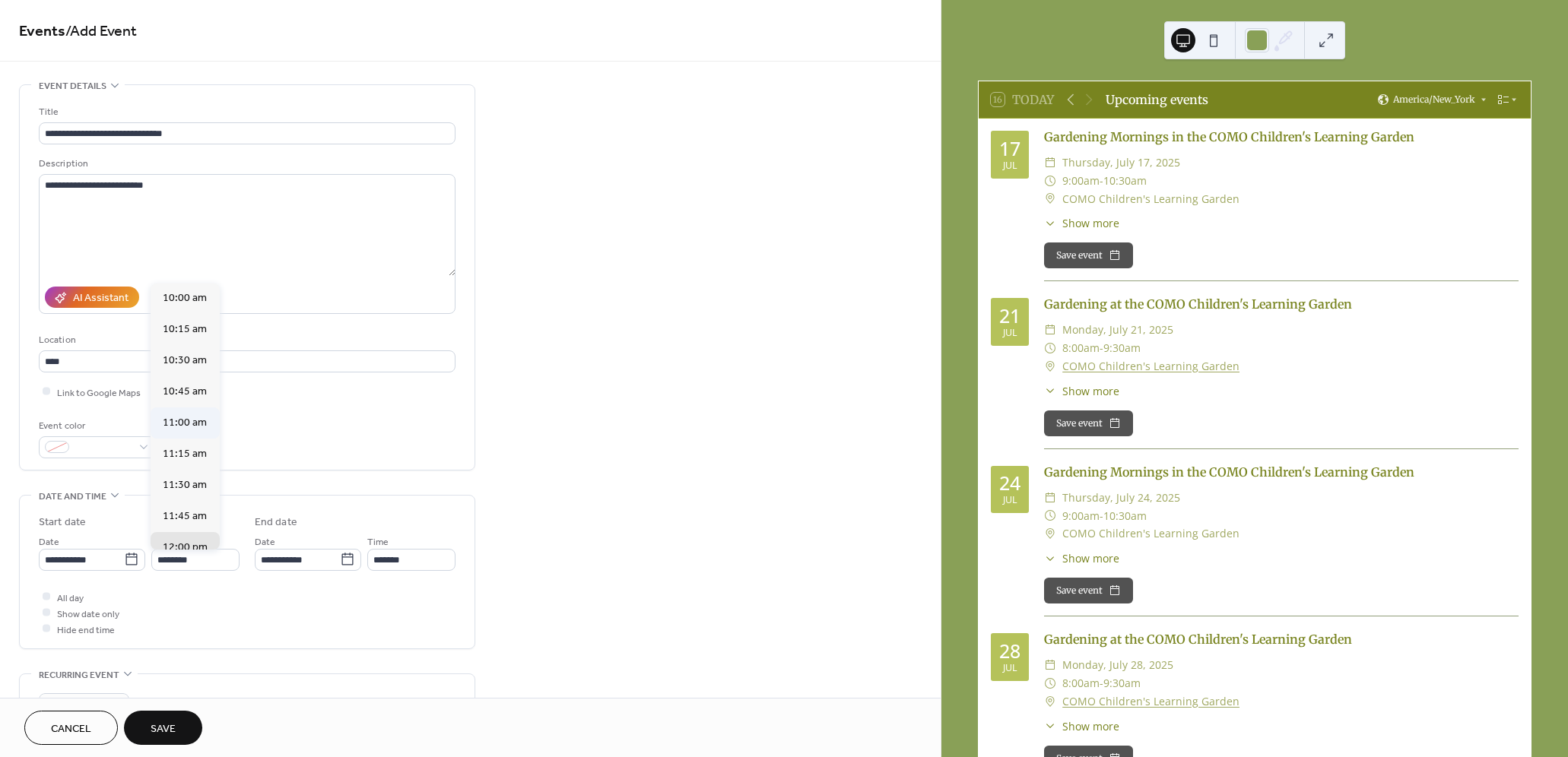 type on "********" 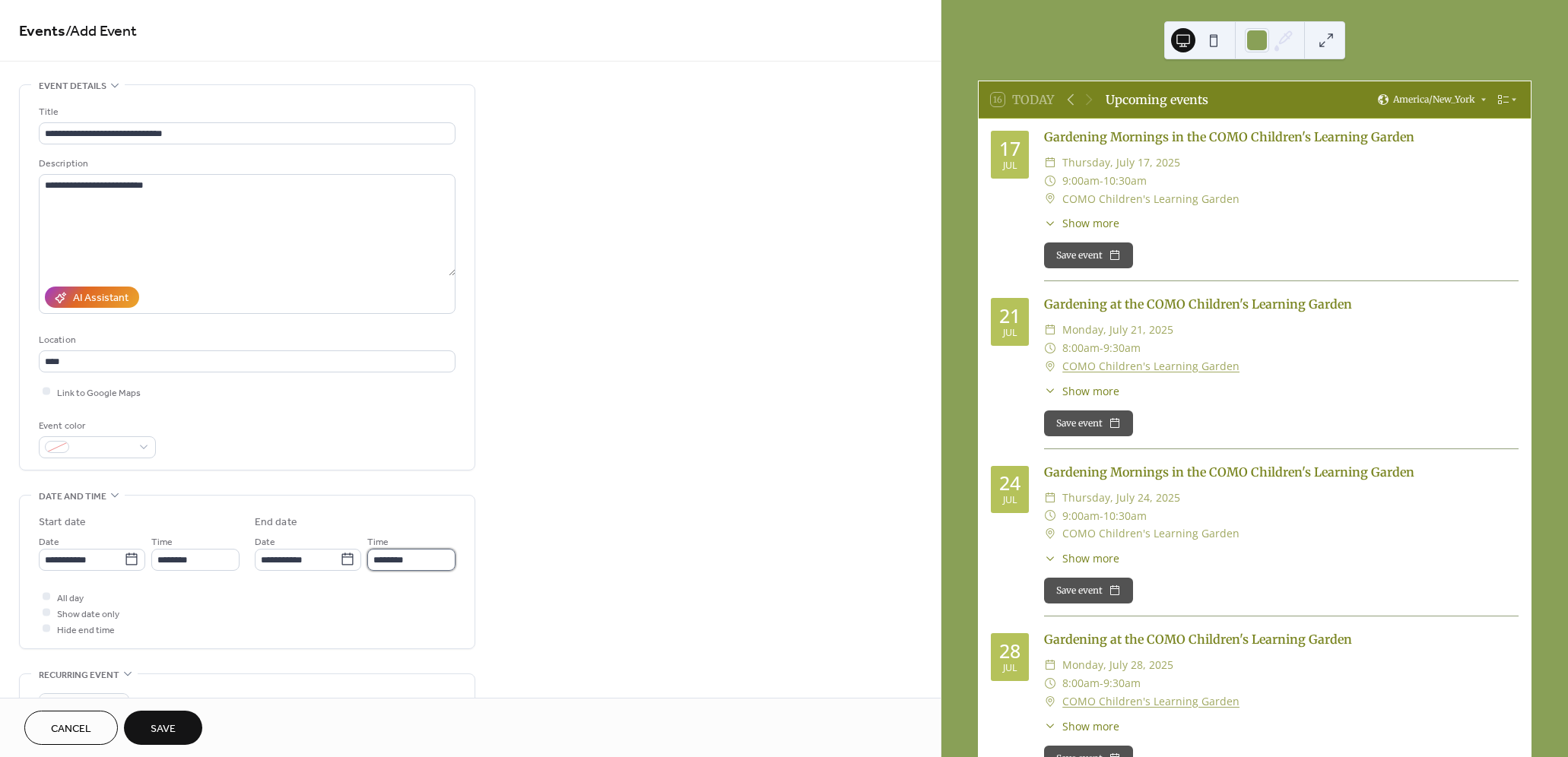 click on "********" at bounding box center (411, 559) 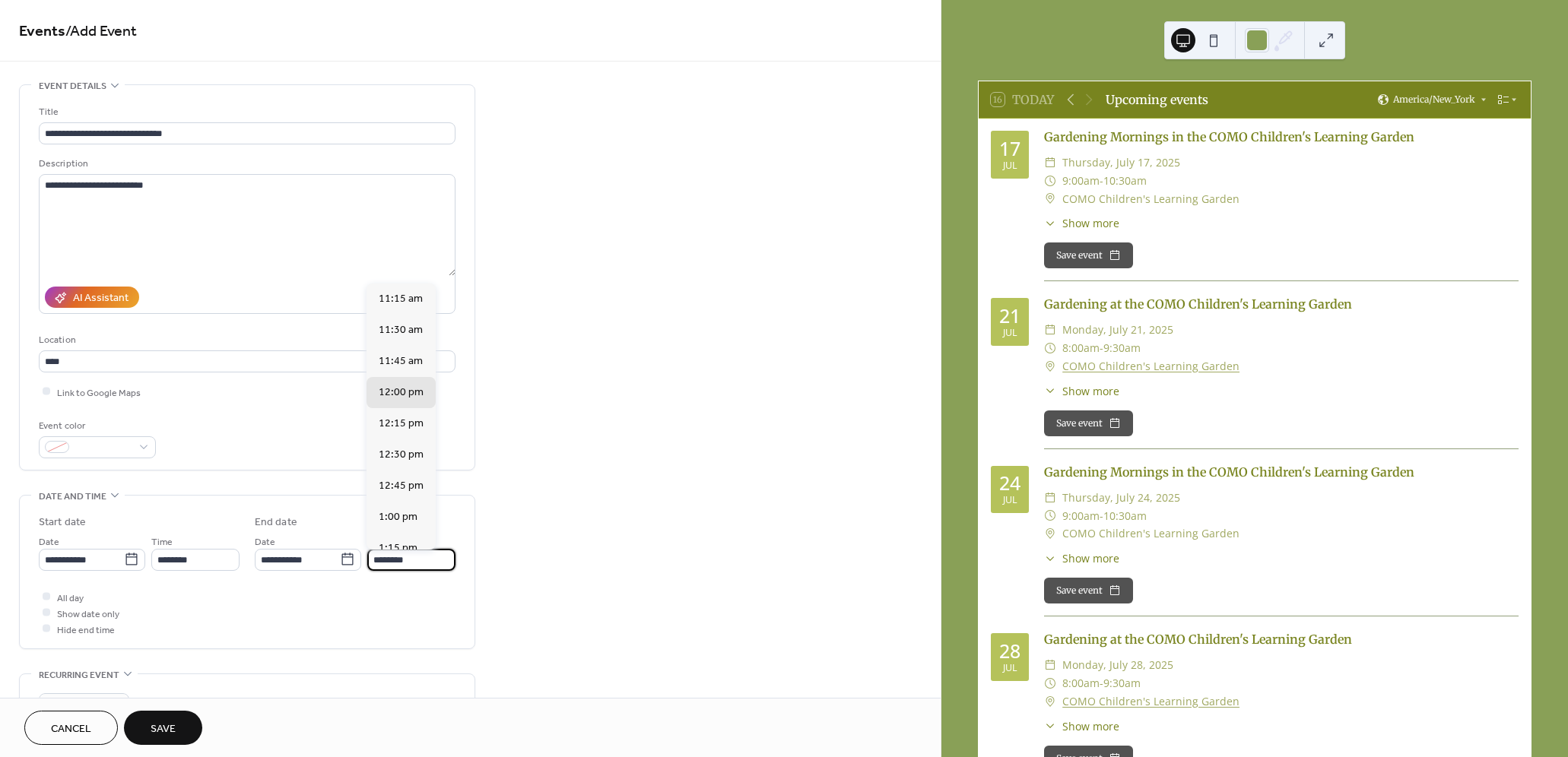 scroll, scrollTop: 233, scrollLeft: 0, axis: vertical 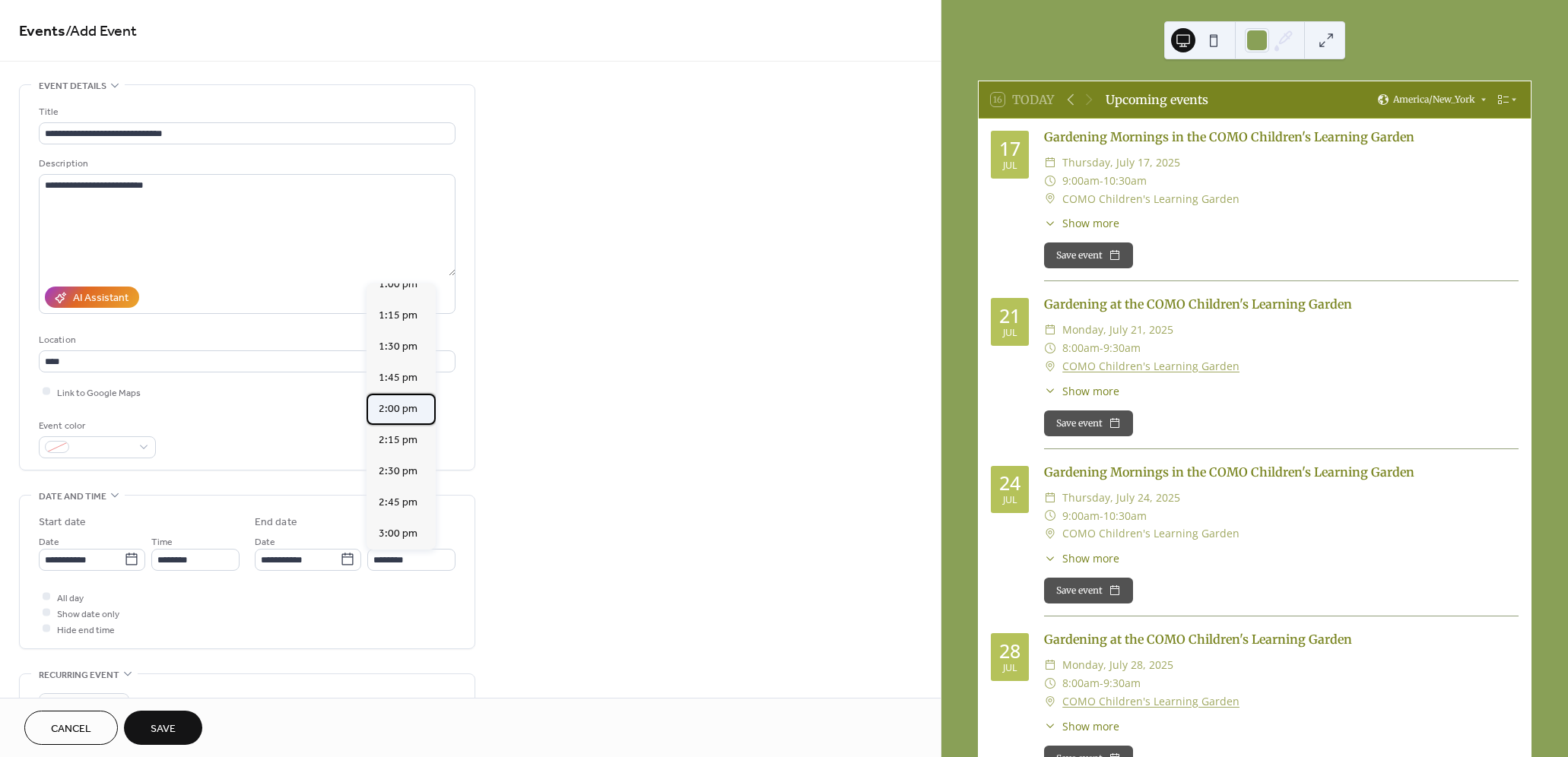 click on "2:00 pm" at bounding box center (398, 408) 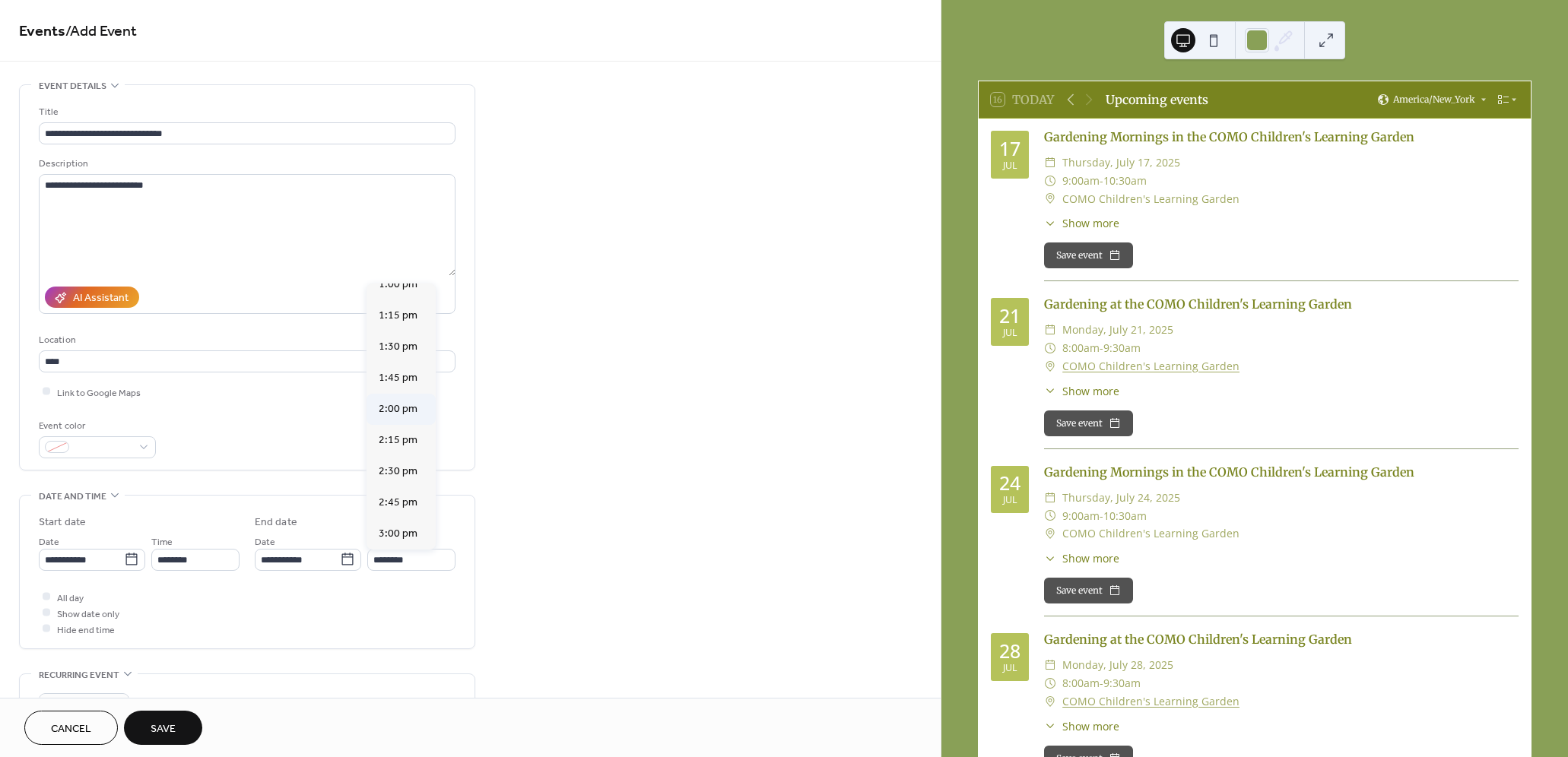 type on "*******" 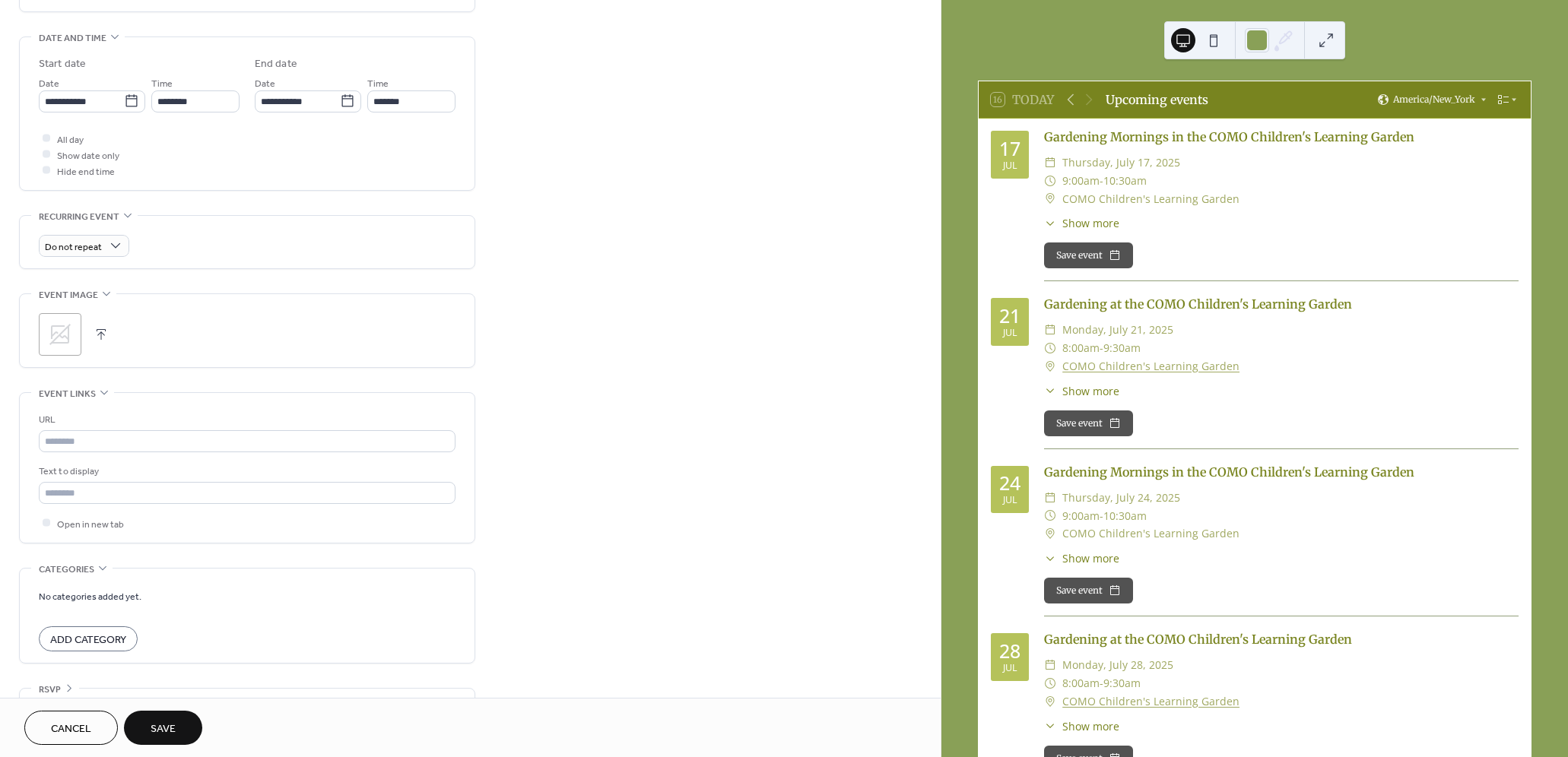 scroll, scrollTop: 461, scrollLeft: 0, axis: vertical 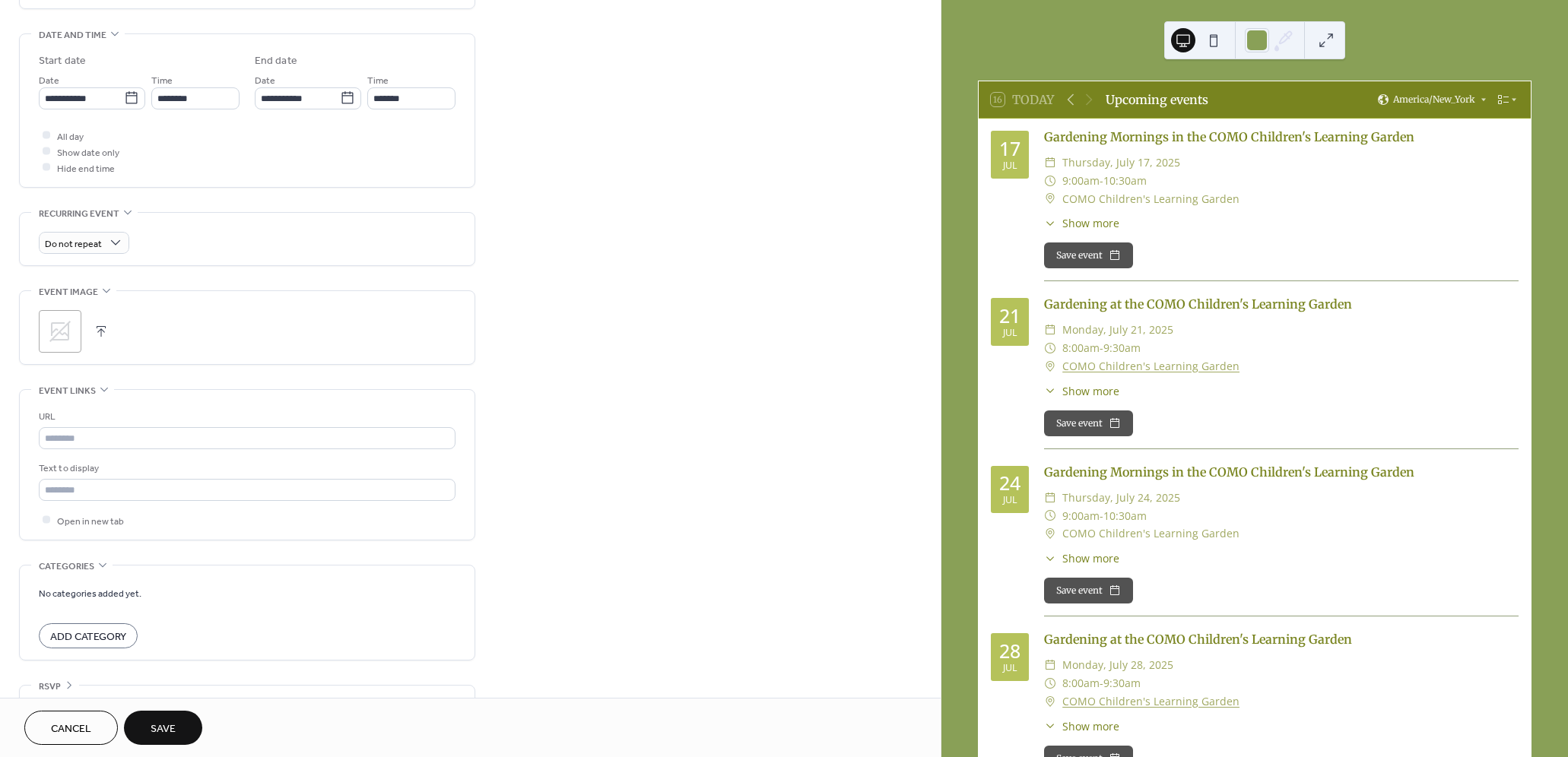 click at bounding box center (101, 331) 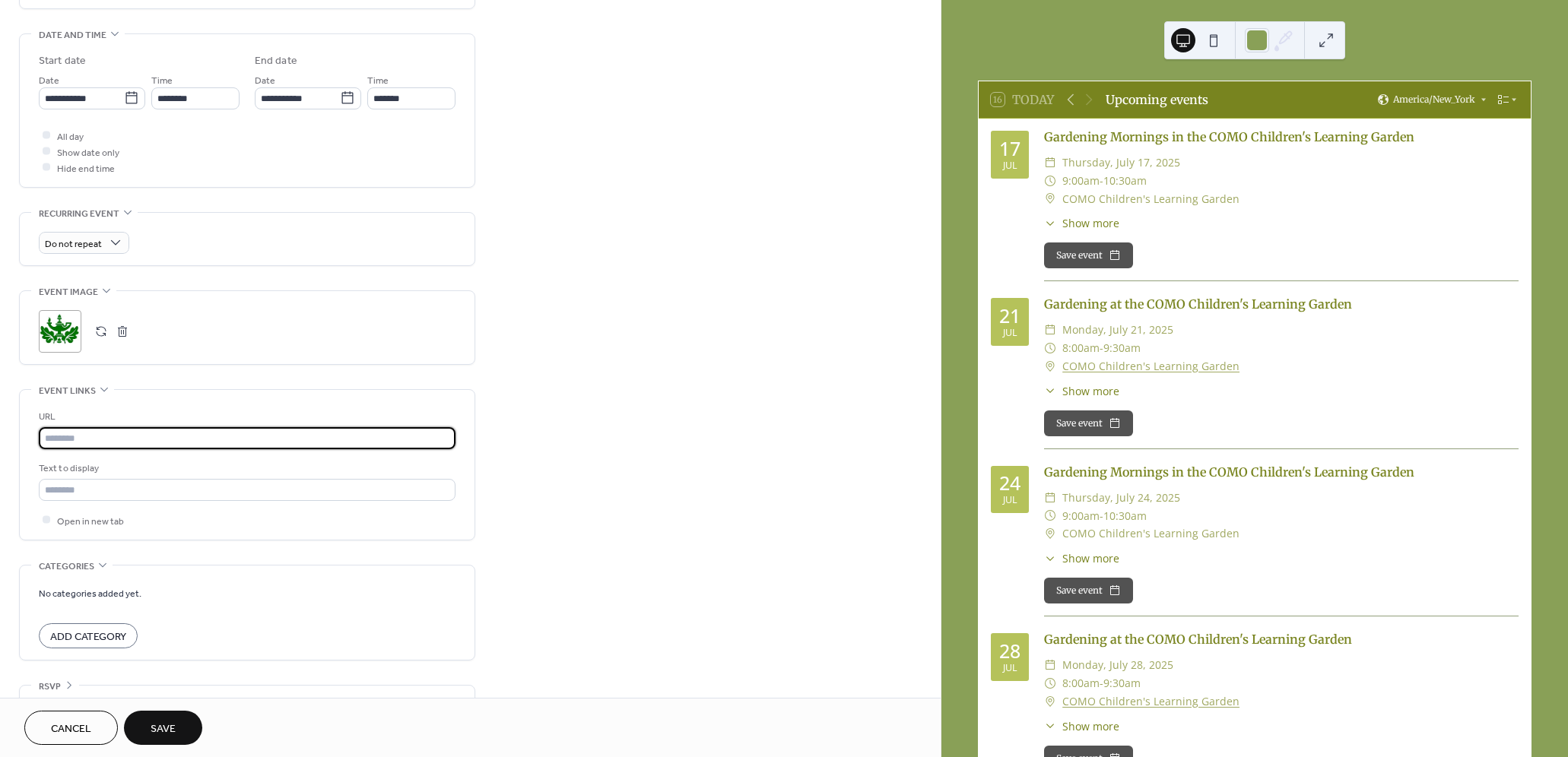 click at bounding box center (247, 438) 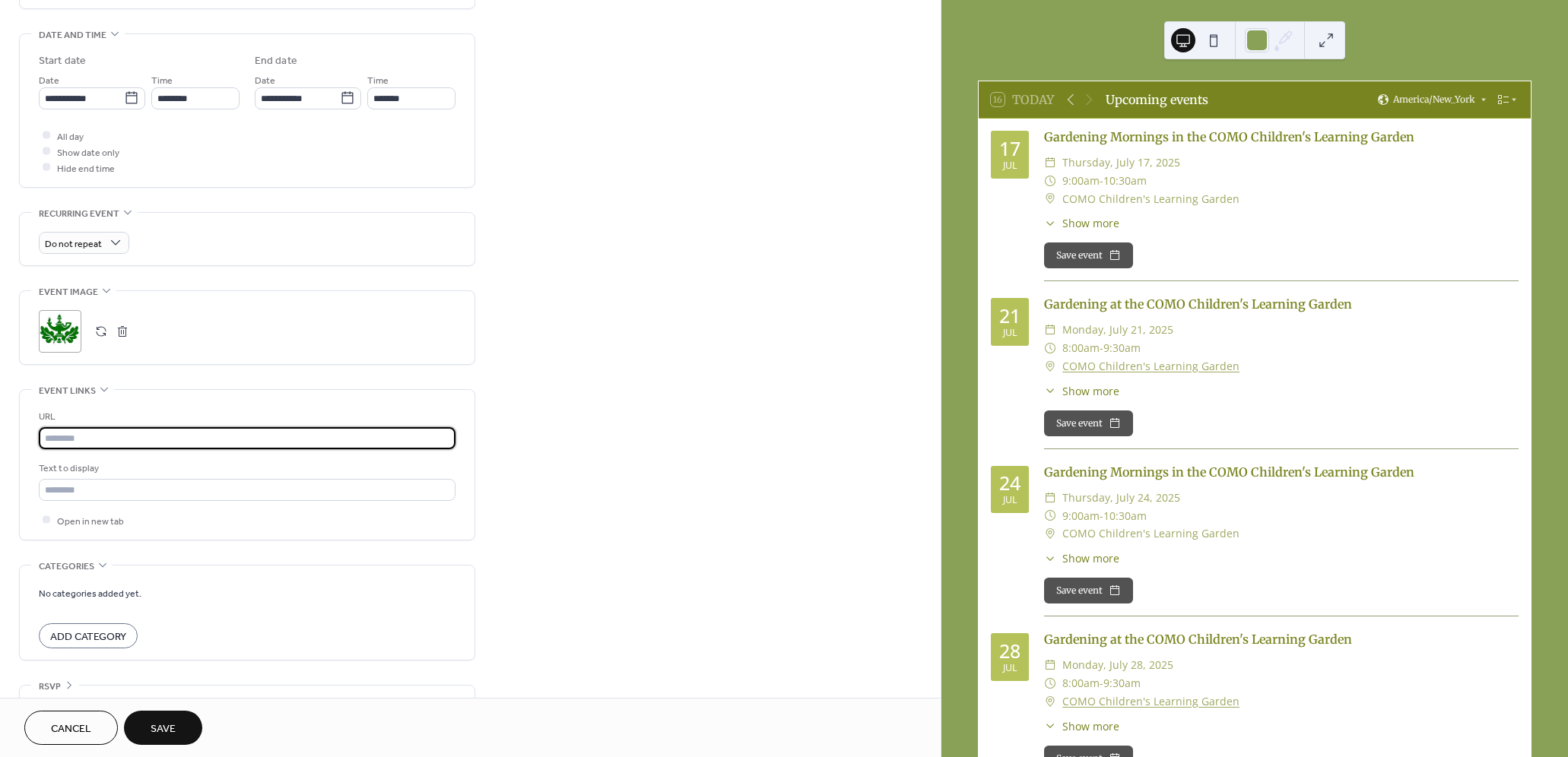 paste on "**********" 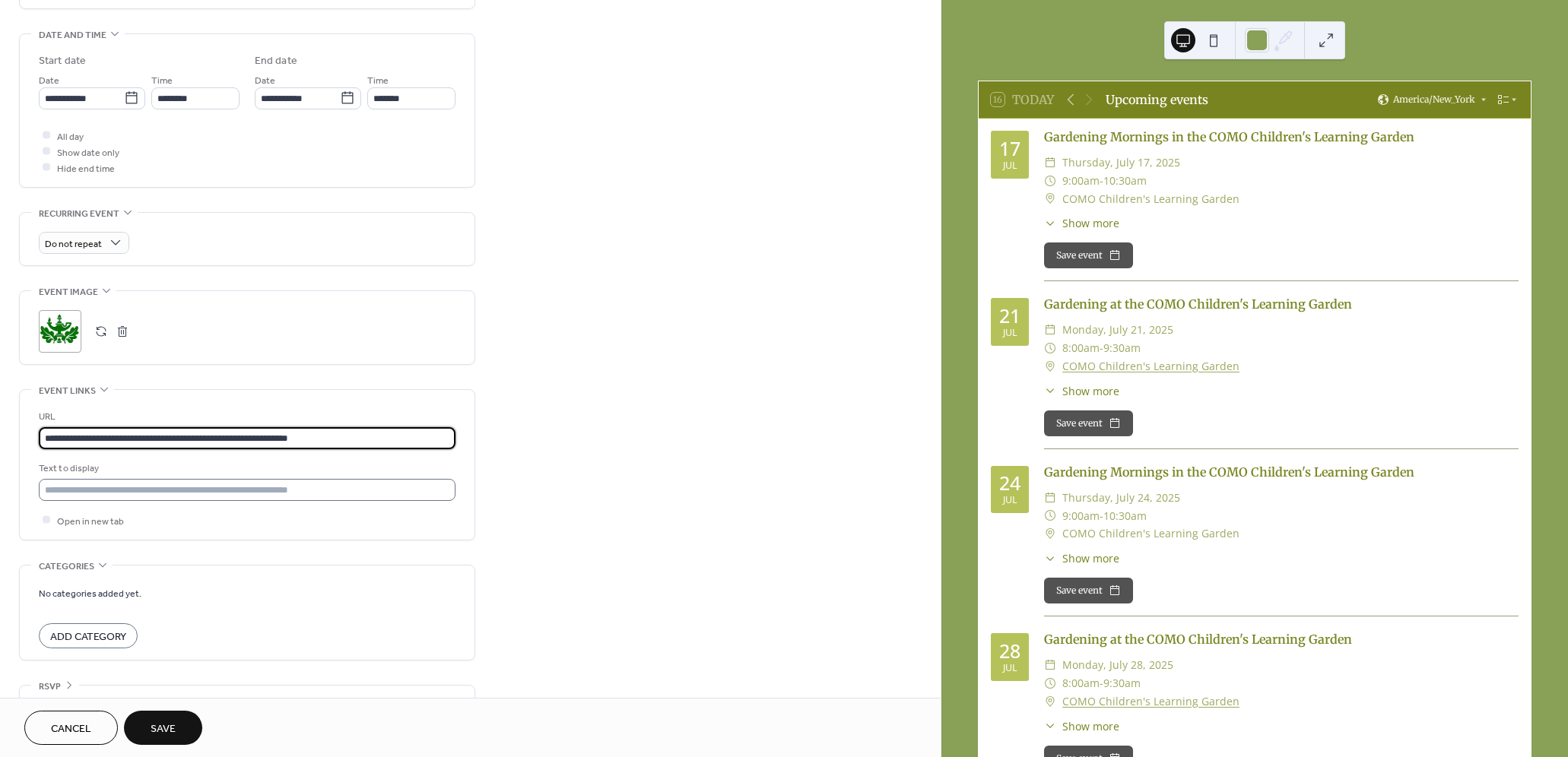 type on "**********" 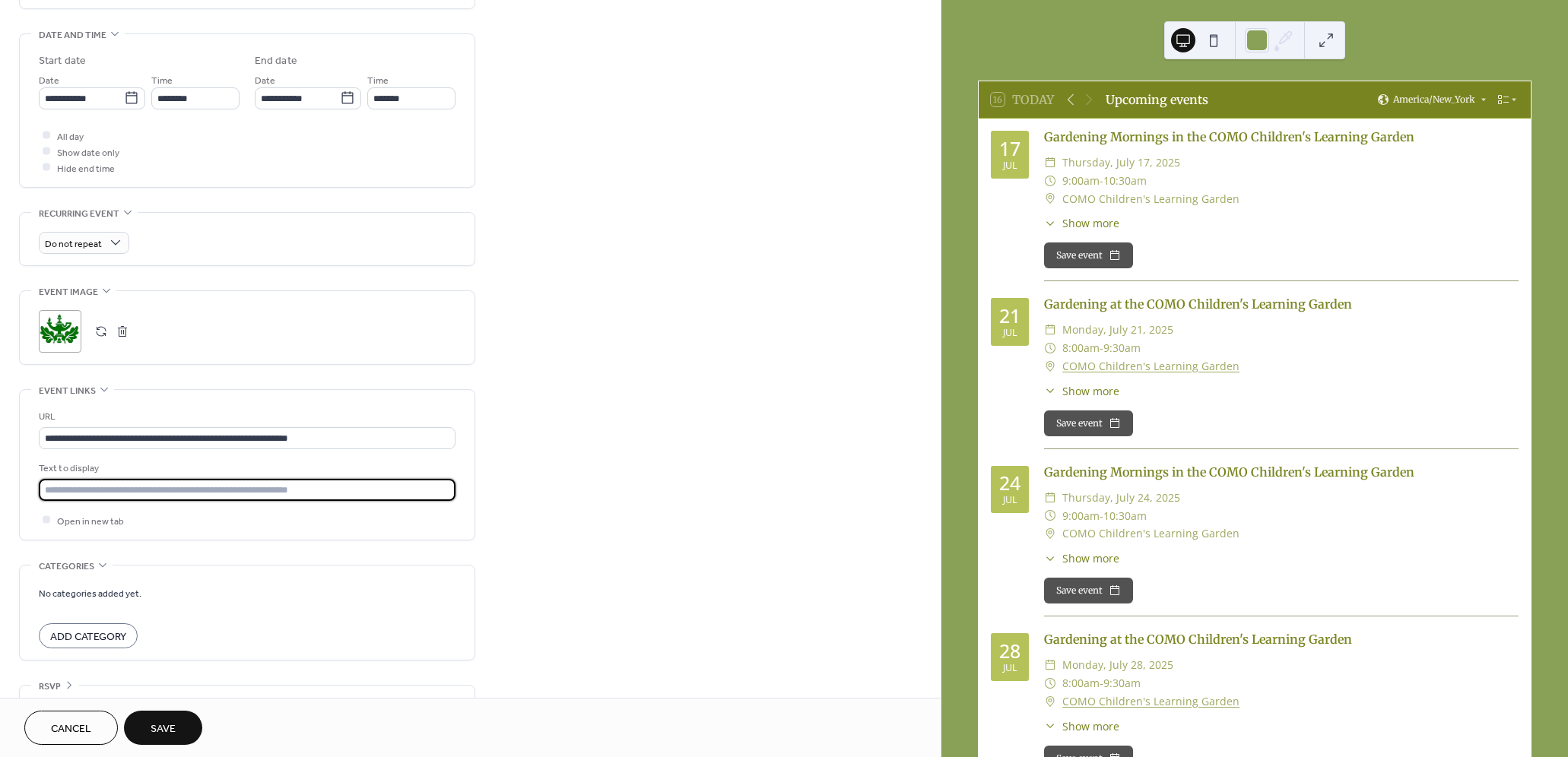 click at bounding box center (247, 489) 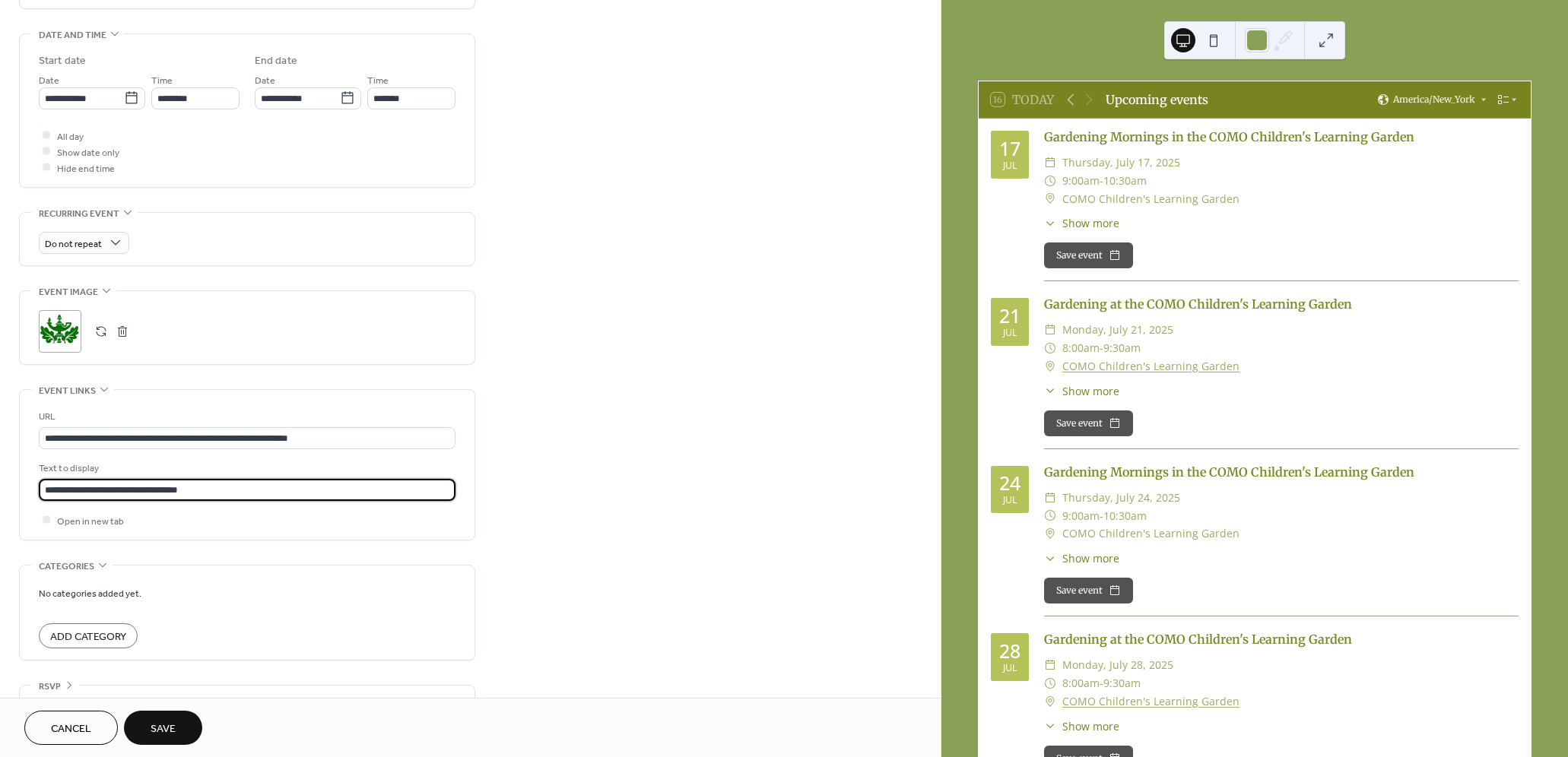 drag, startPoint x: 145, startPoint y: 493, endPoint x: 252, endPoint y: 499, distance: 107.16809 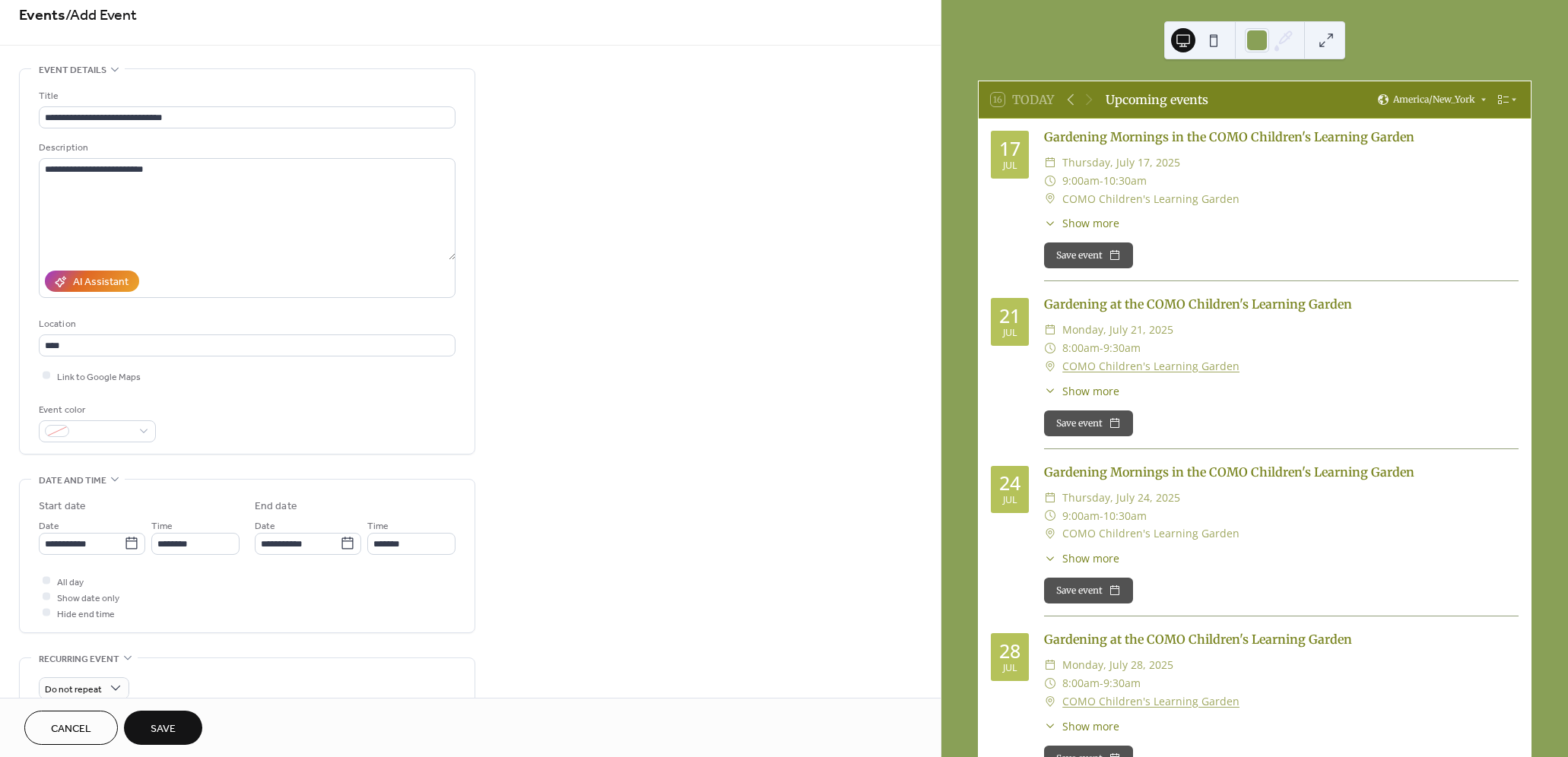 scroll, scrollTop: 0, scrollLeft: 0, axis: both 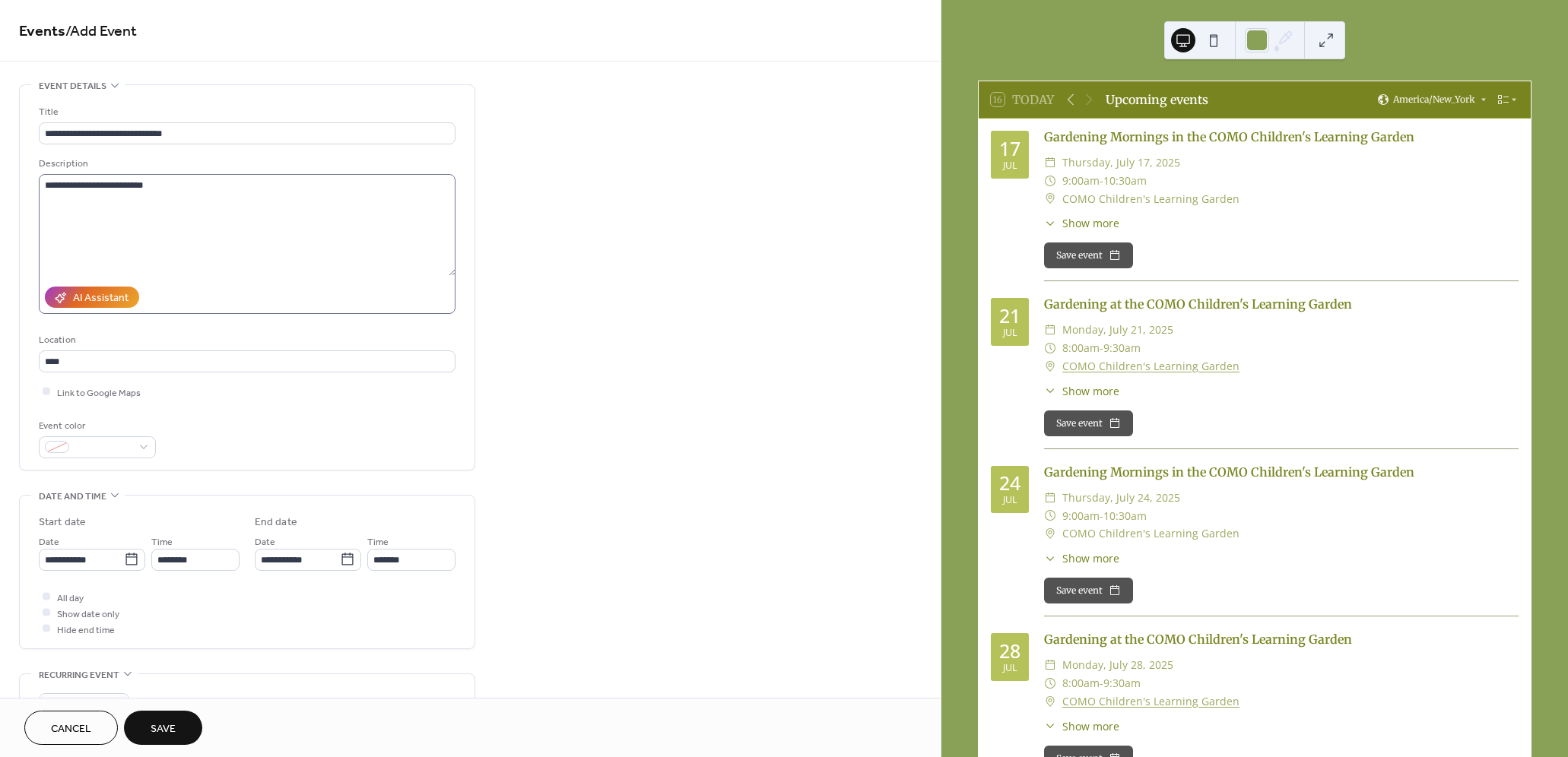 type on "**********" 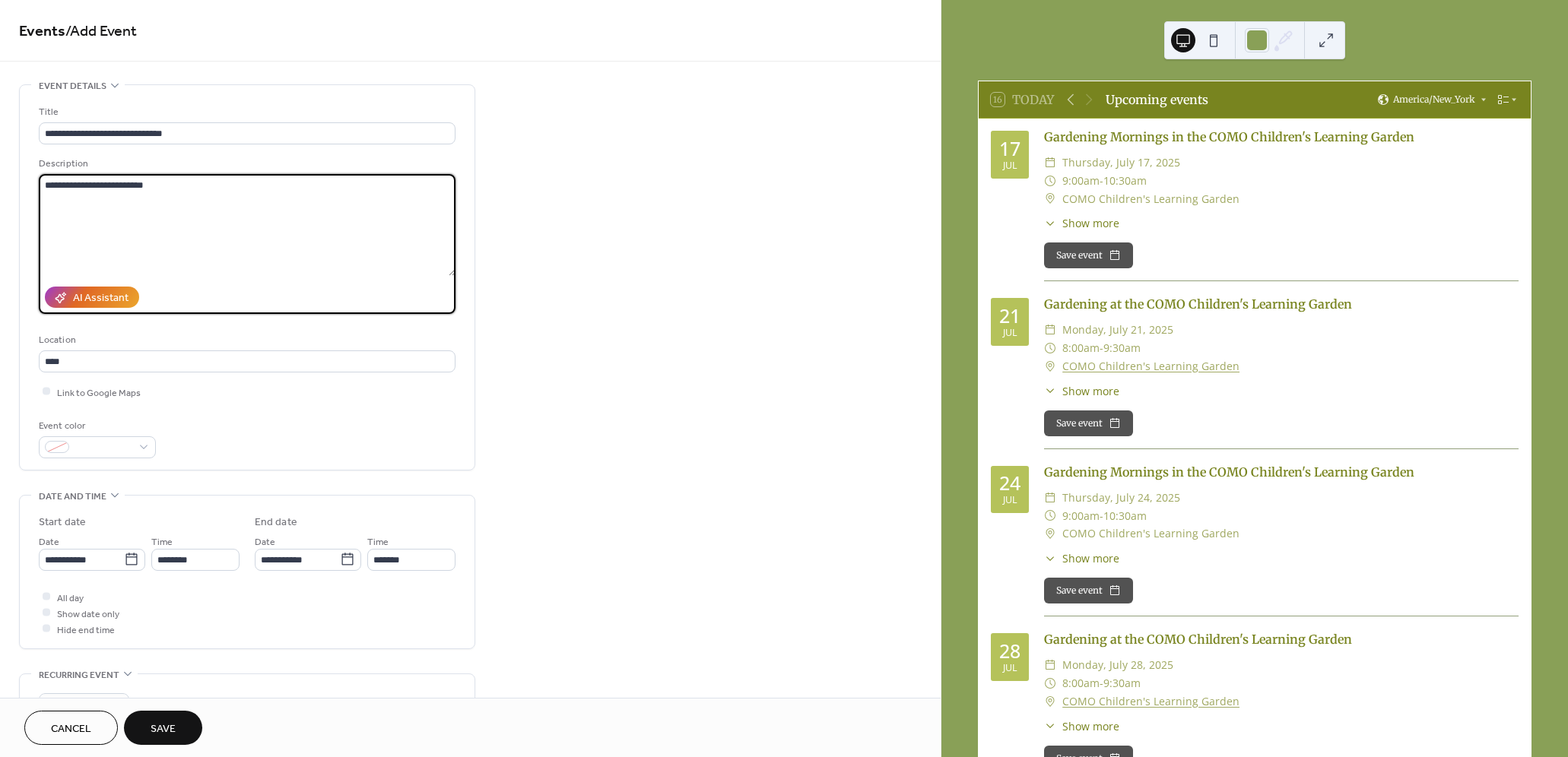 click on "**********" at bounding box center (247, 225) 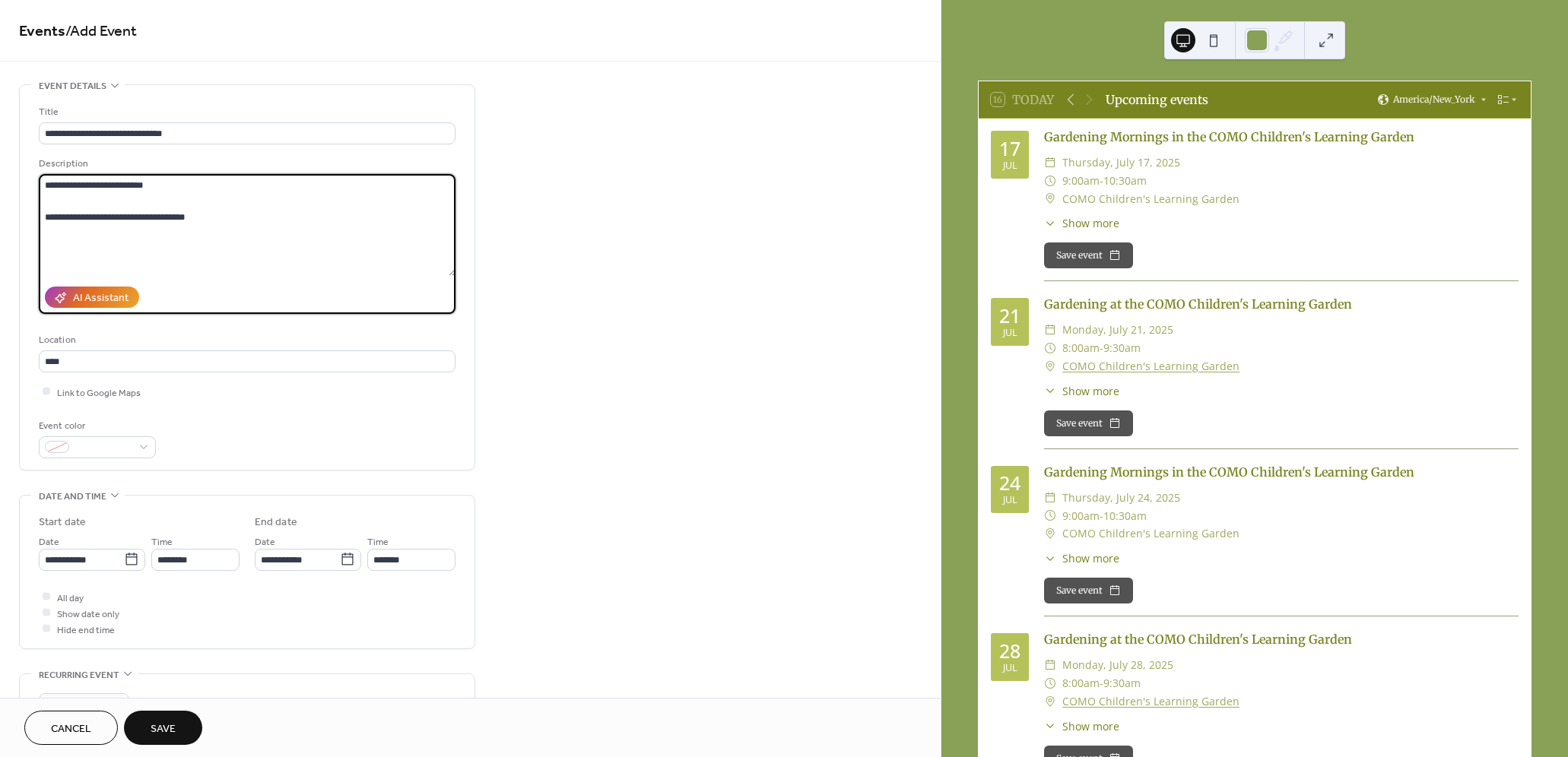 click on "**********" at bounding box center (247, 225) 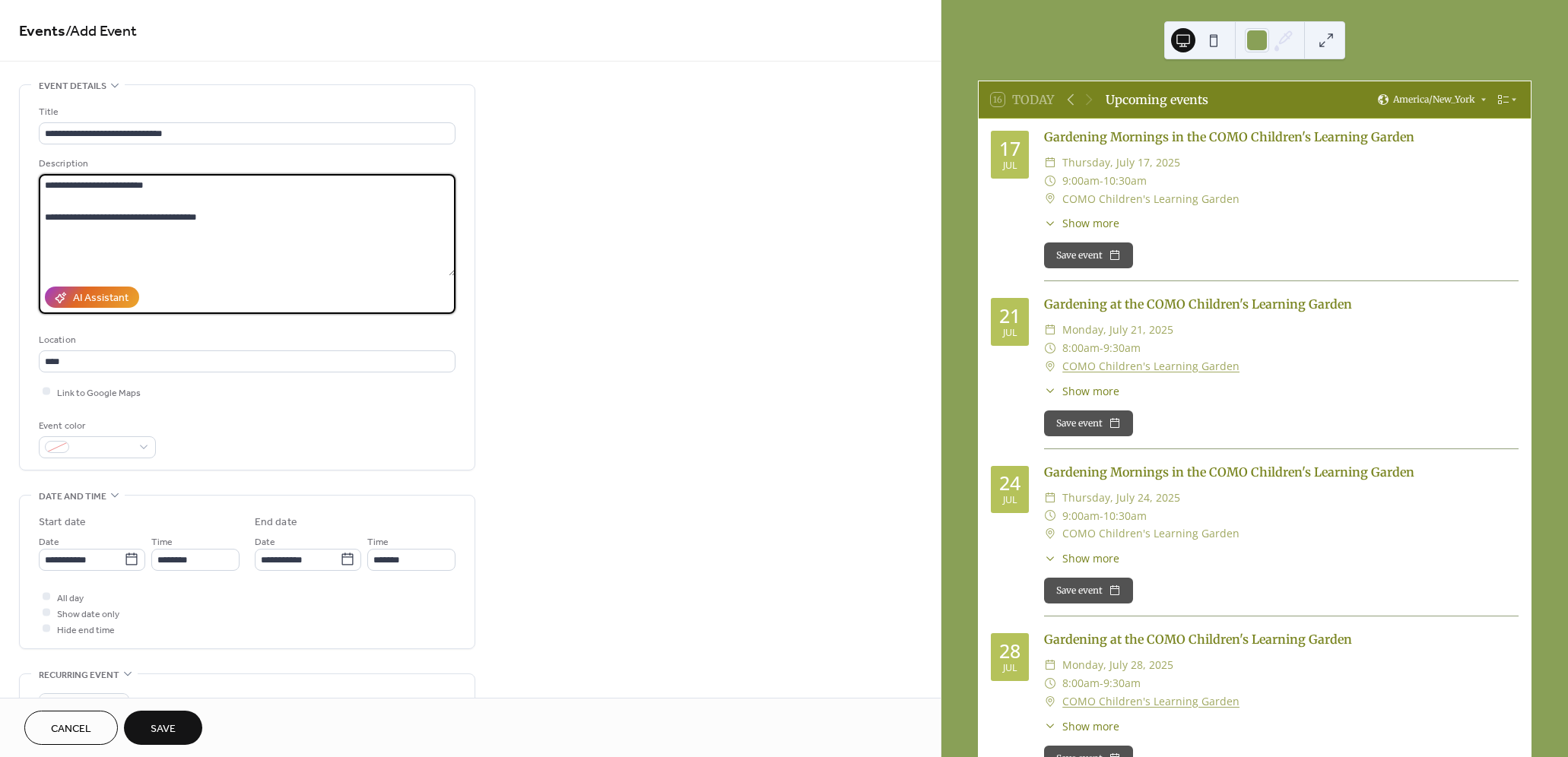 click on "**********" at bounding box center [247, 225] 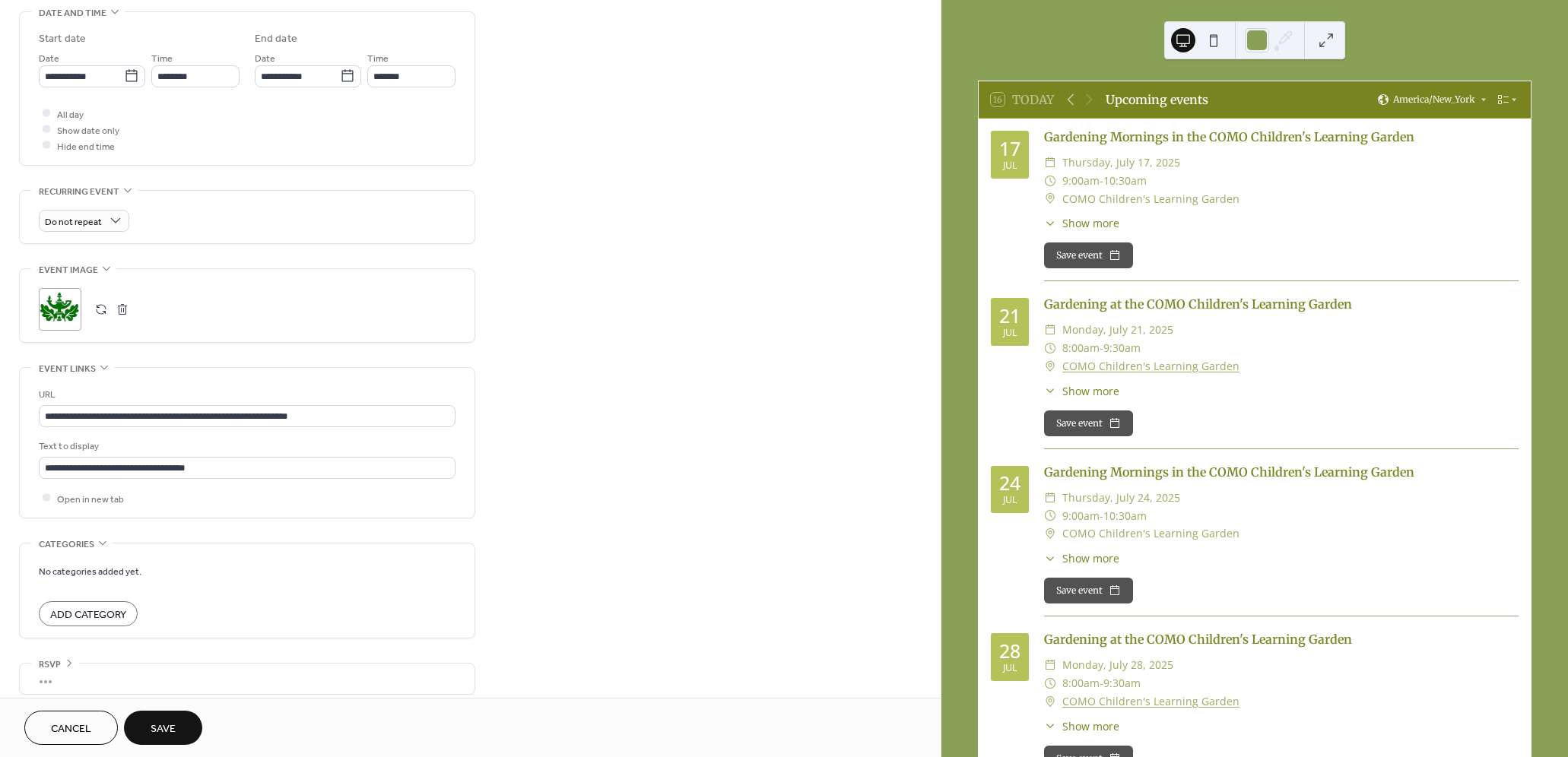scroll, scrollTop: 499, scrollLeft: 0, axis: vertical 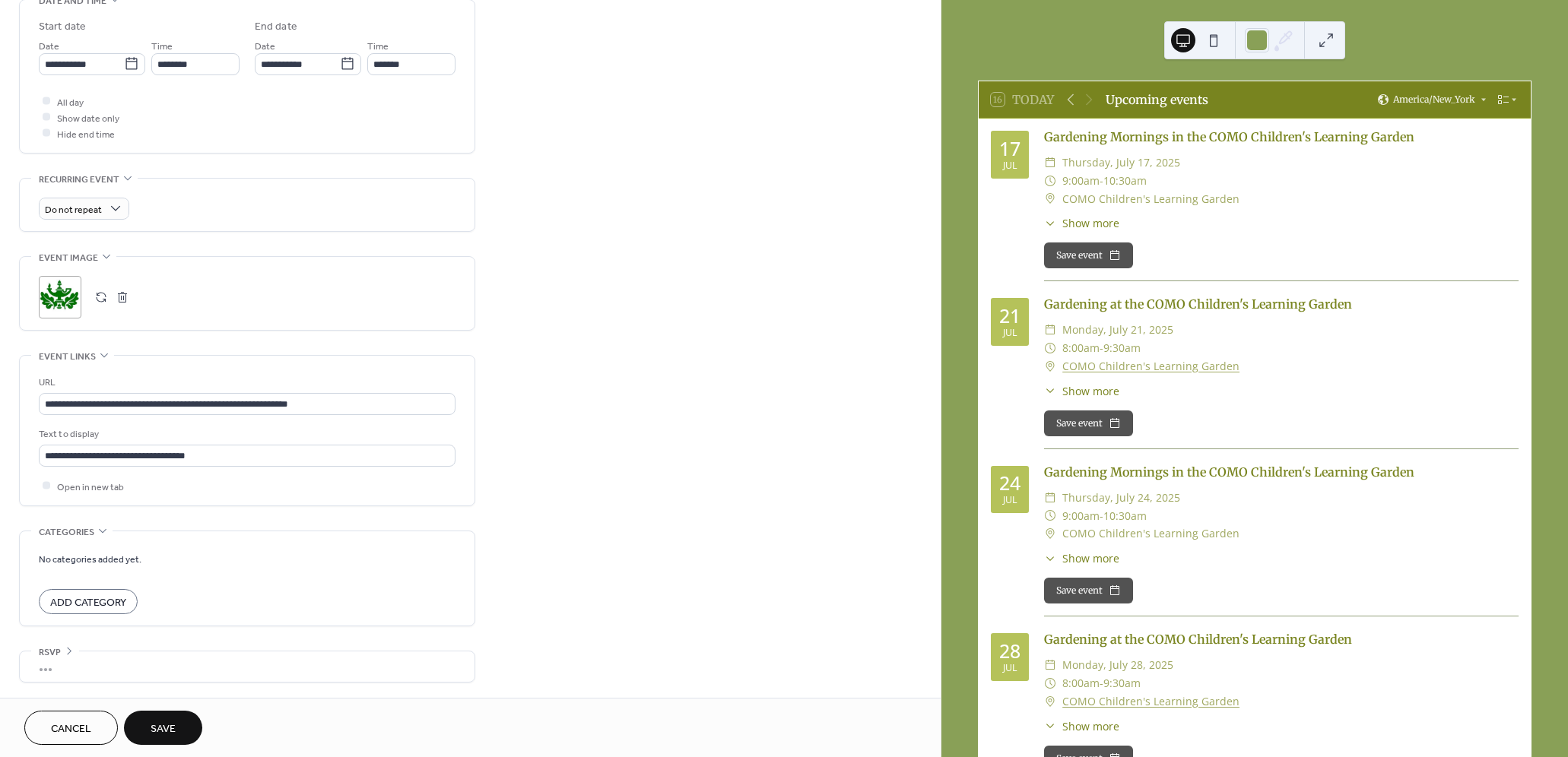 type on "**********" 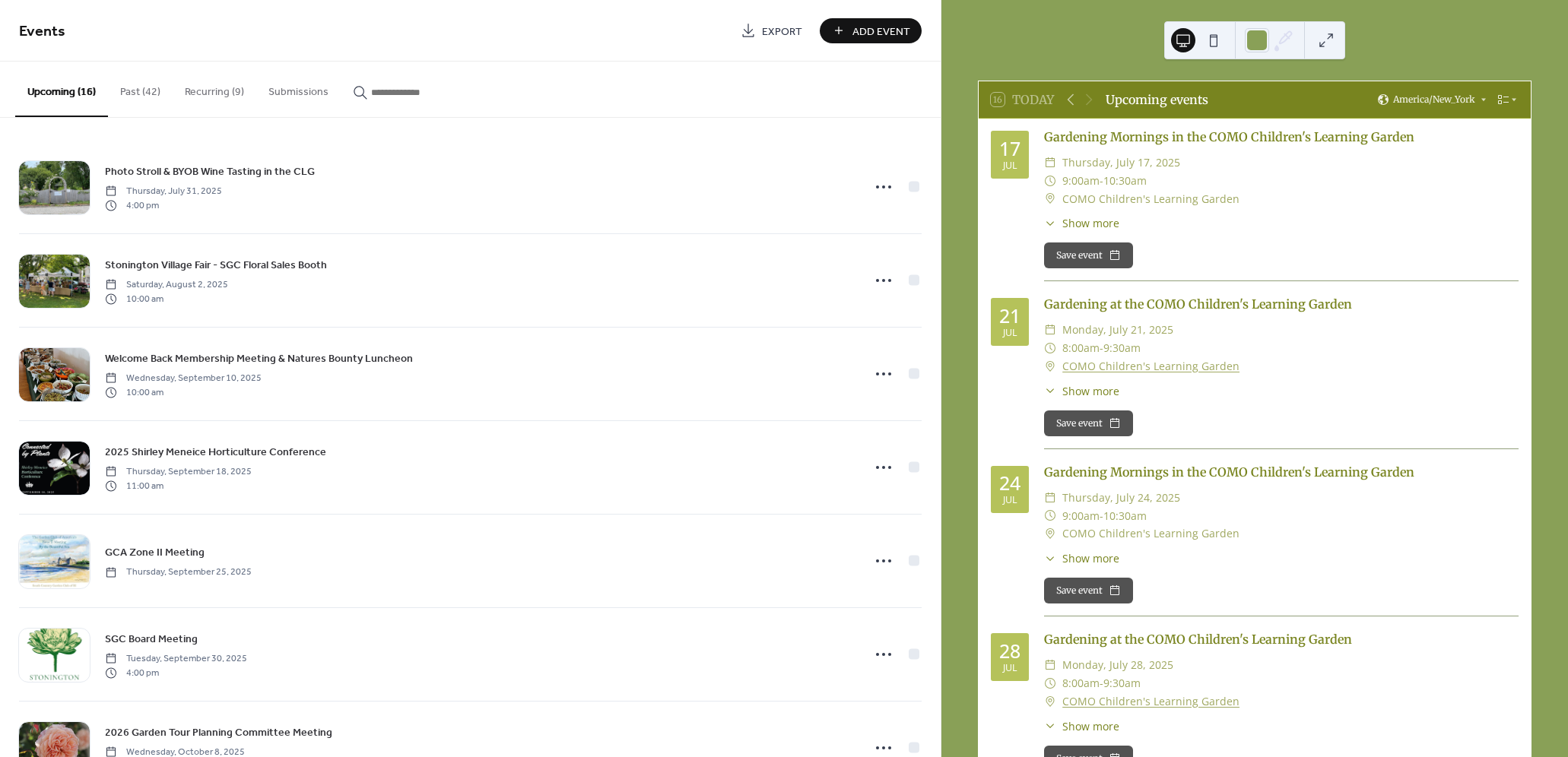 click on "Add Event" at bounding box center (881, 31) 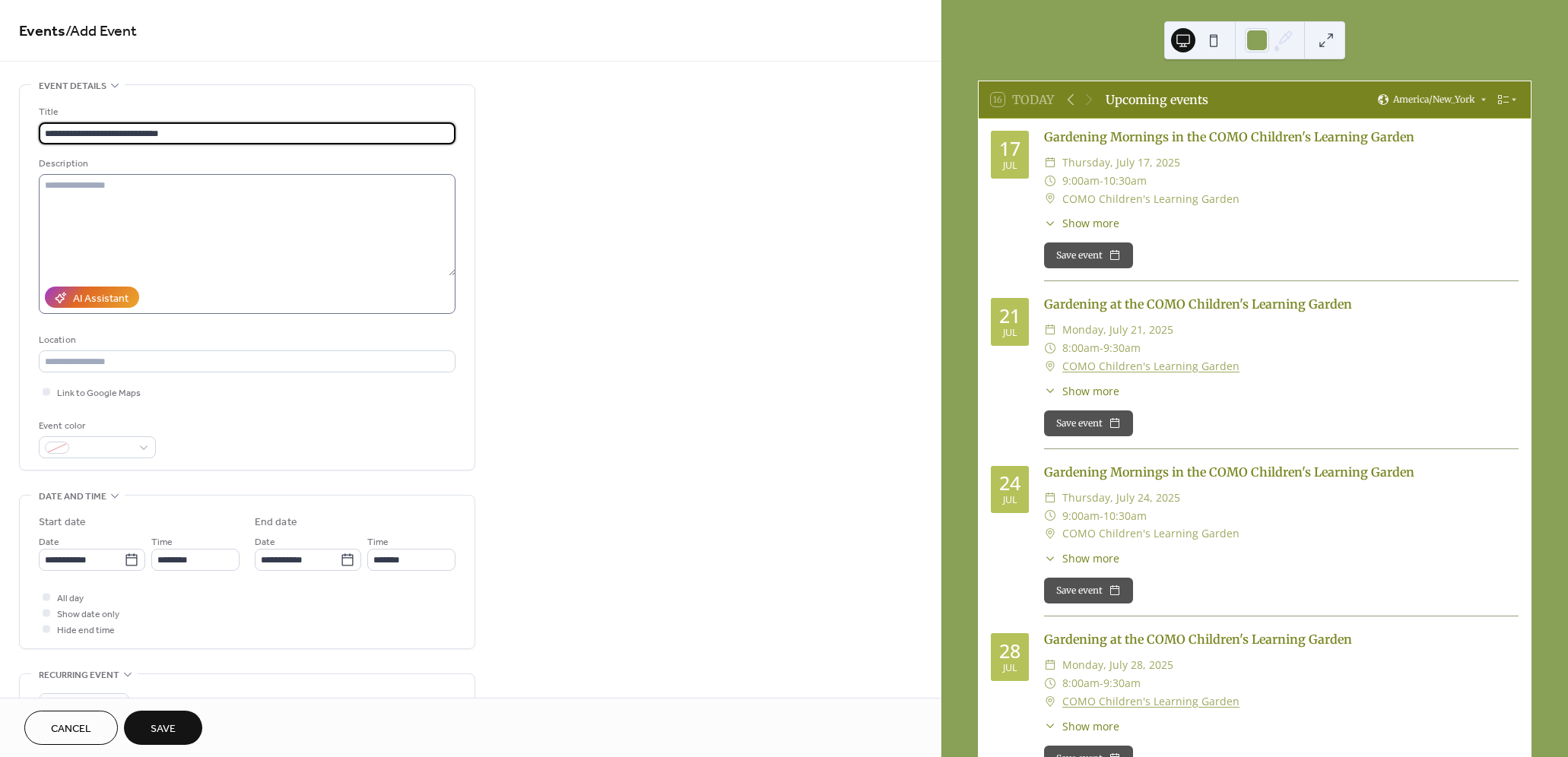 type on "**********" 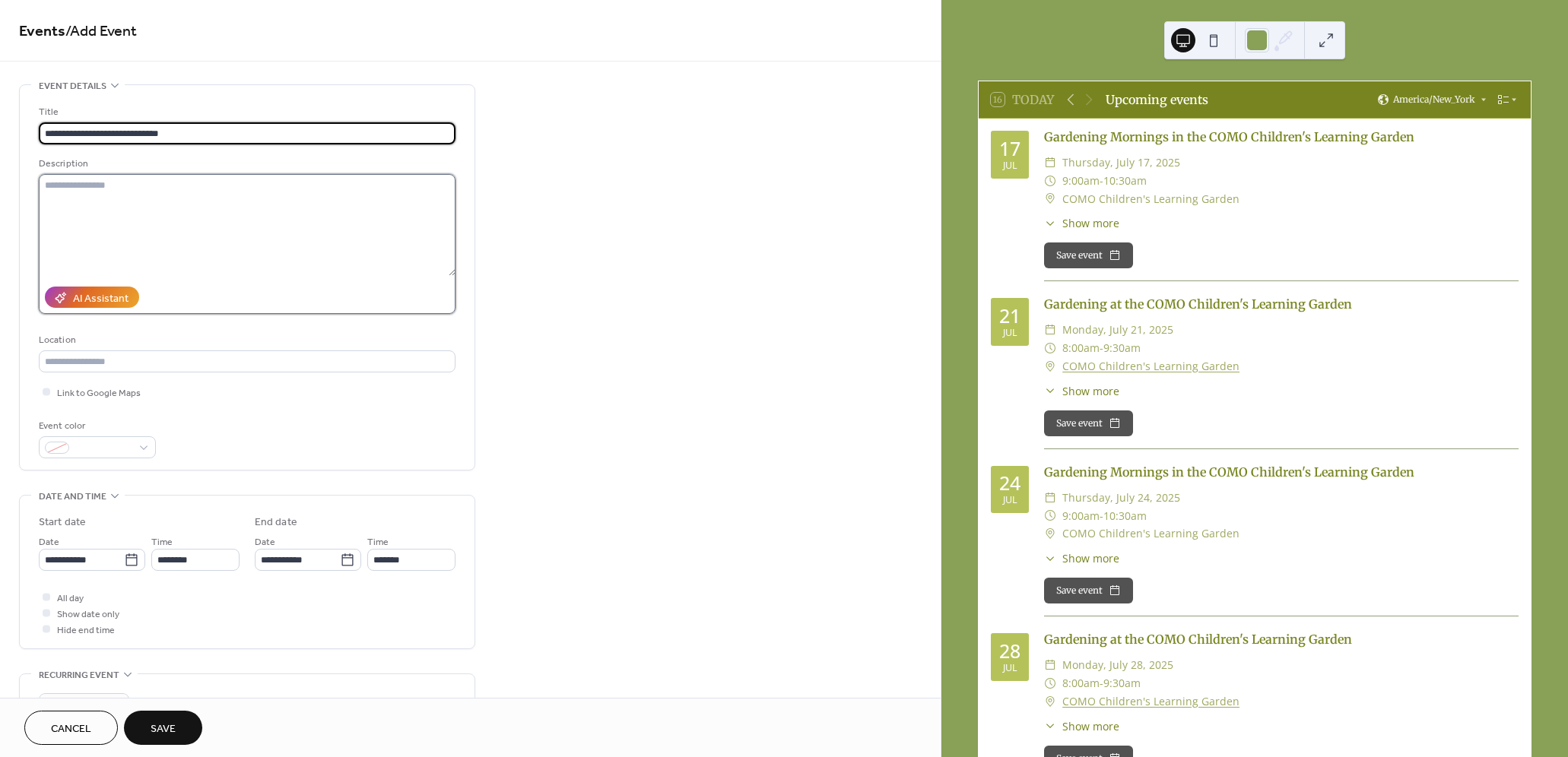 click at bounding box center (247, 225) 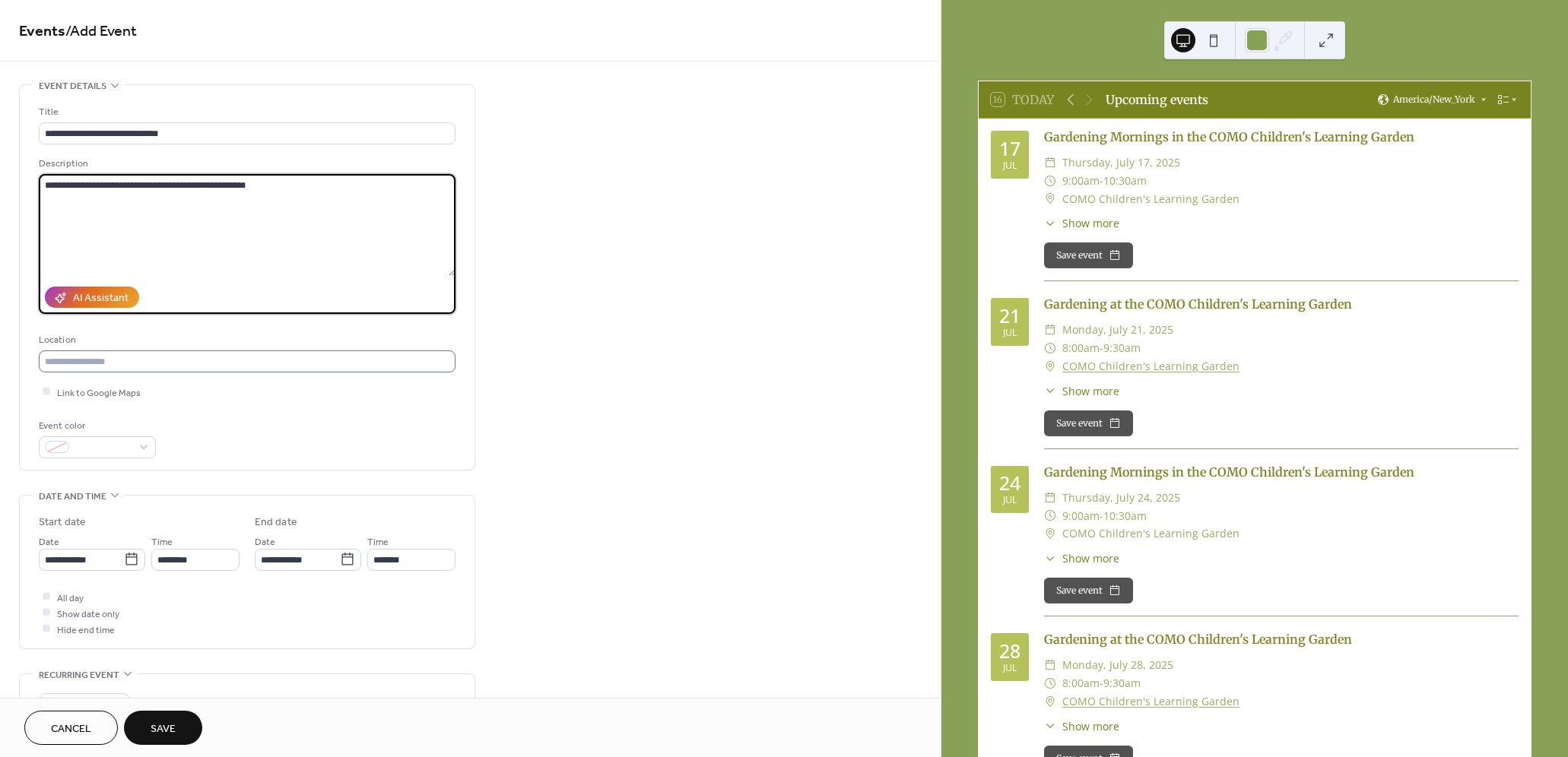 type on "**********" 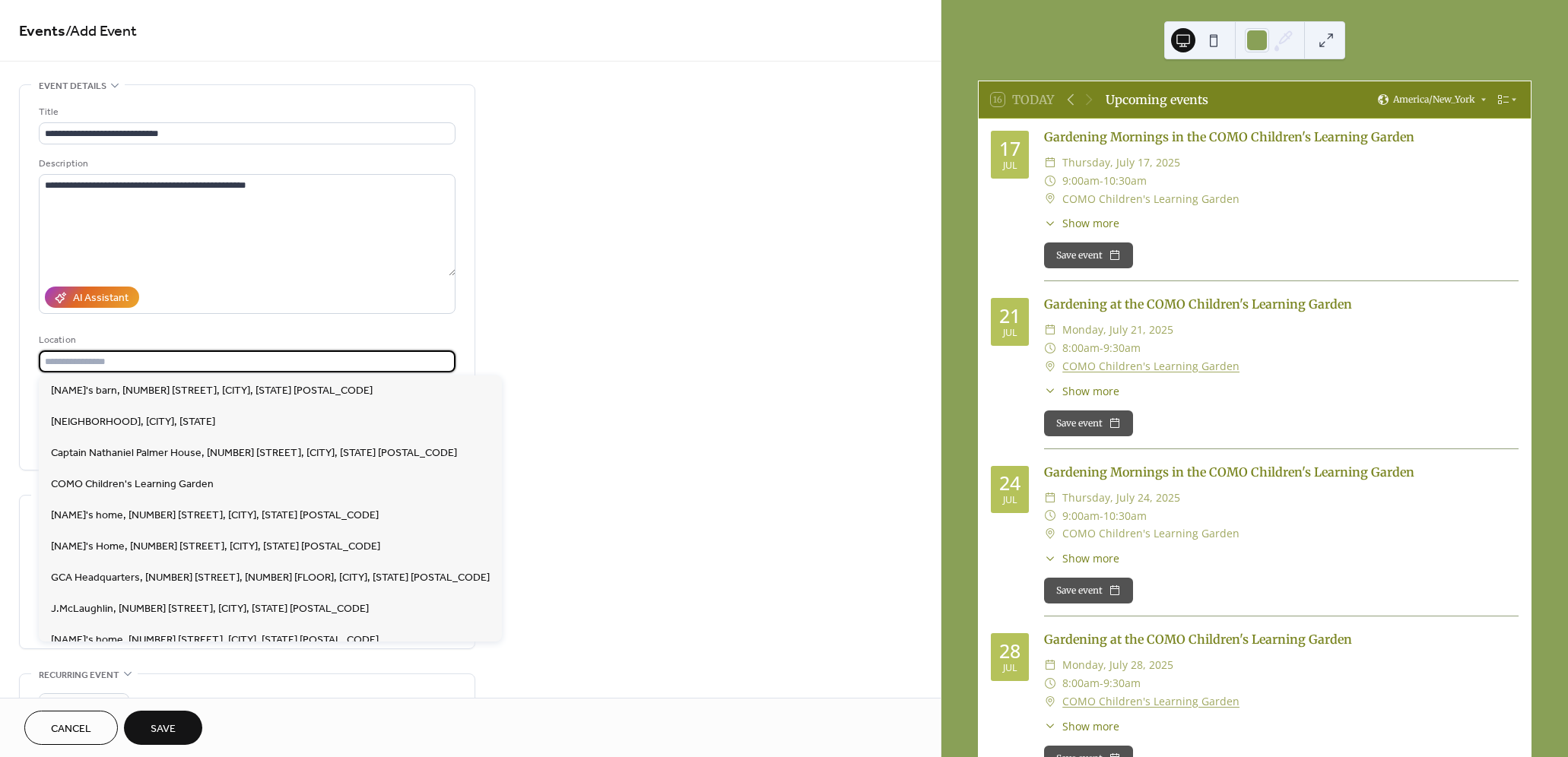 click at bounding box center (247, 361) 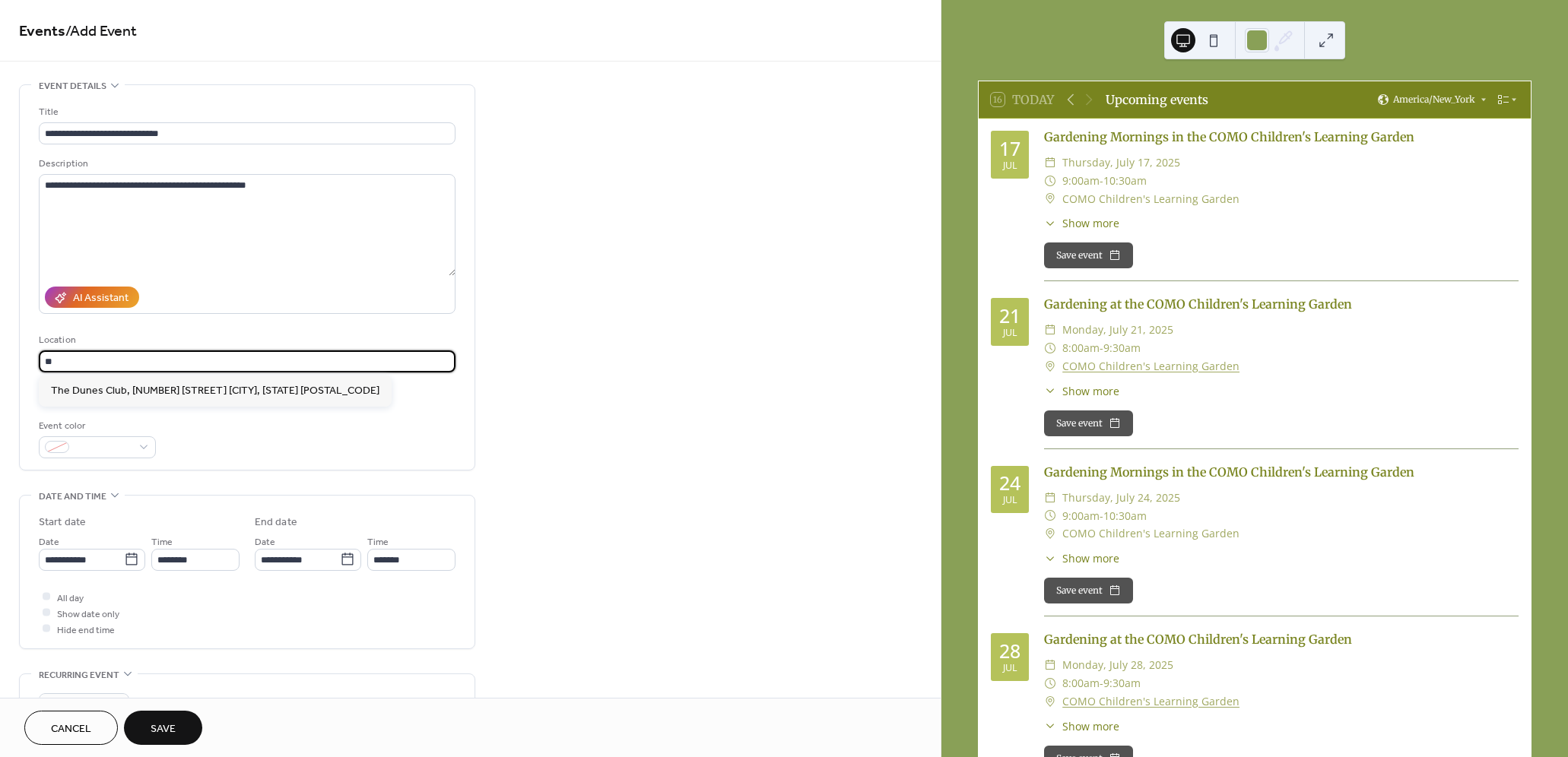 type on "*" 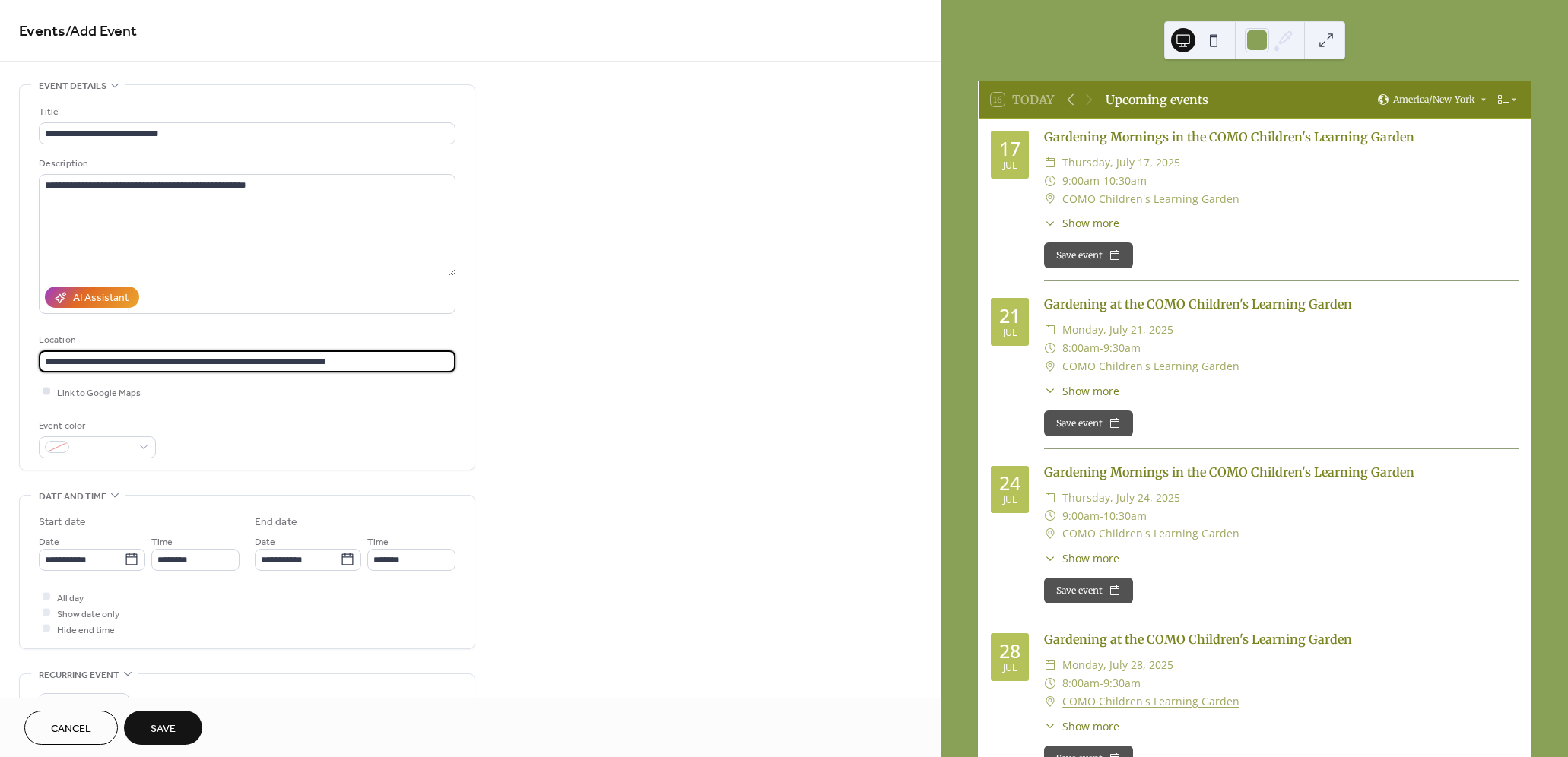 type on "**********" 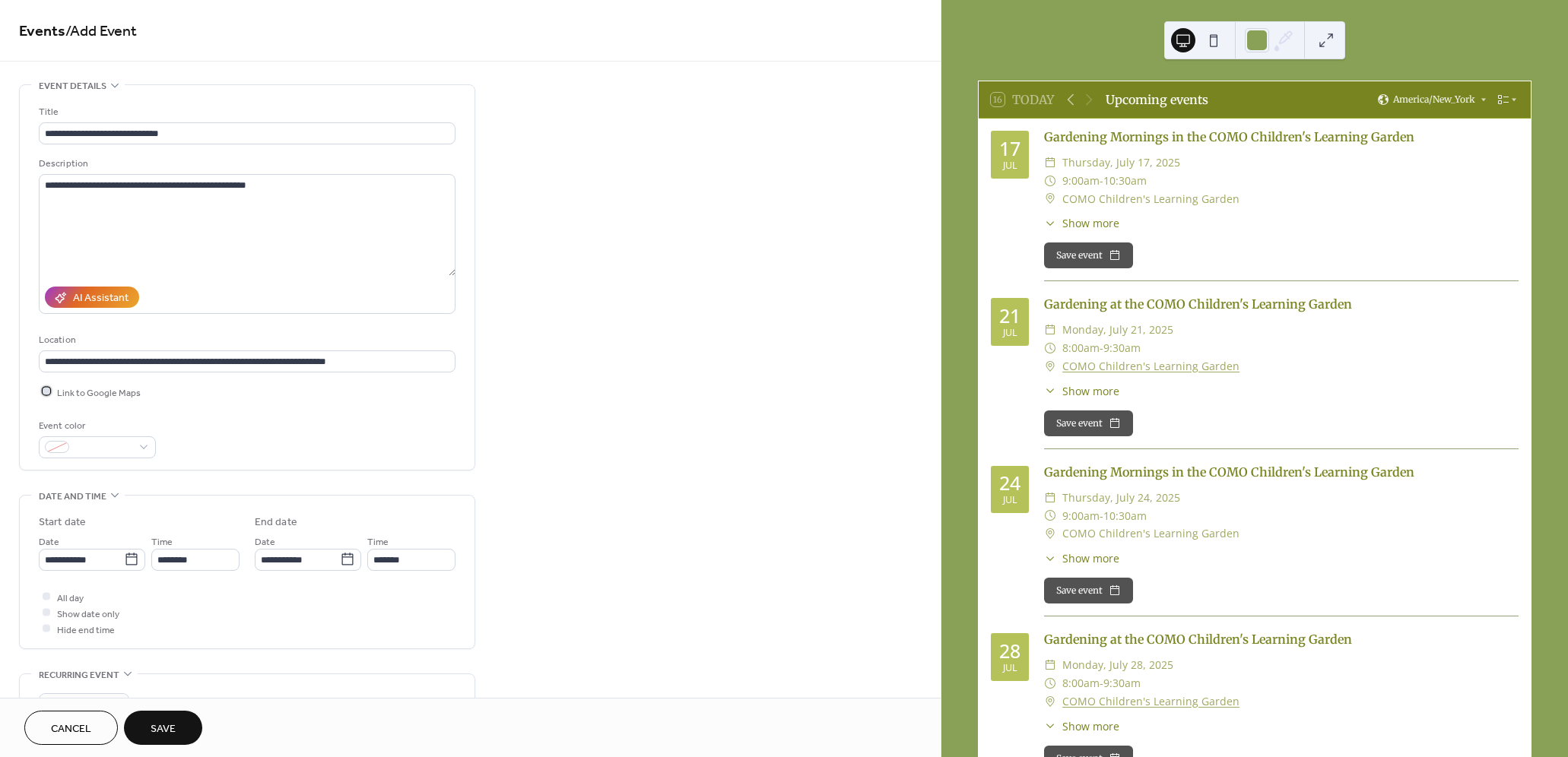 click at bounding box center (46, 391) 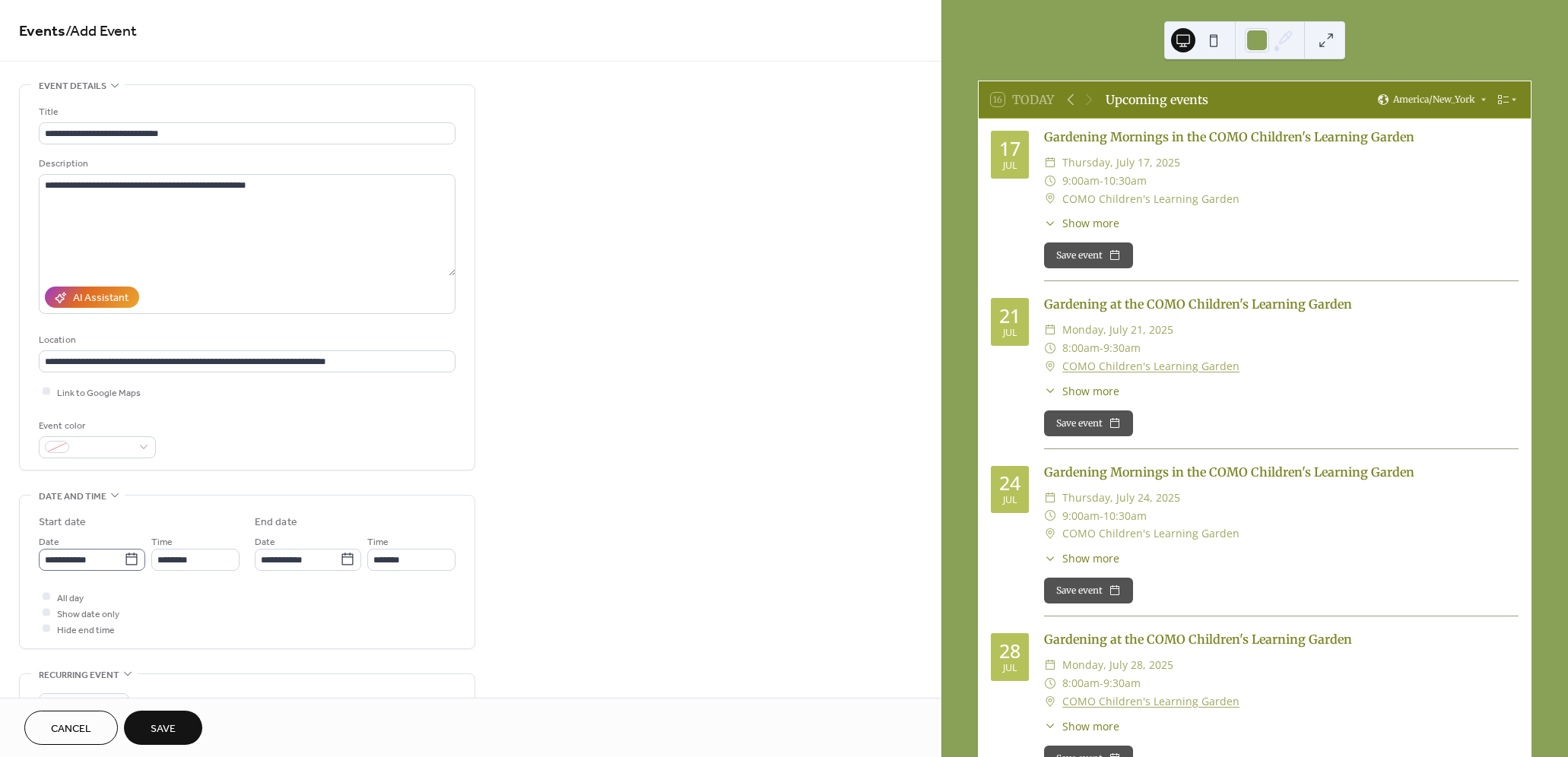 click 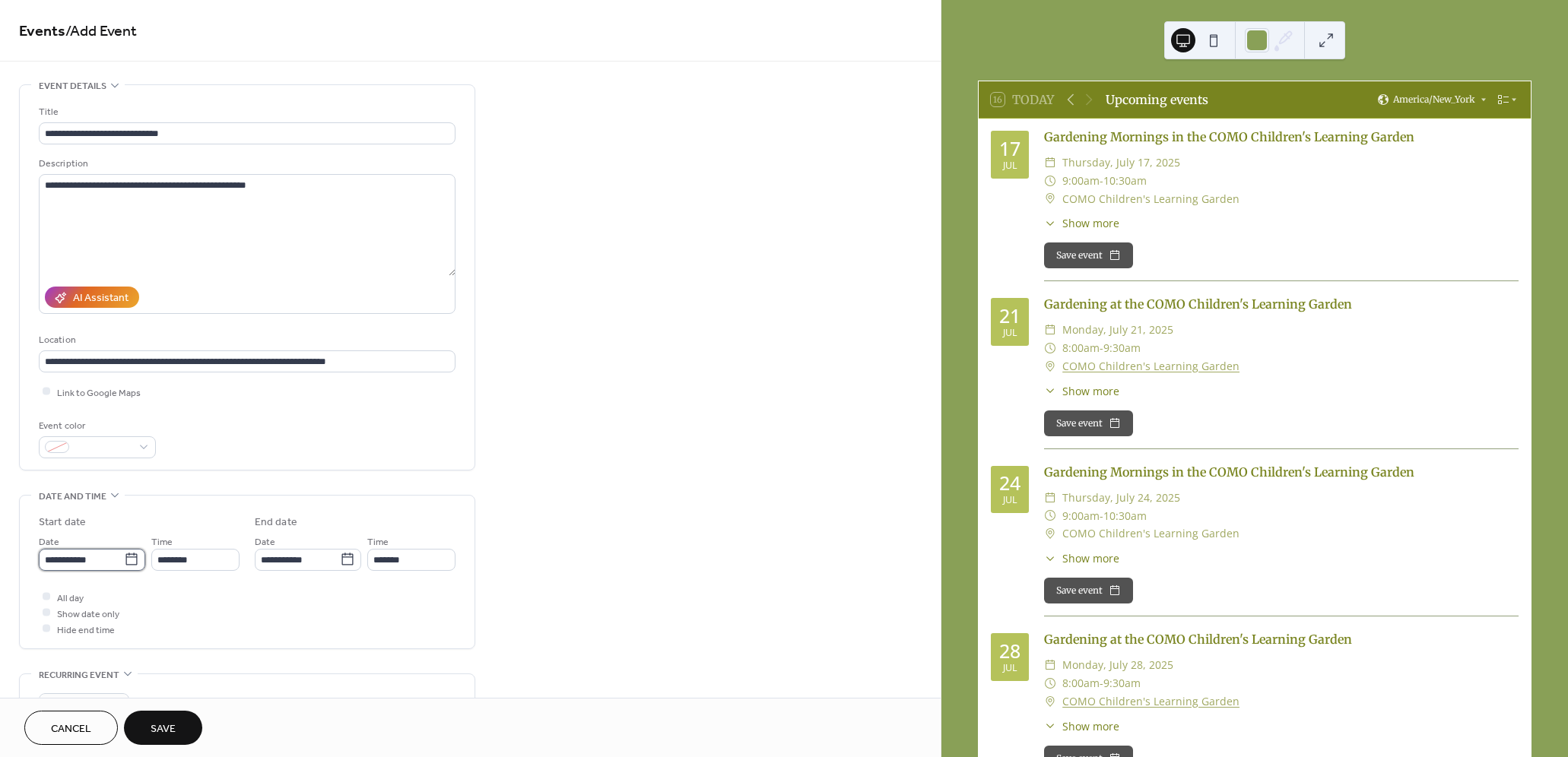 click on "**********" at bounding box center (81, 559) 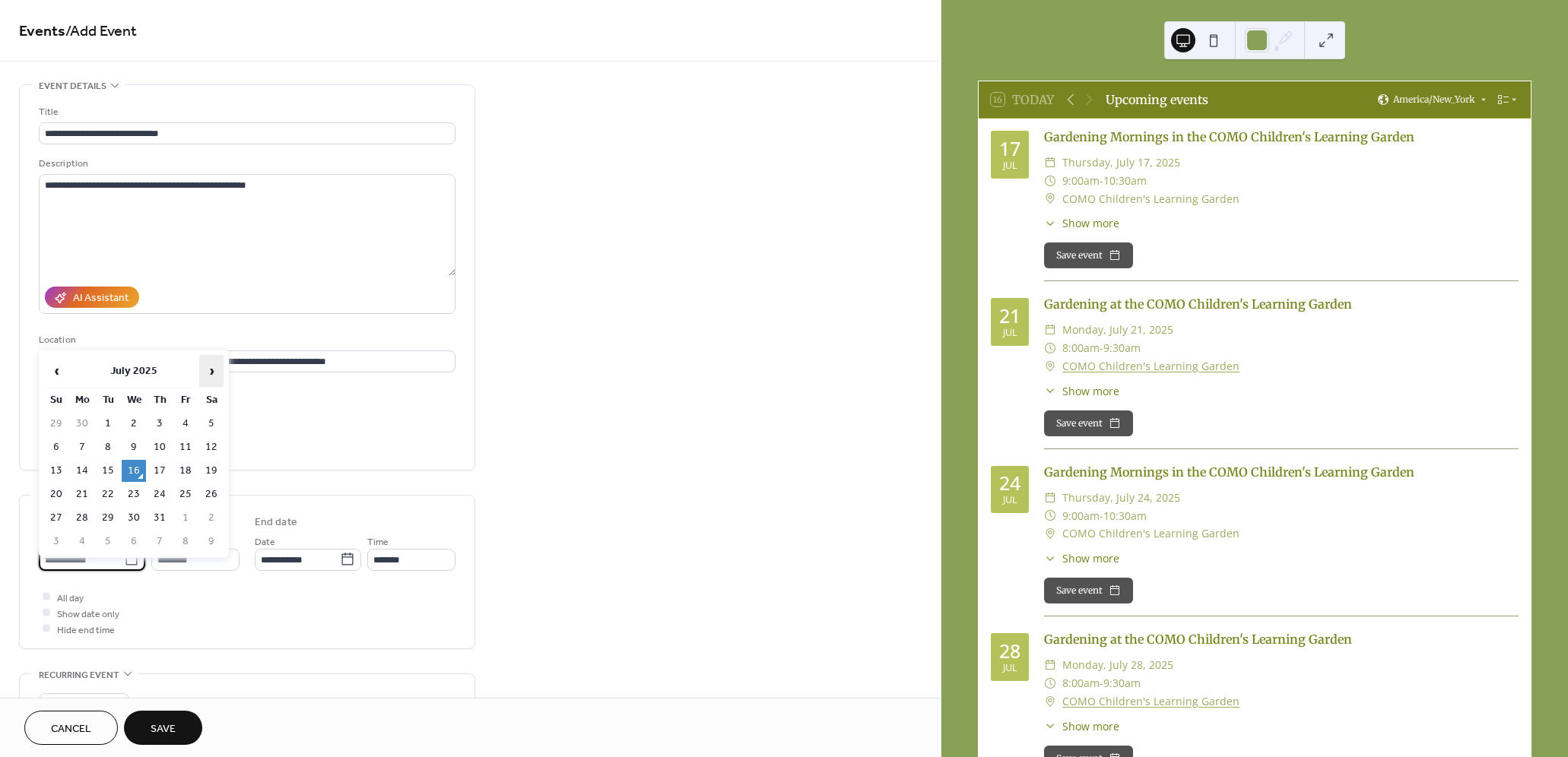 click on "›" at bounding box center [211, 371] 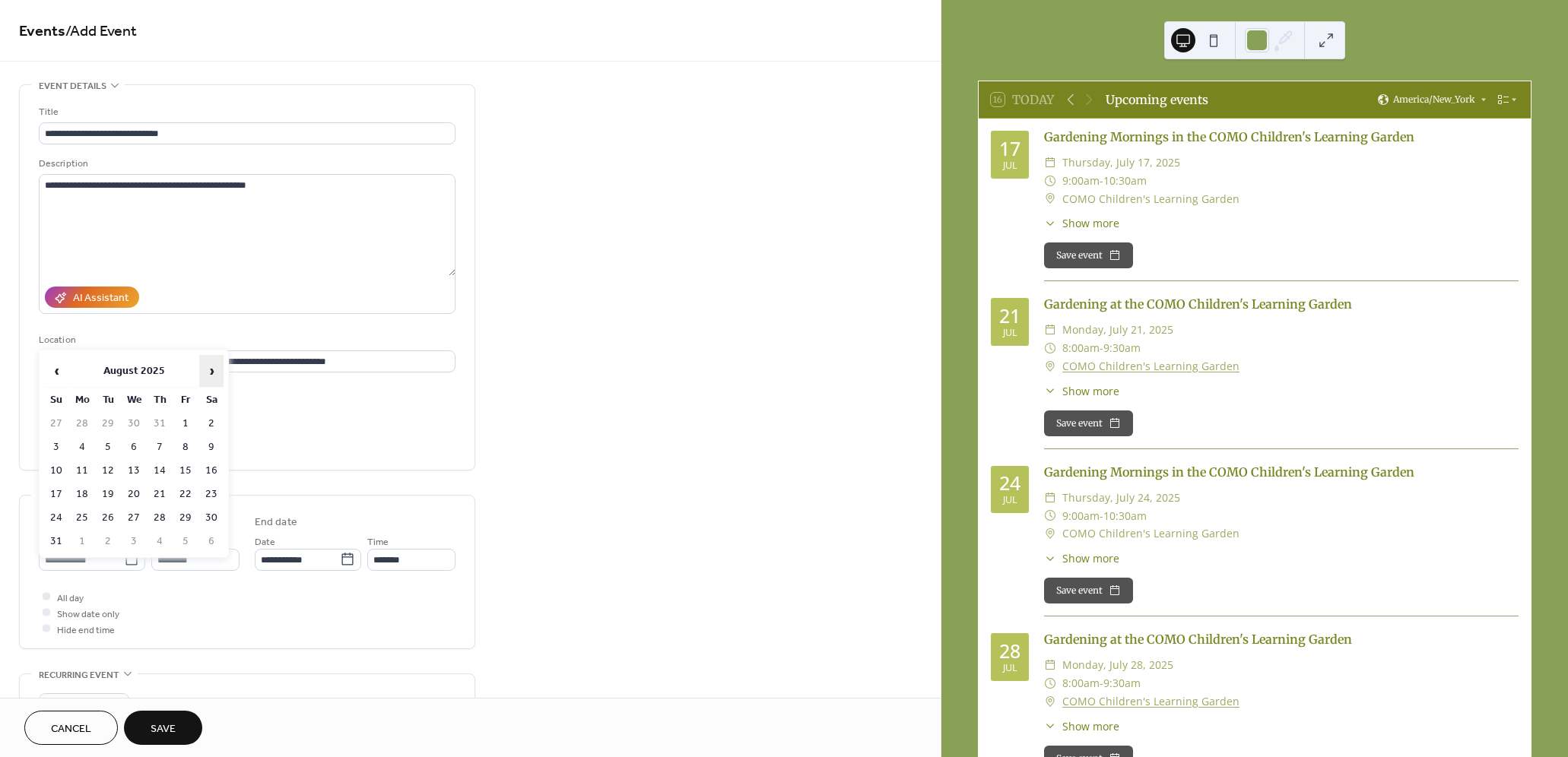 click on "›" at bounding box center [211, 371] 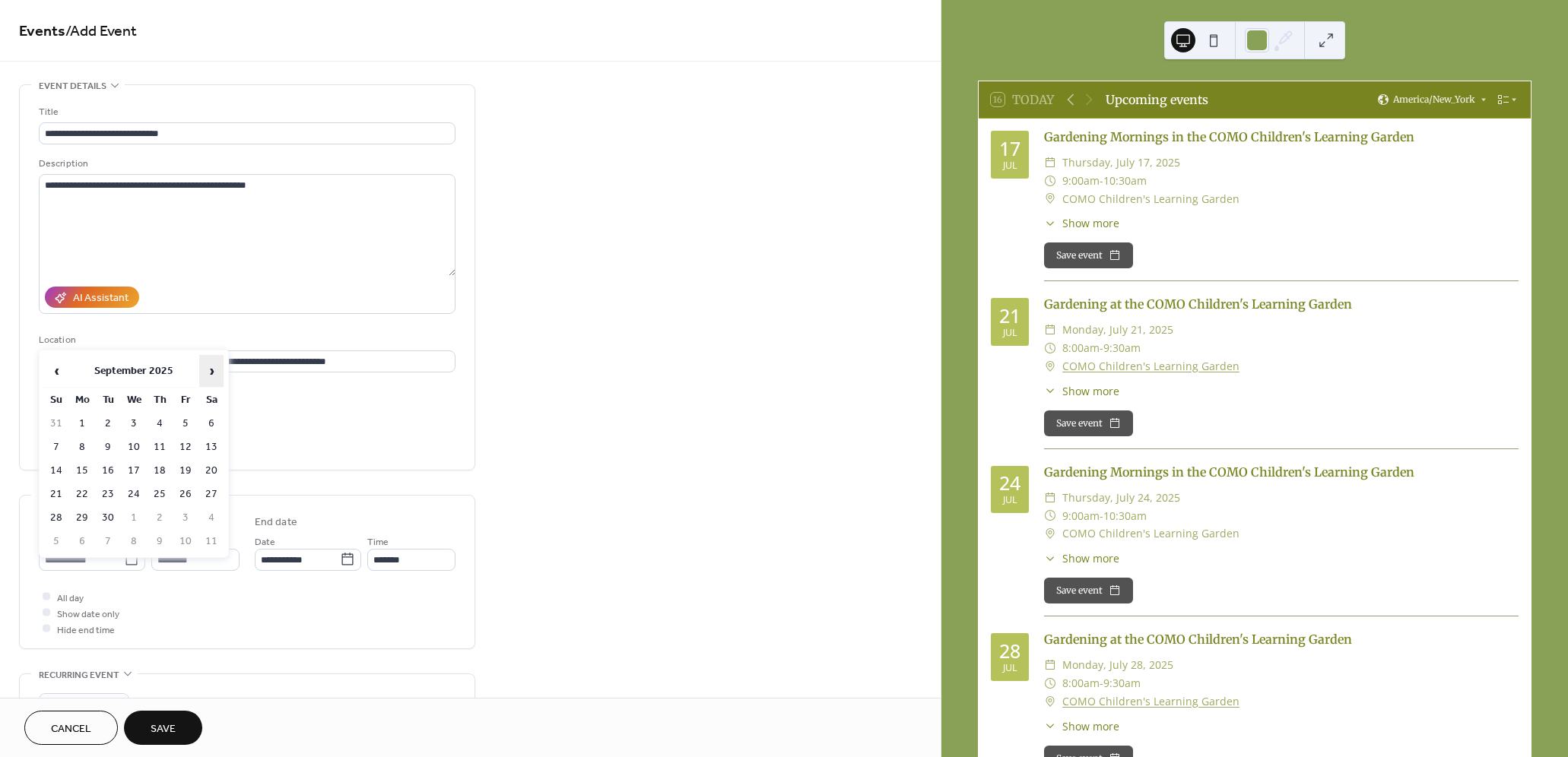 click on "›" at bounding box center (211, 371) 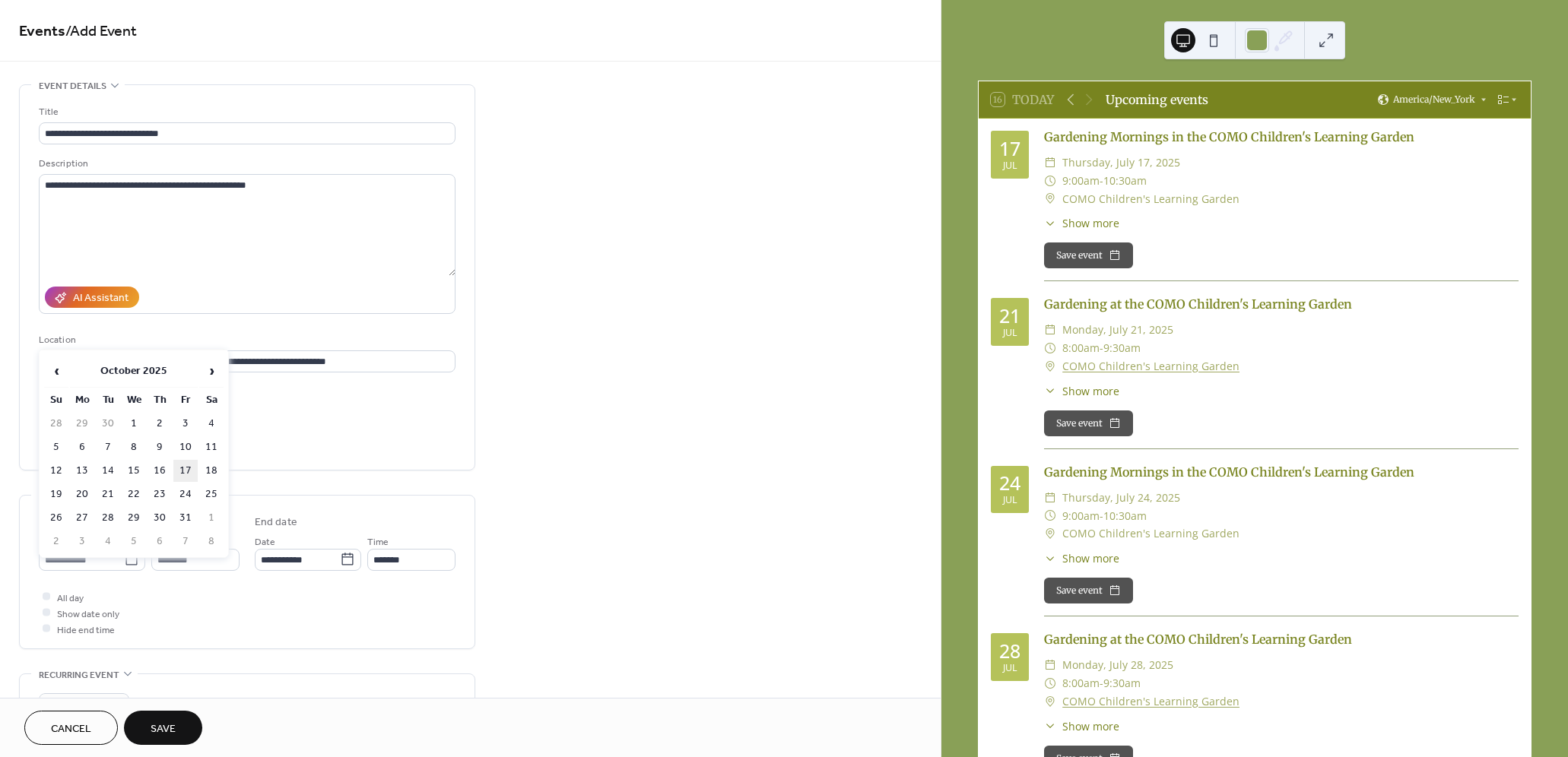 click on "17" at bounding box center (186, 470) 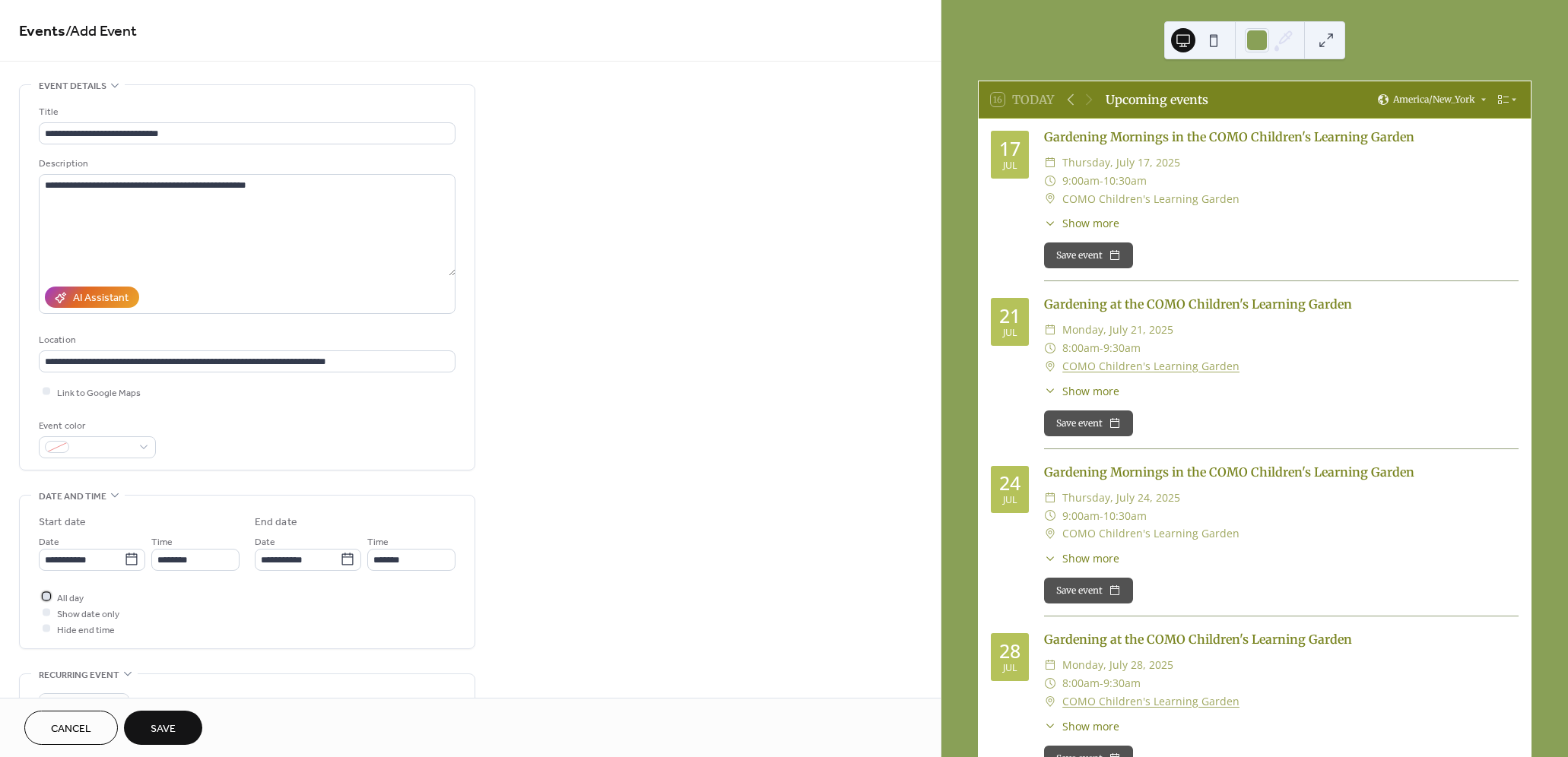 click at bounding box center (46, 597) 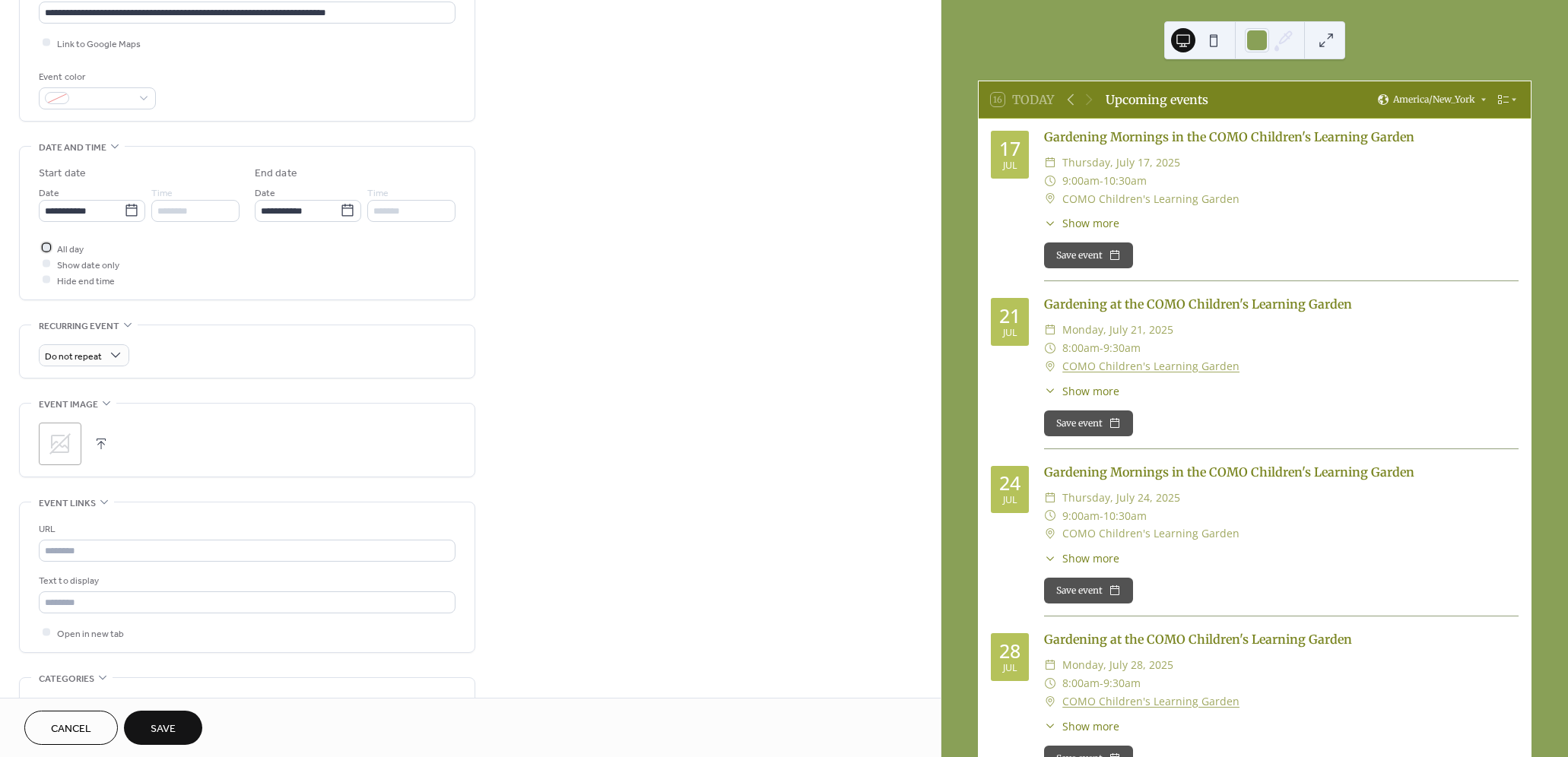 scroll, scrollTop: 353, scrollLeft: 0, axis: vertical 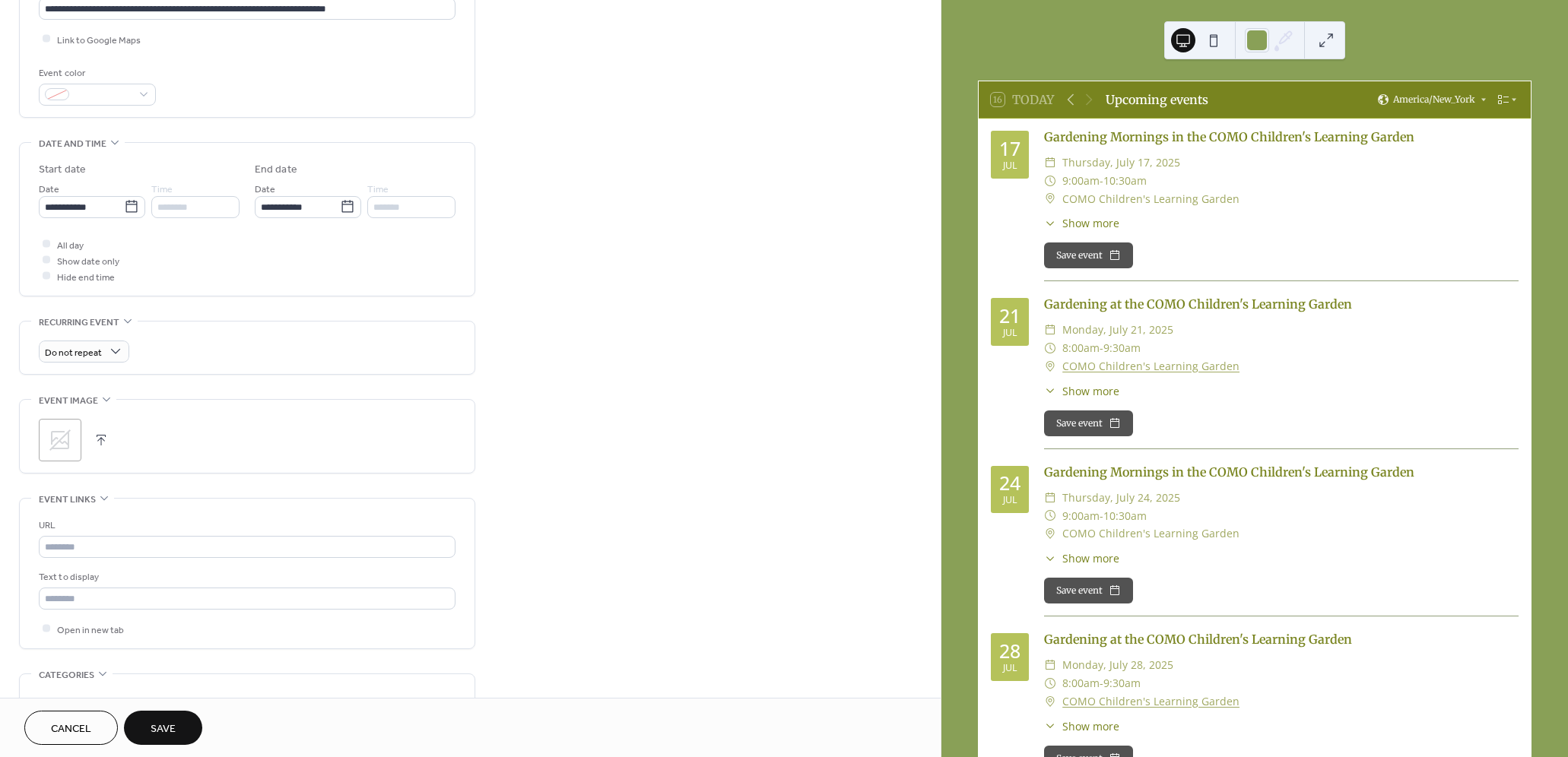 click at bounding box center (101, 440) 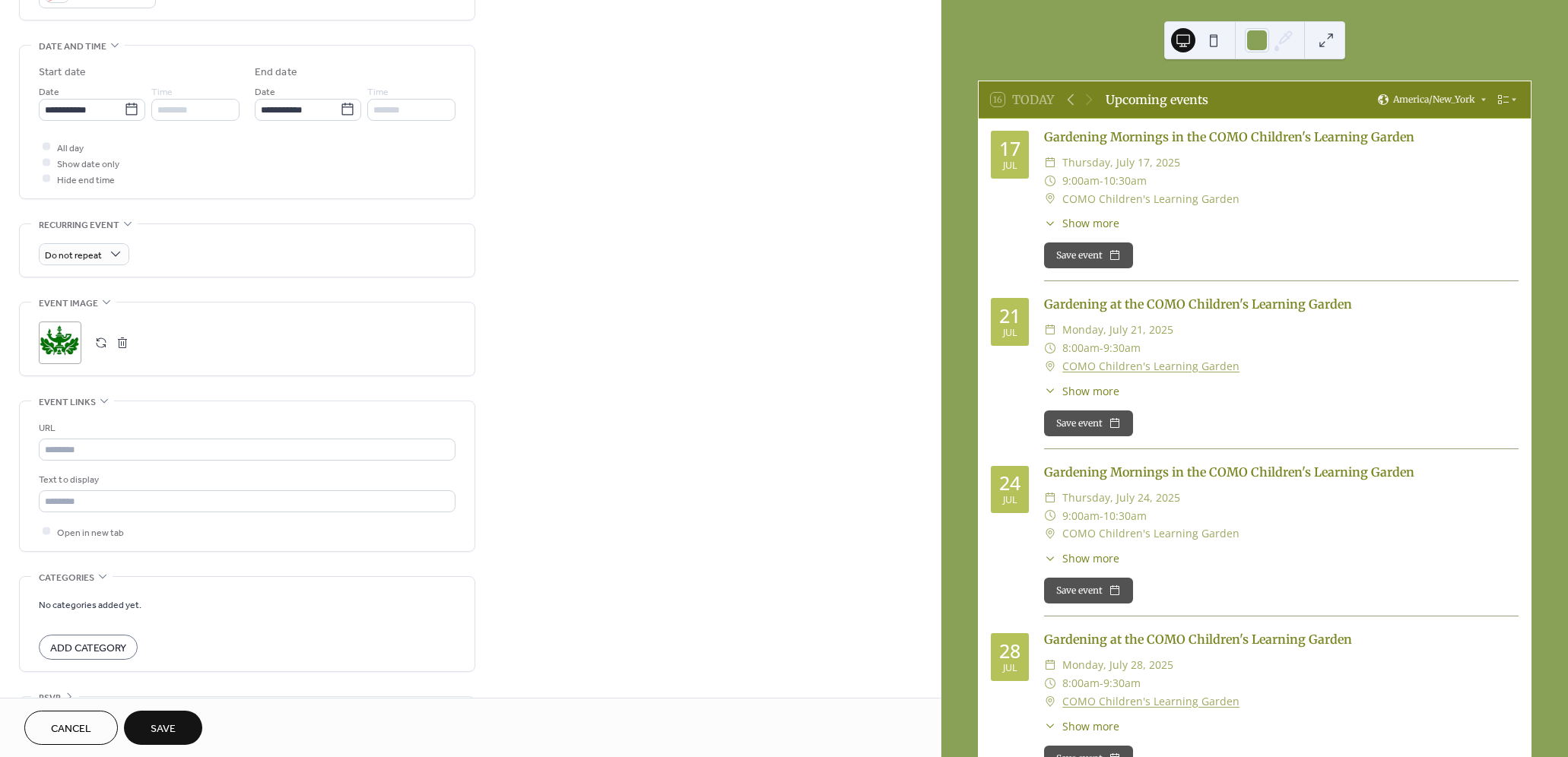scroll, scrollTop: 499, scrollLeft: 0, axis: vertical 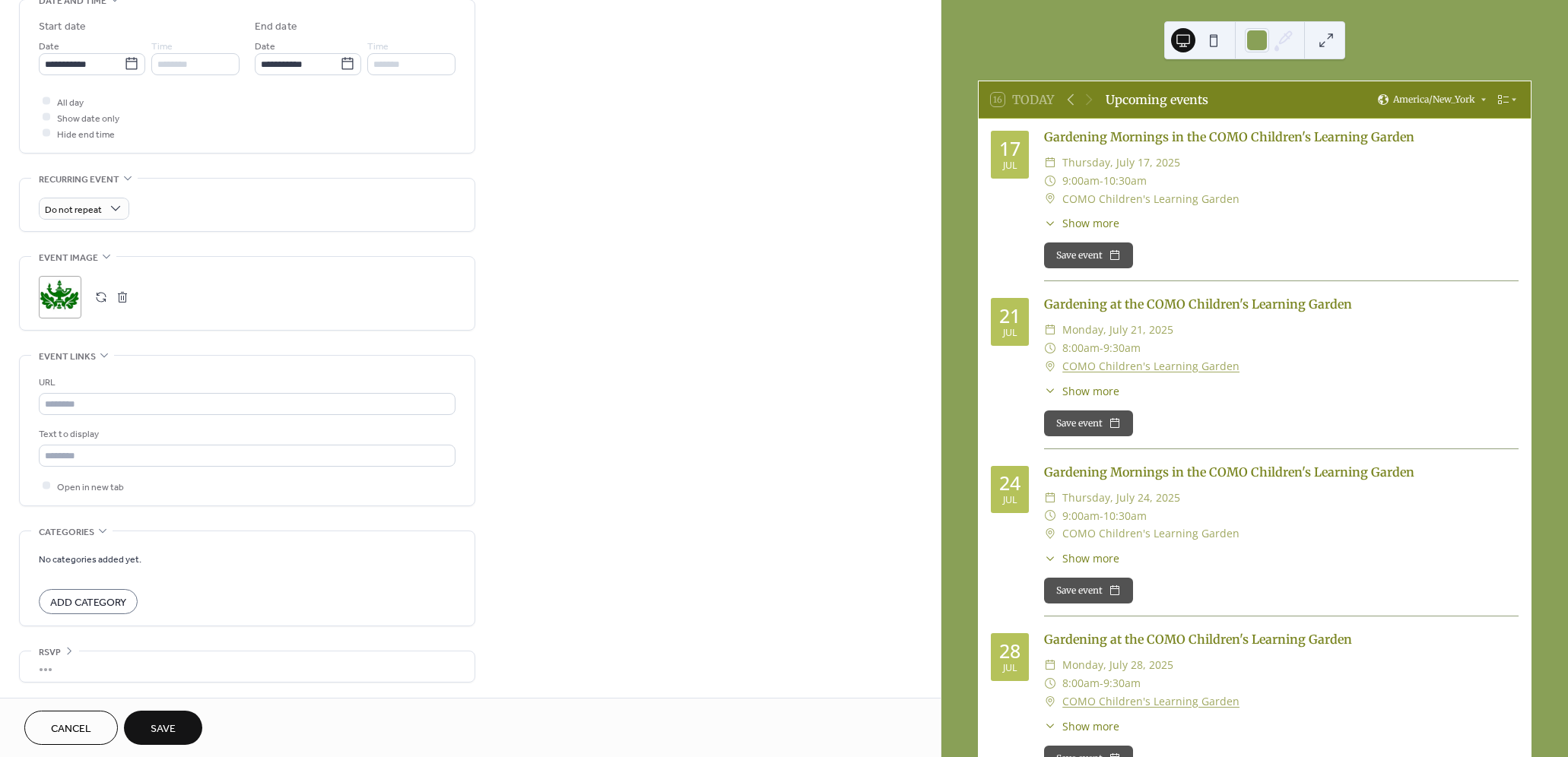 click on "Save" at bounding box center (163, 729) 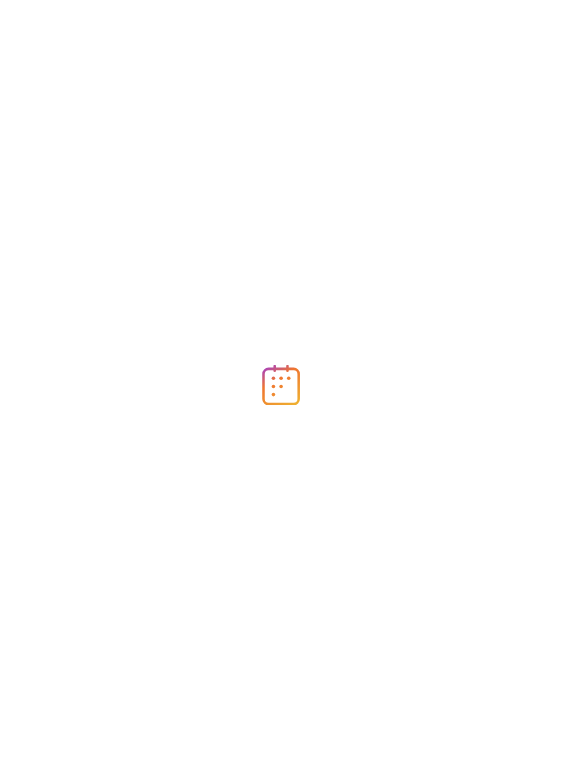 scroll, scrollTop: 0, scrollLeft: 0, axis: both 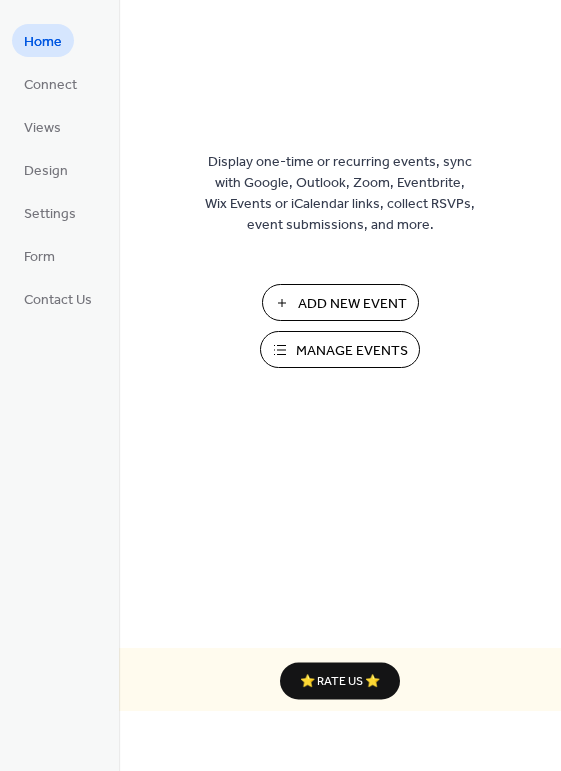 click on "Manage Events" at bounding box center (352, 351) 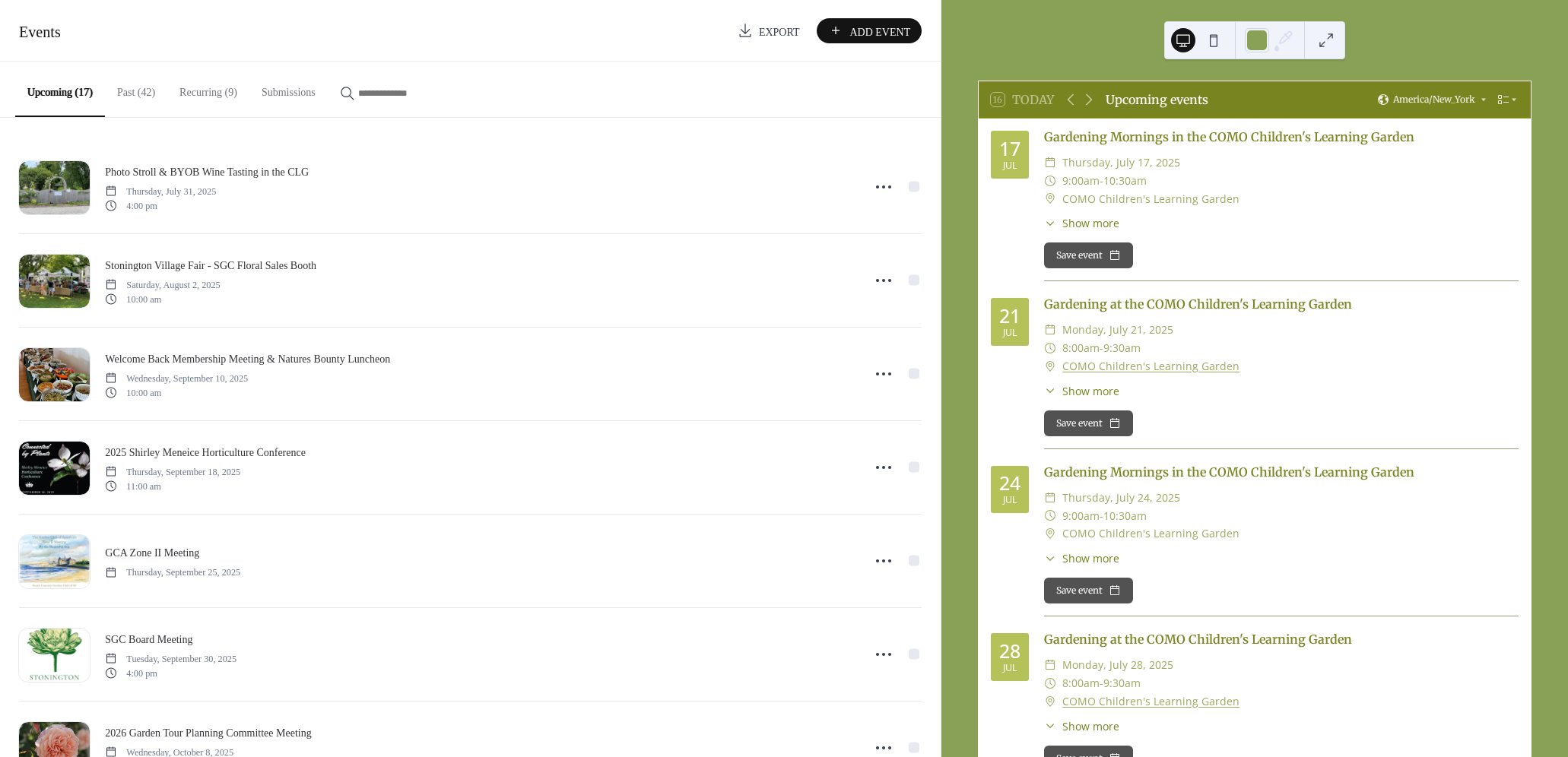 scroll, scrollTop: 0, scrollLeft: 0, axis: both 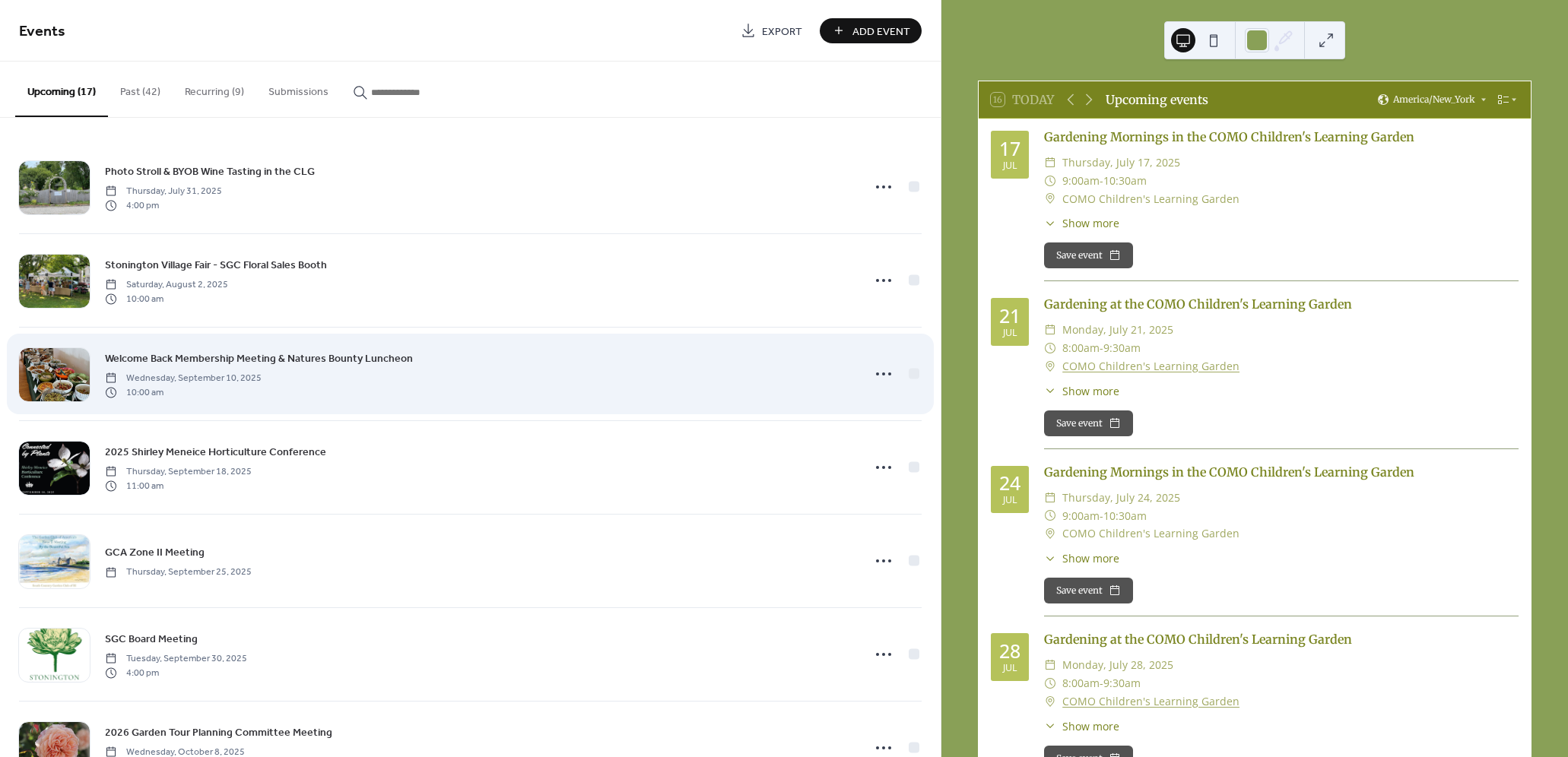 click on "Welcome Back Membership Meeting & Natures Bounty Luncheon" at bounding box center (259, 359) 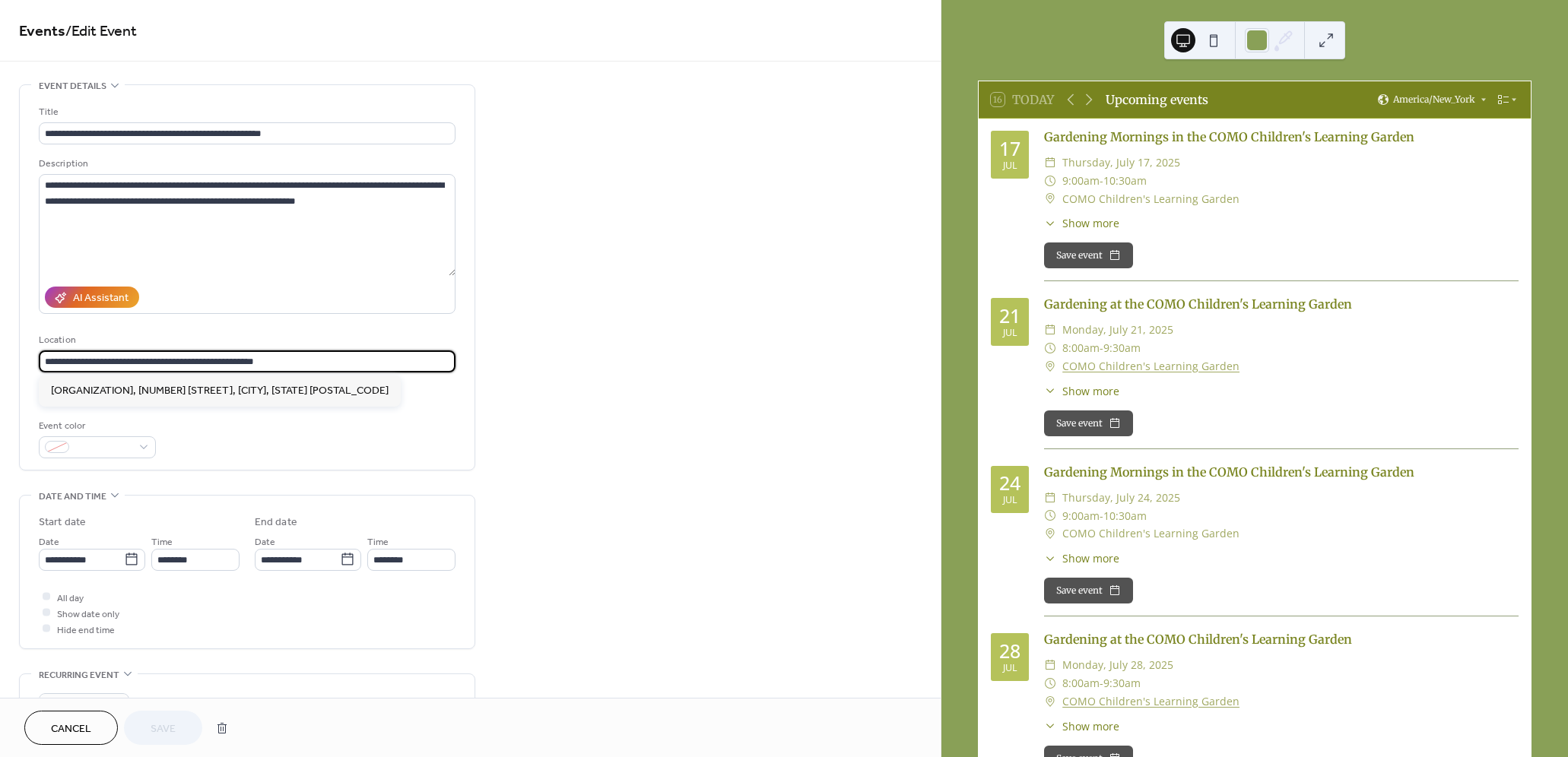 drag, startPoint x: 303, startPoint y: 359, endPoint x: -30, endPoint y: 342, distance: 333.43365 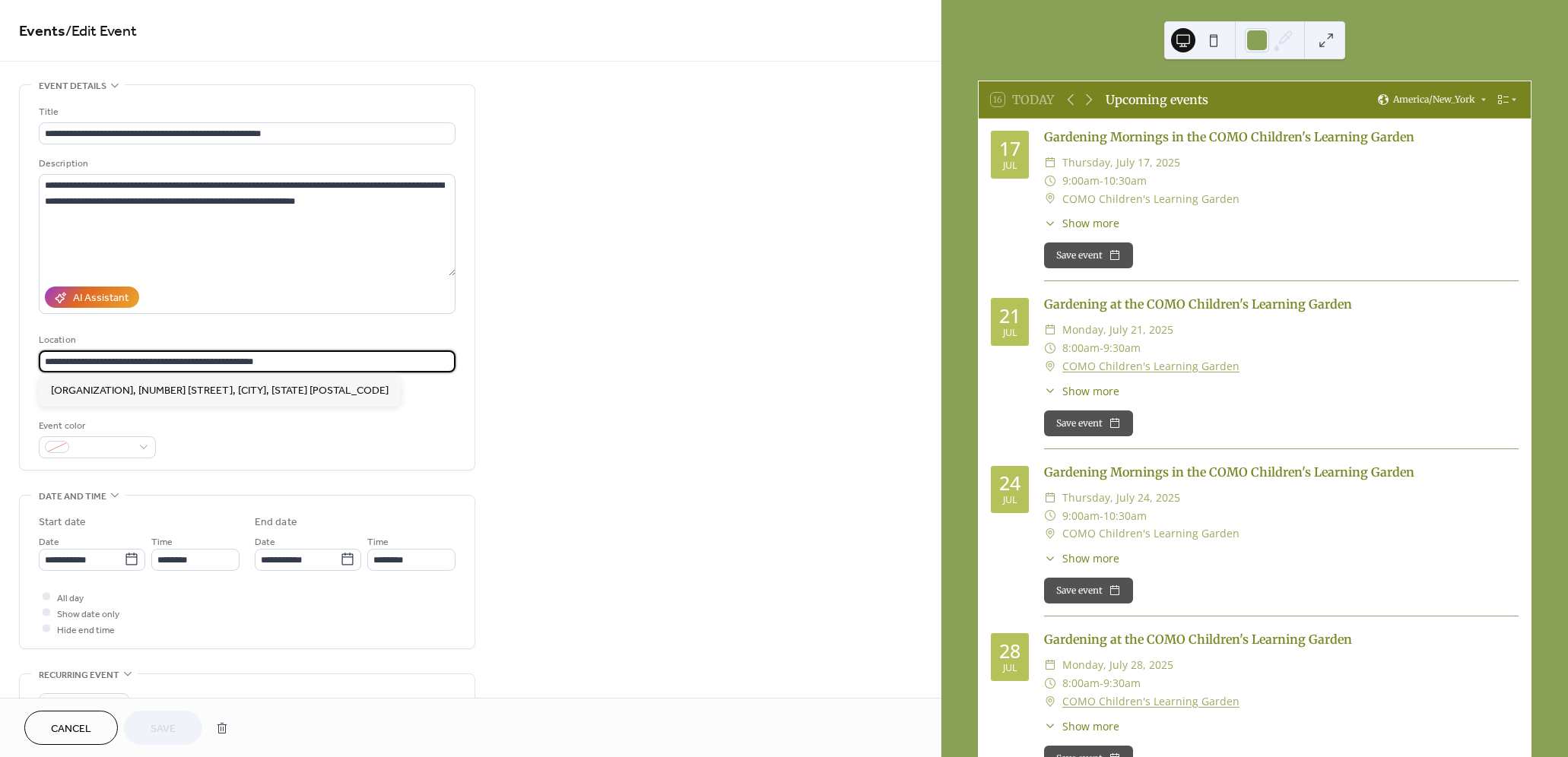 click on "**********" at bounding box center (784, 378) 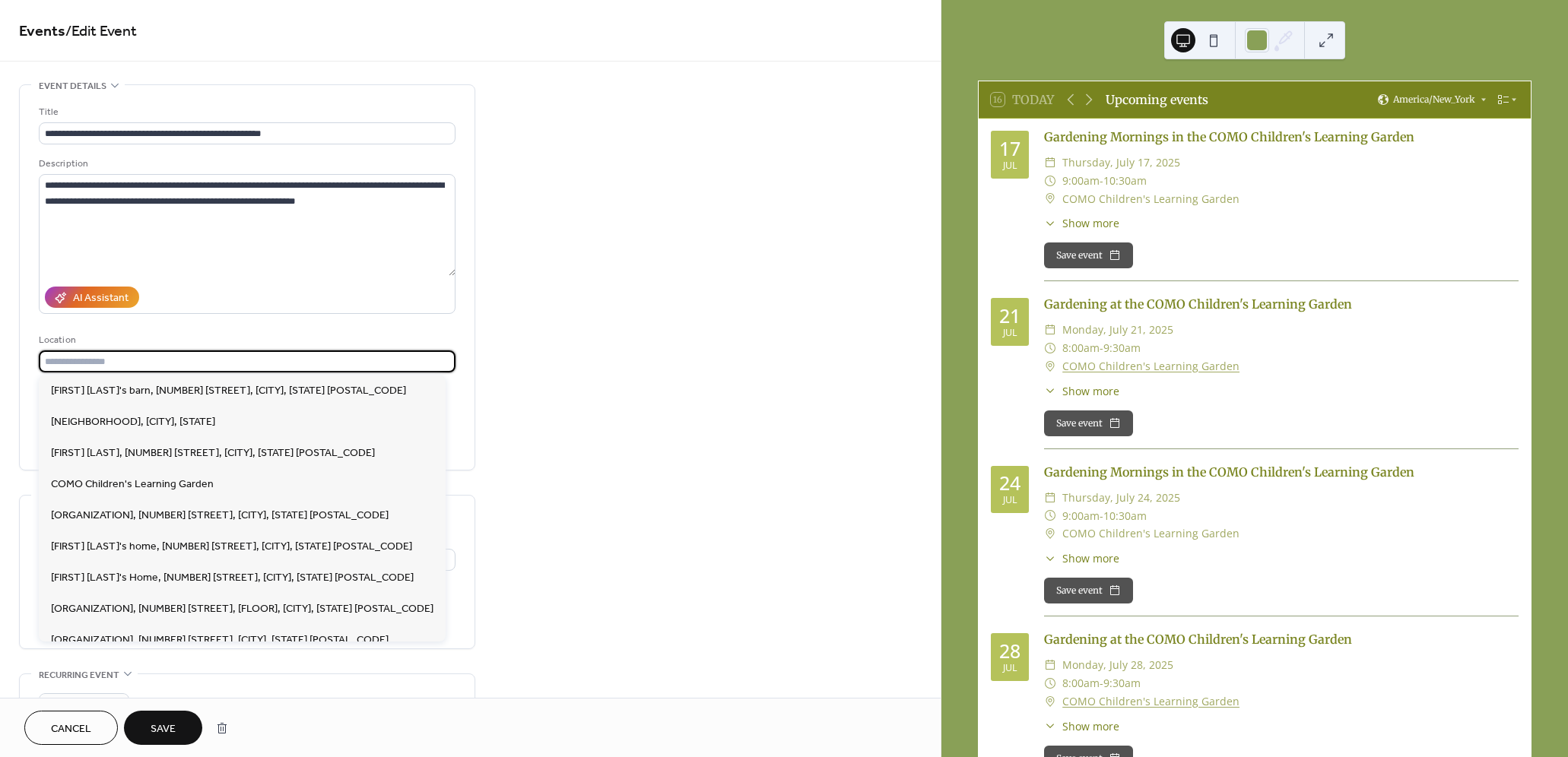 type 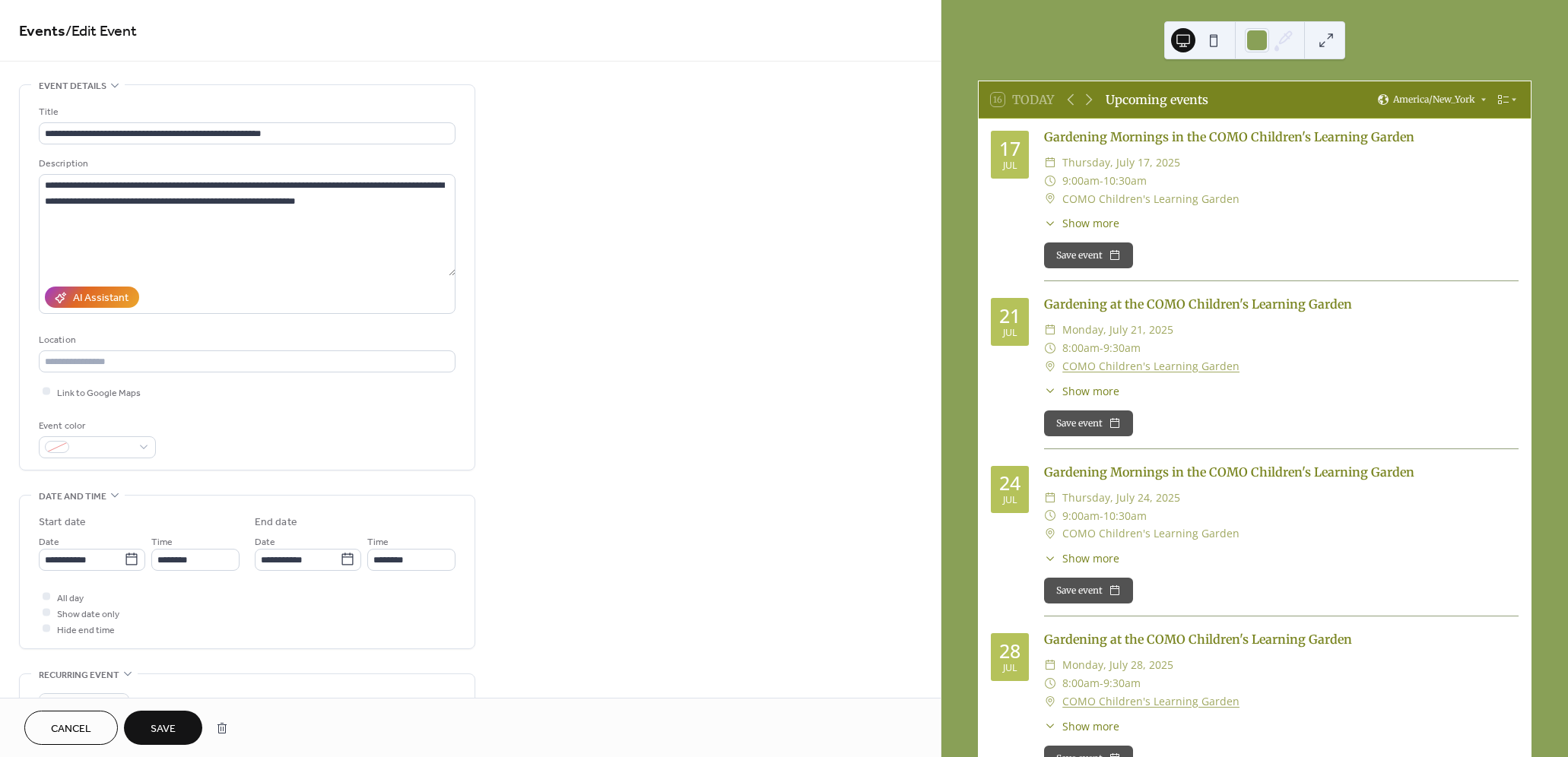 click on "Save" at bounding box center [163, 729] 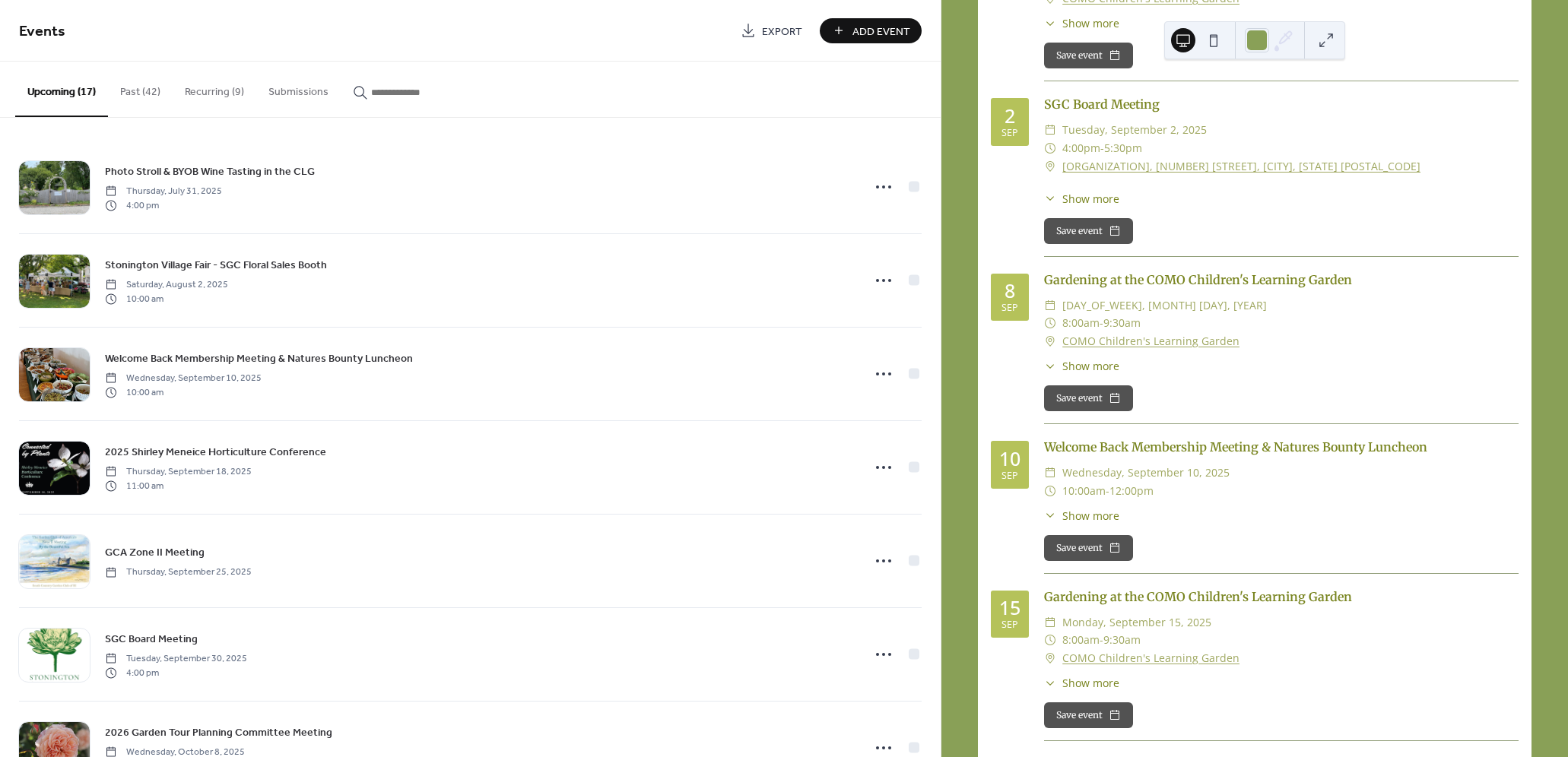 scroll, scrollTop: 2743, scrollLeft: 0, axis: vertical 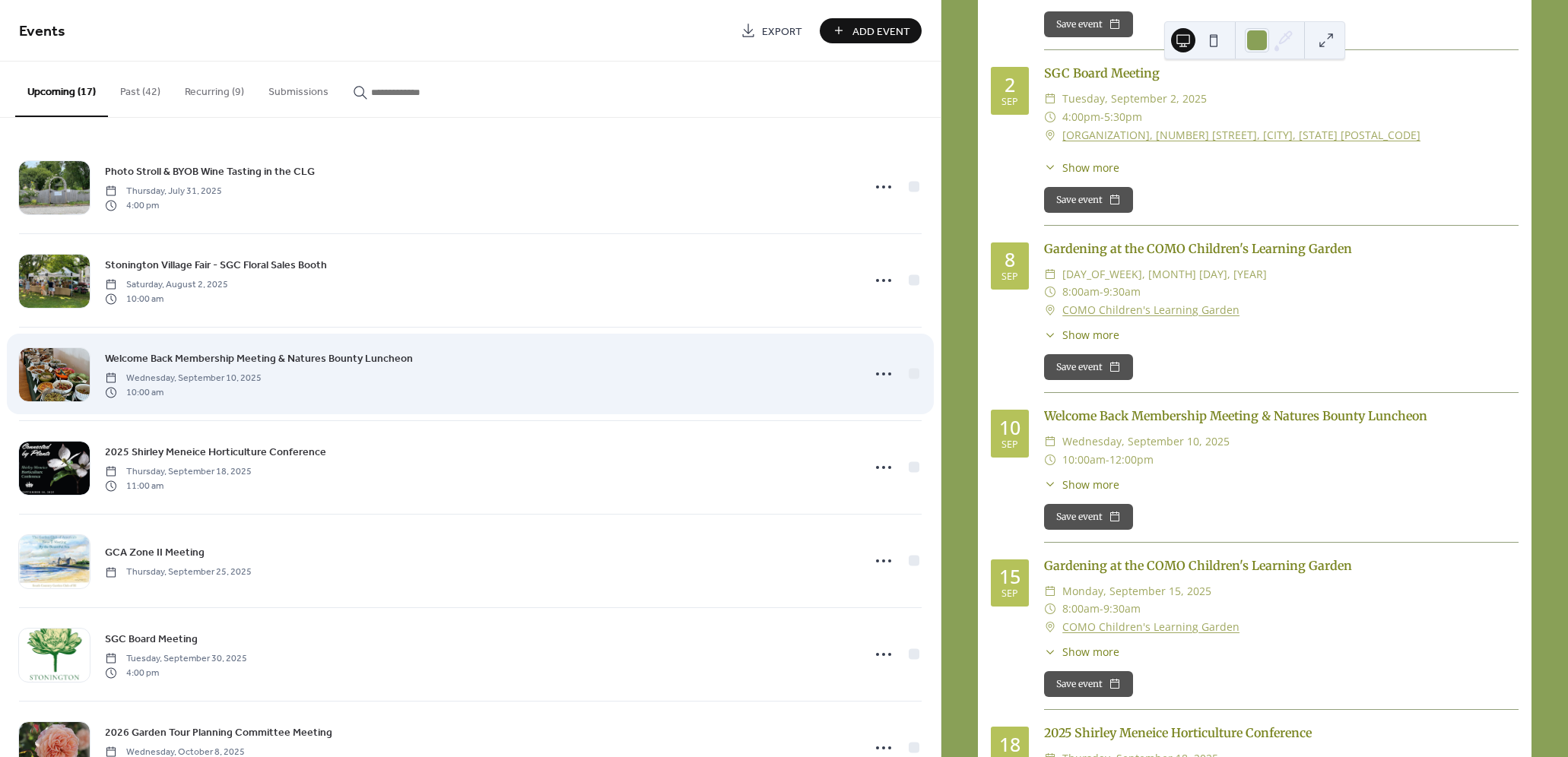 click on "Welcome Back Membership Meeting & Natures Bounty Luncheon [DAY_OF_WEEK], [MONTH] [DAY], [YEAR] [TIME]" at bounding box center (479, 374) 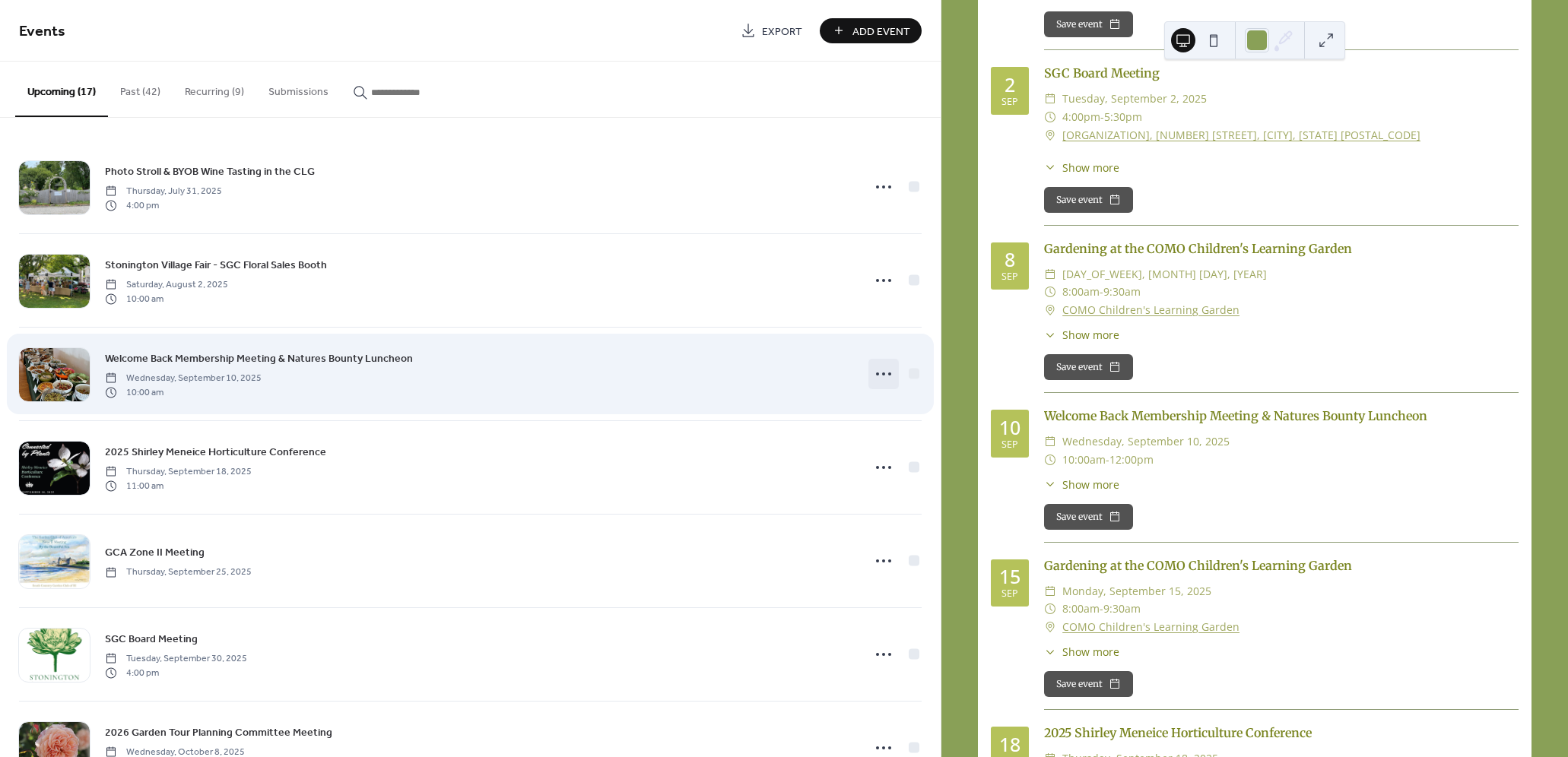 click 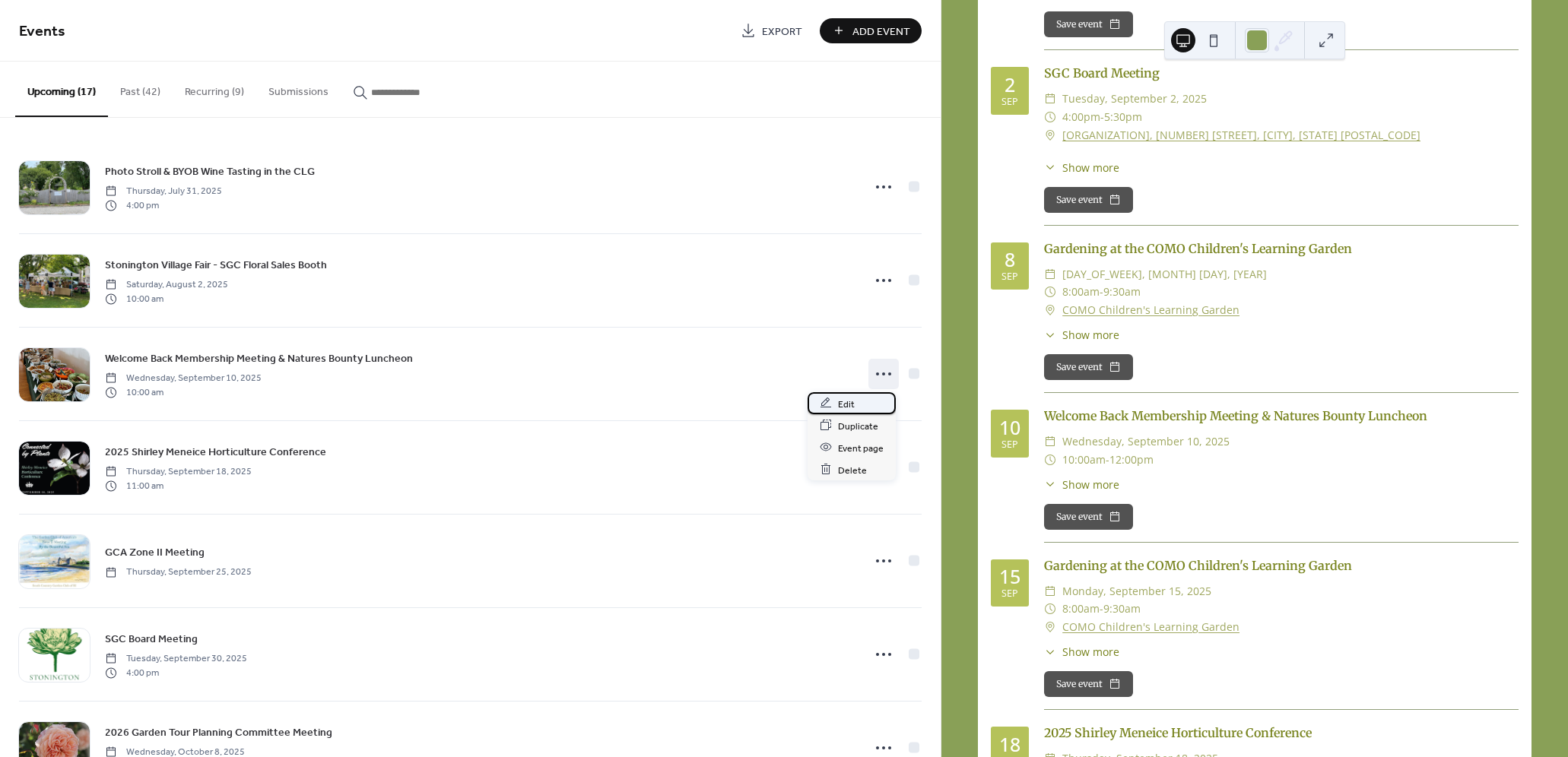 click on "Edit" at bounding box center (846, 404) 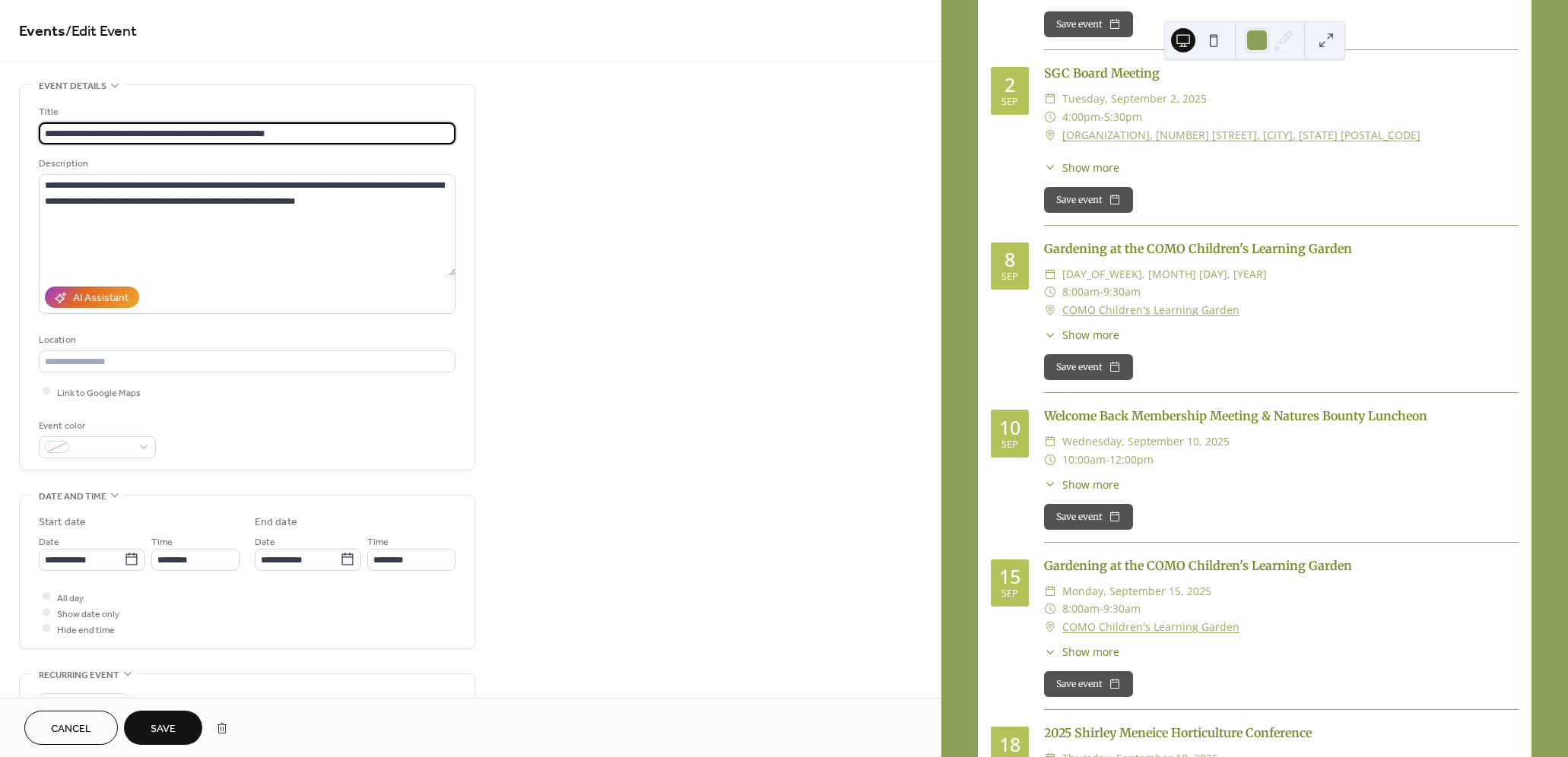 type on "**********" 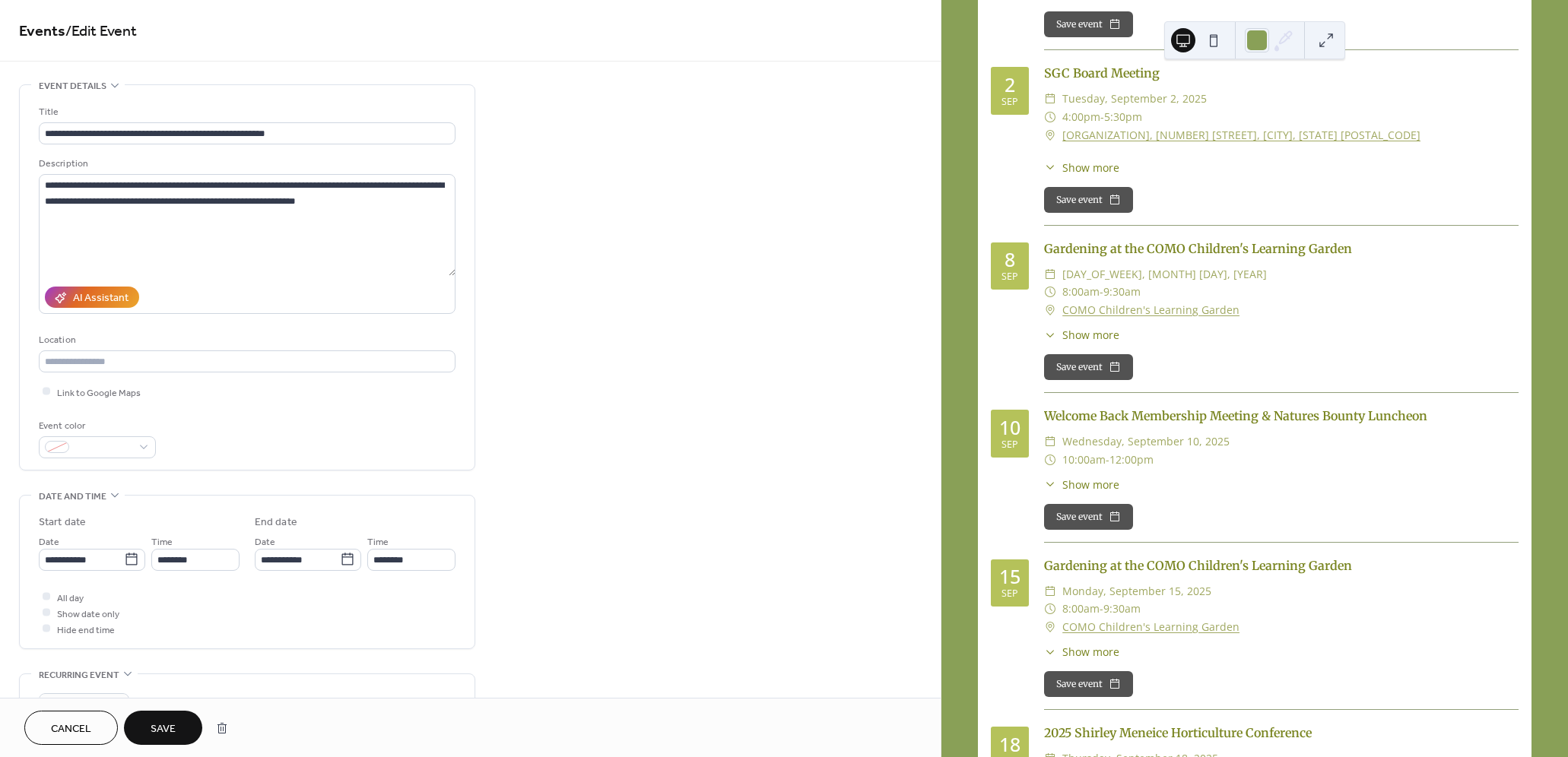 click on "Save" at bounding box center (163, 729) 